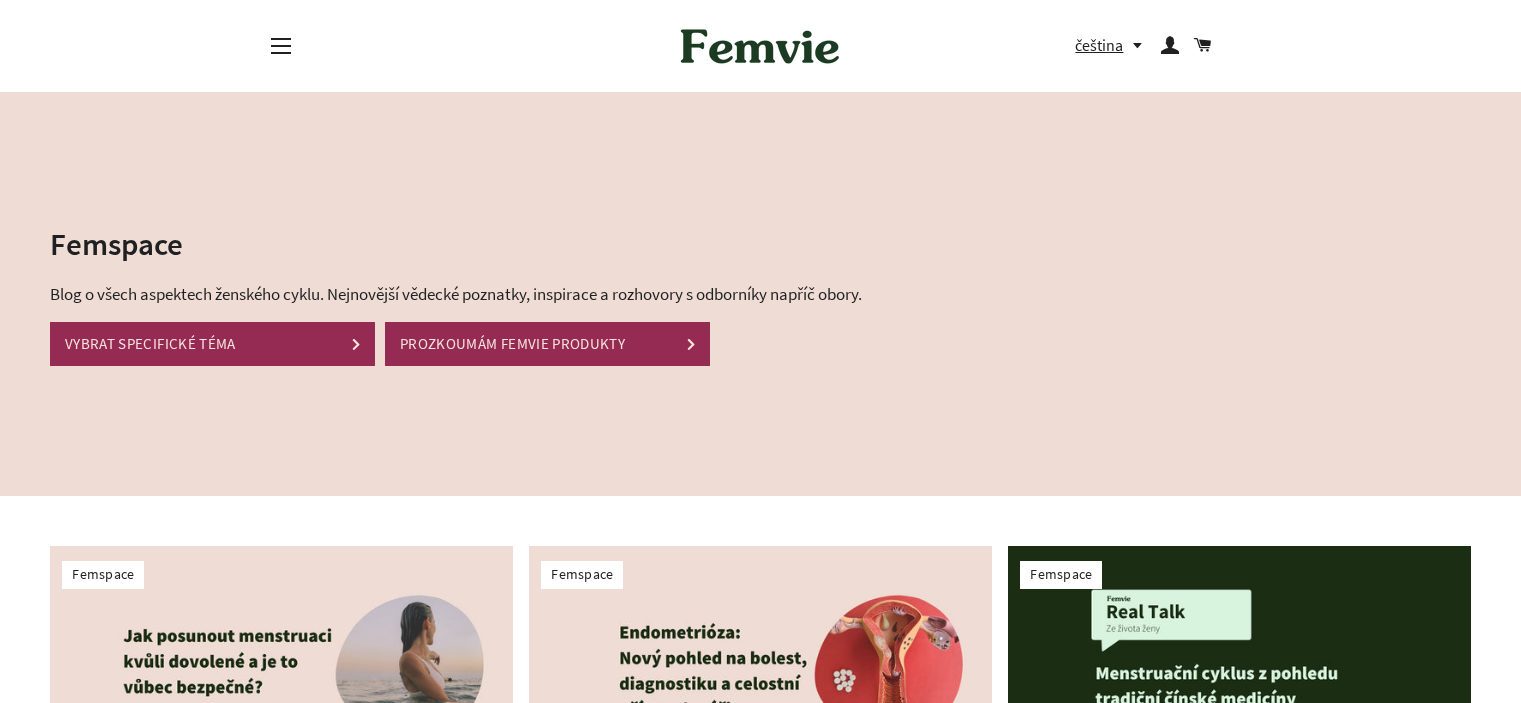 scroll, scrollTop: 500, scrollLeft: 0, axis: vertical 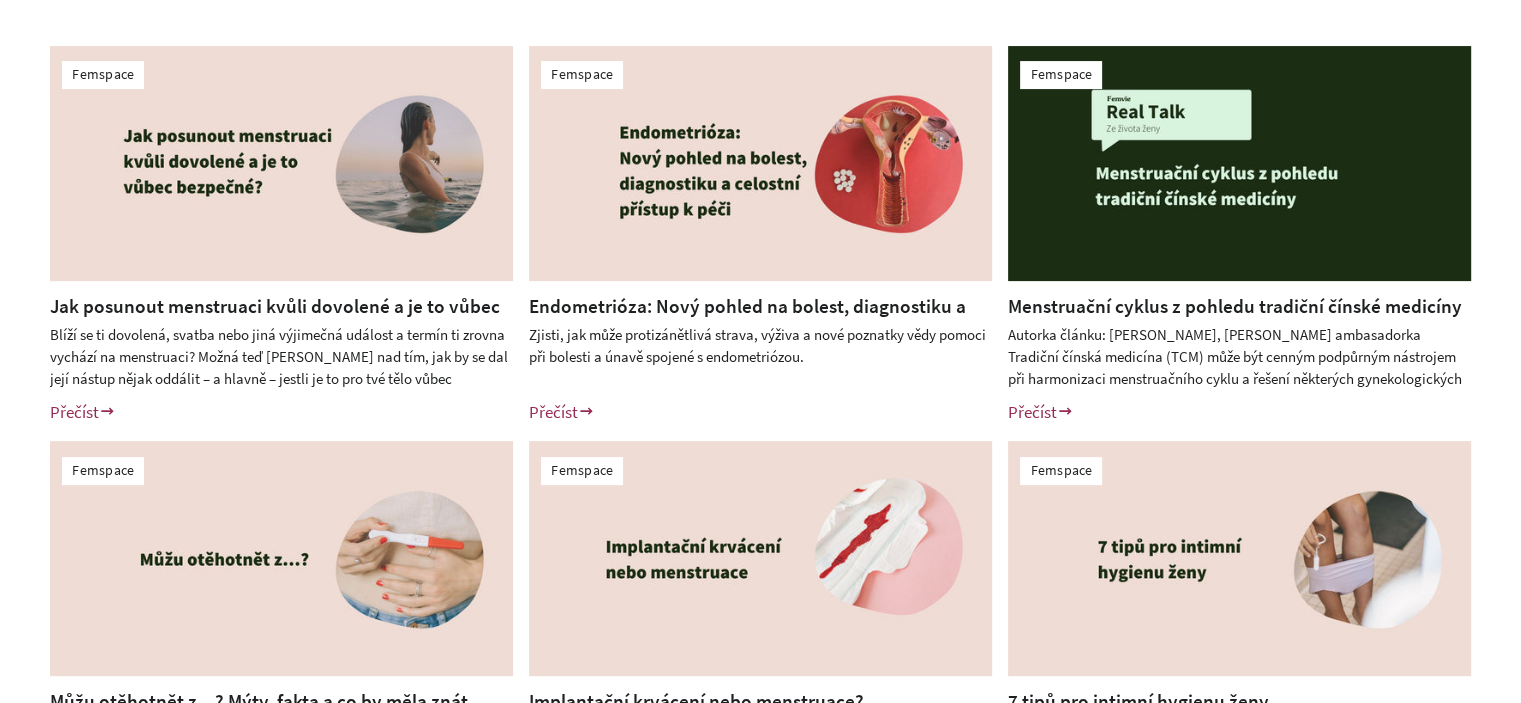 click on "Femspace
Jak posunout menstruaci kvůli dovolené a je to vůbec bezpečné?
Přečíst
Štítky:
bezstarostne-predplatne
bio-tampony
bio-vlozky
Femspace
Endometrióza: Nový pohled na bolest, diagnostiku a celostní přístup k péči
Přečíst
Štítky:" at bounding box center (760, 433) 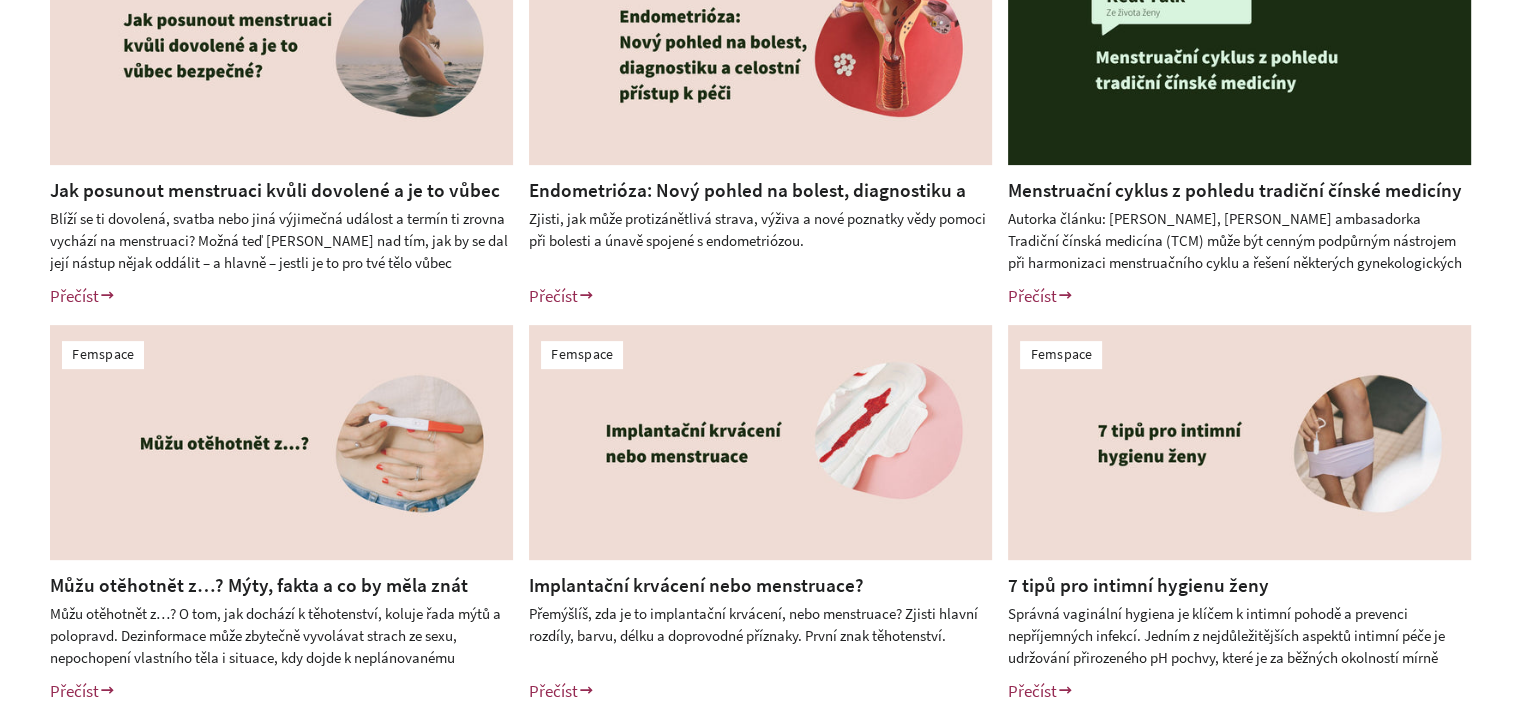 scroll, scrollTop: 1200, scrollLeft: 0, axis: vertical 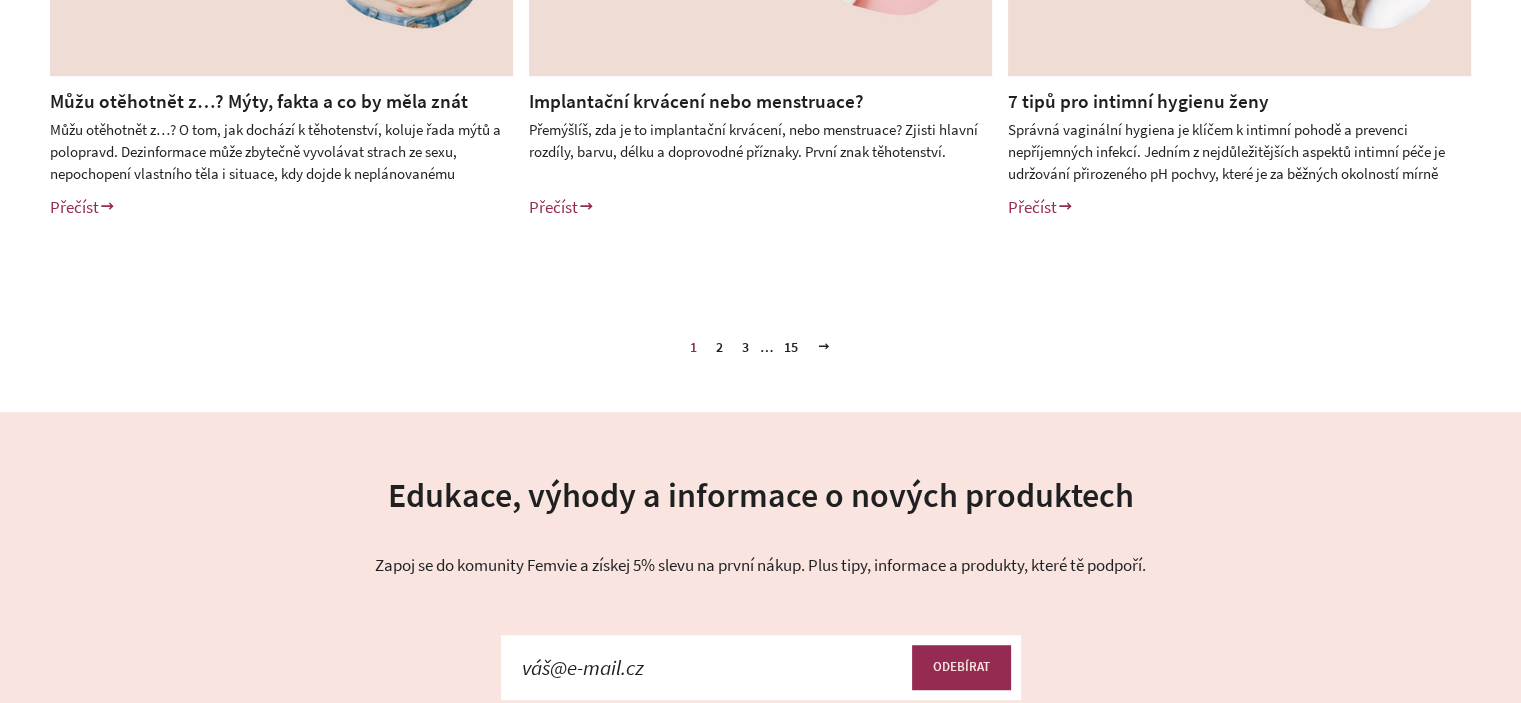click on "2" at bounding box center [719, 347] 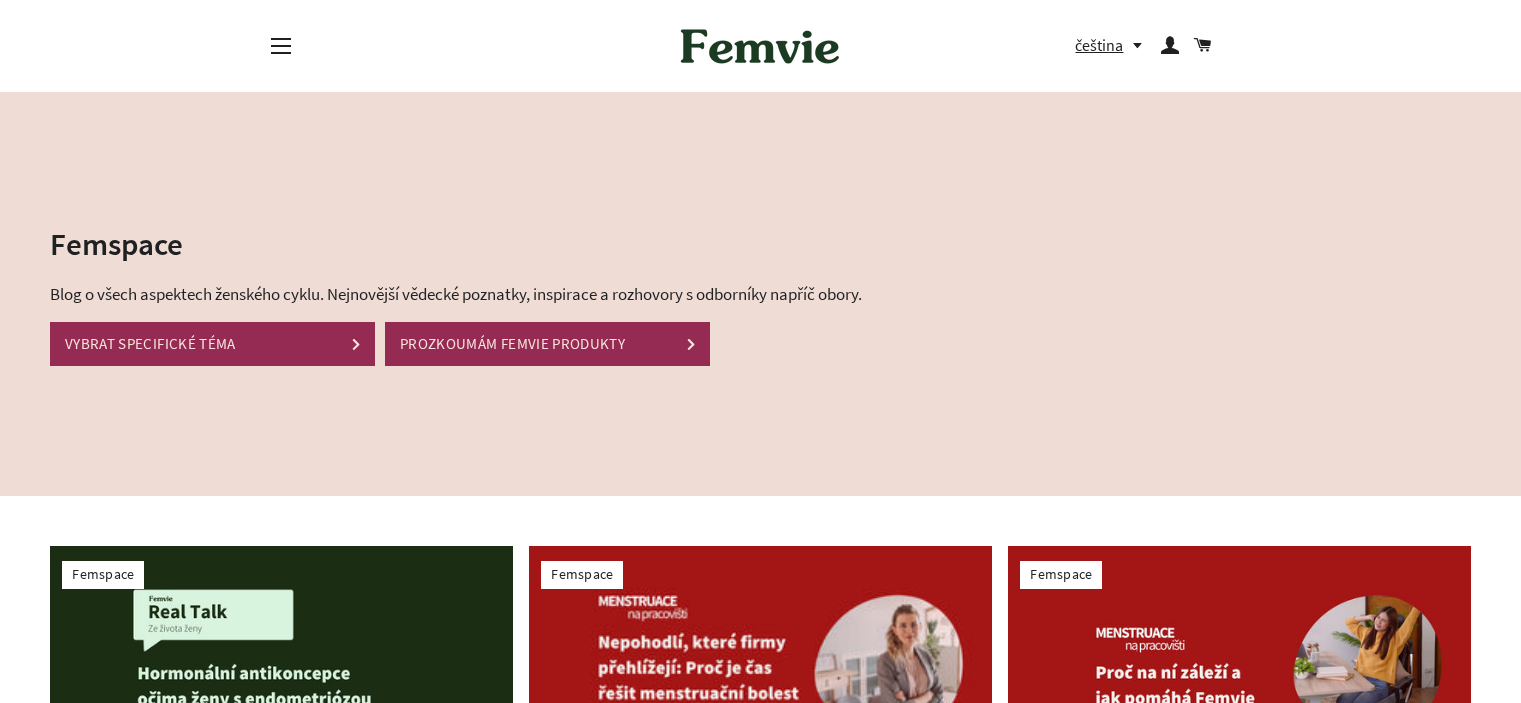 scroll, scrollTop: 400, scrollLeft: 0, axis: vertical 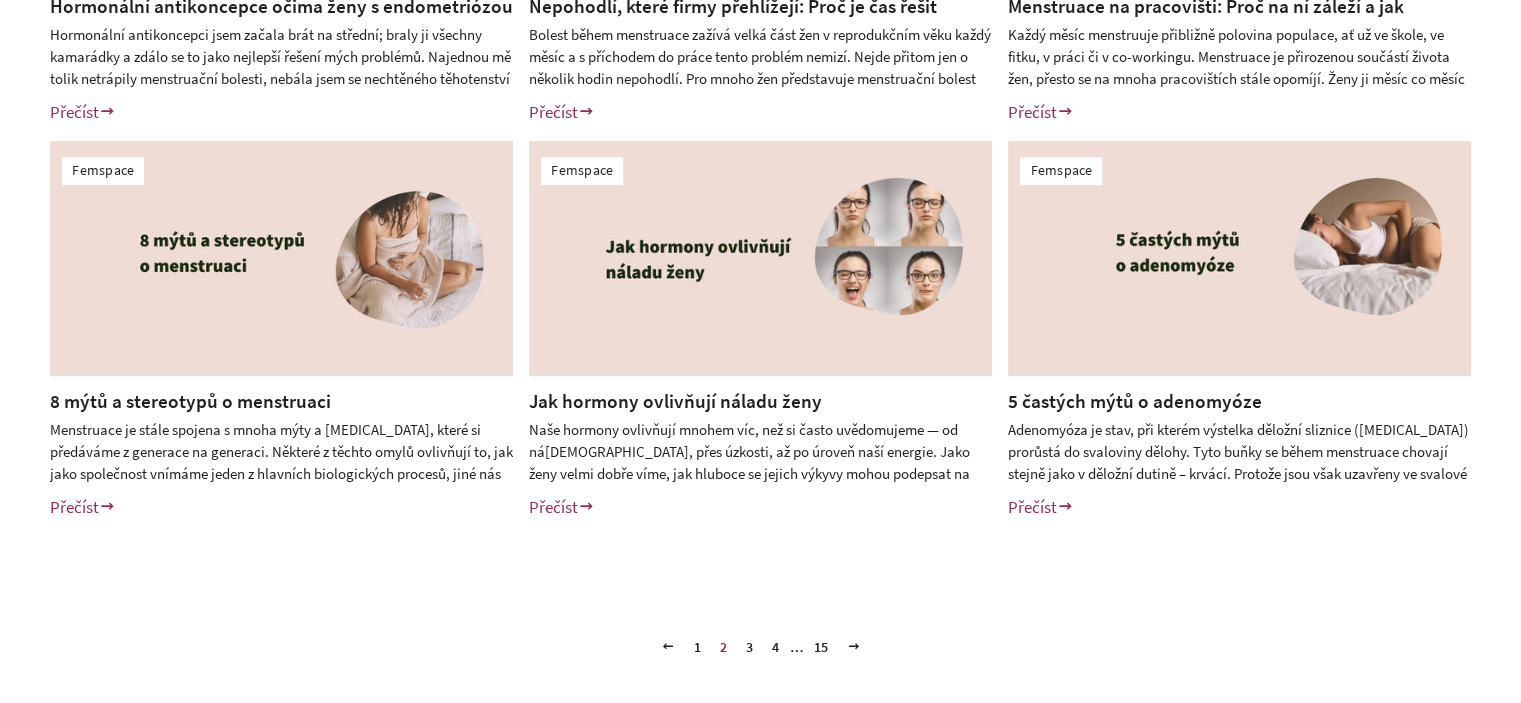 click on "3" at bounding box center [749, 647] 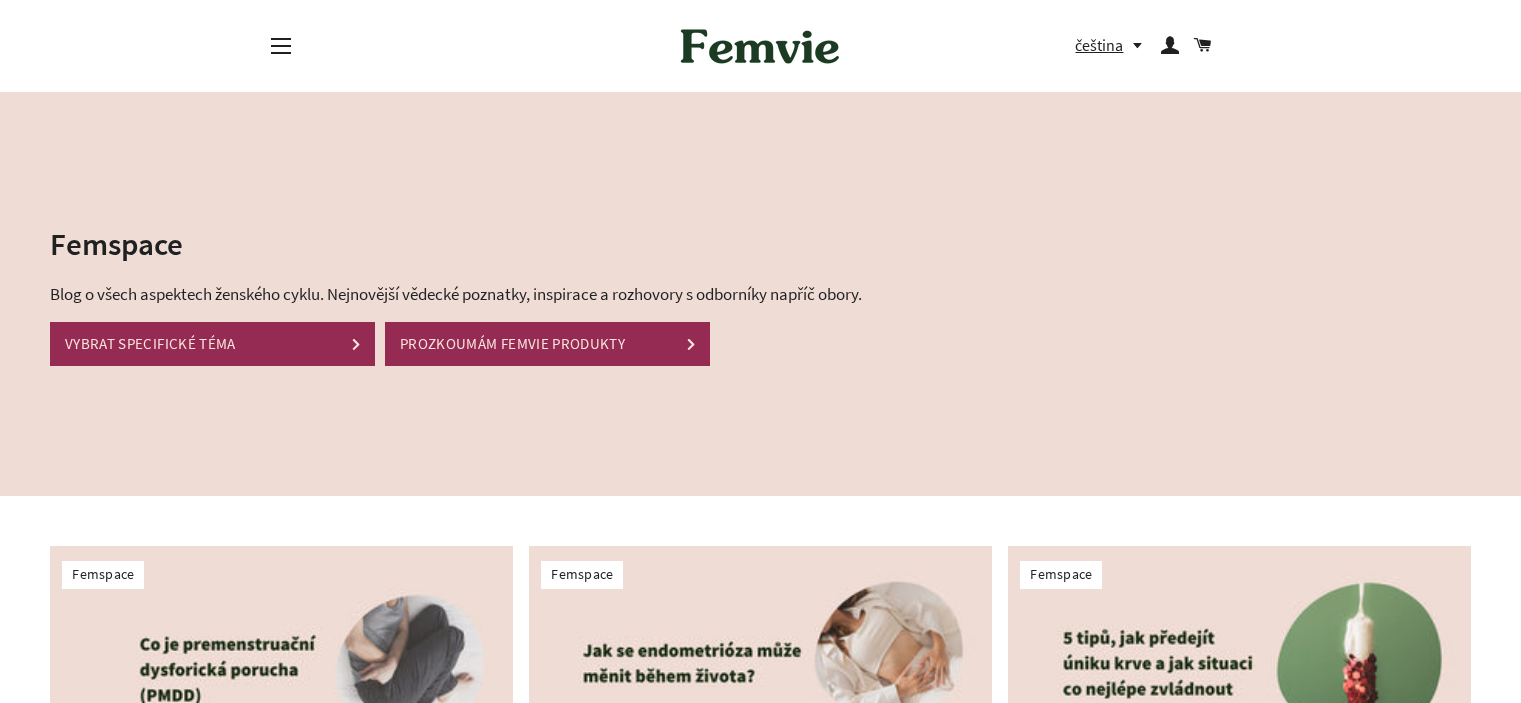 scroll, scrollTop: 0, scrollLeft: 0, axis: both 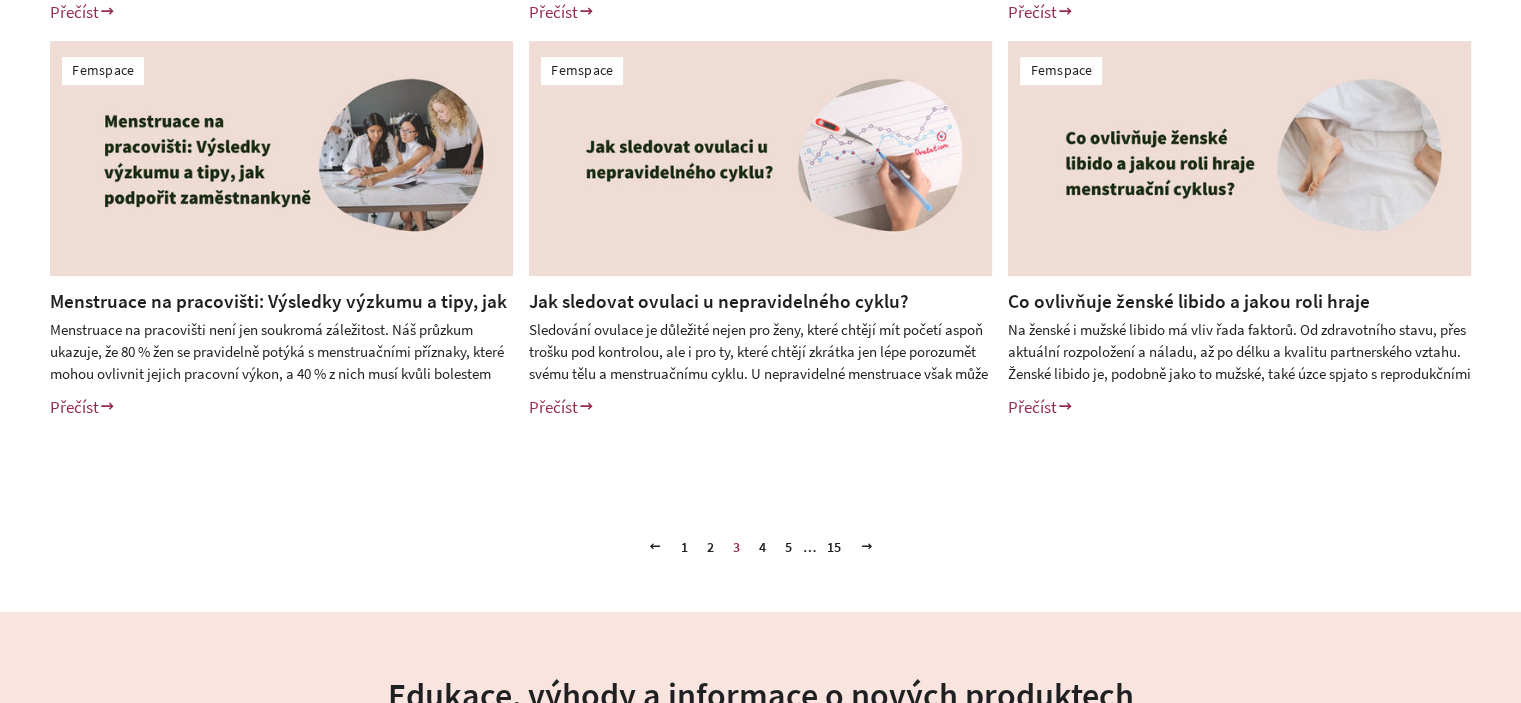 click on "4" at bounding box center (762, 547) 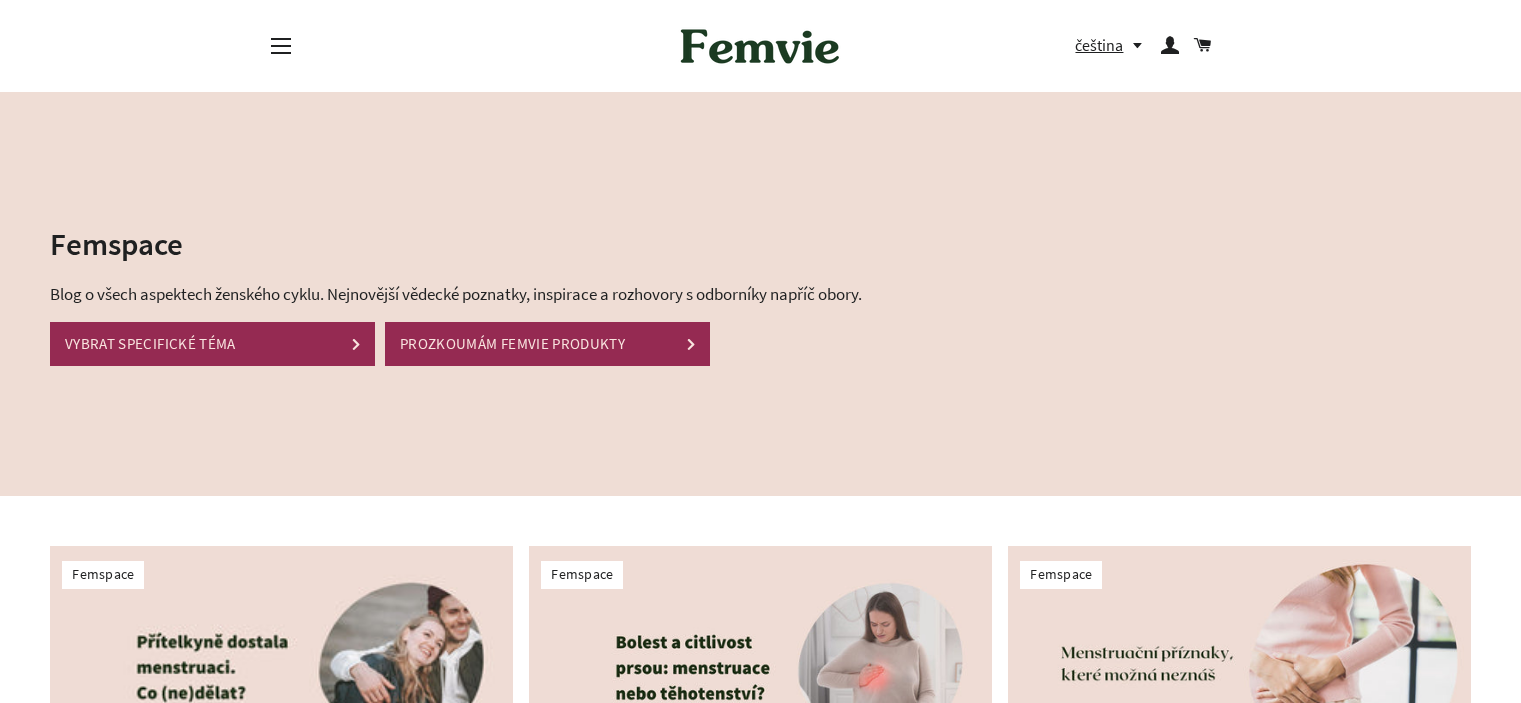 scroll, scrollTop: 152, scrollLeft: 0, axis: vertical 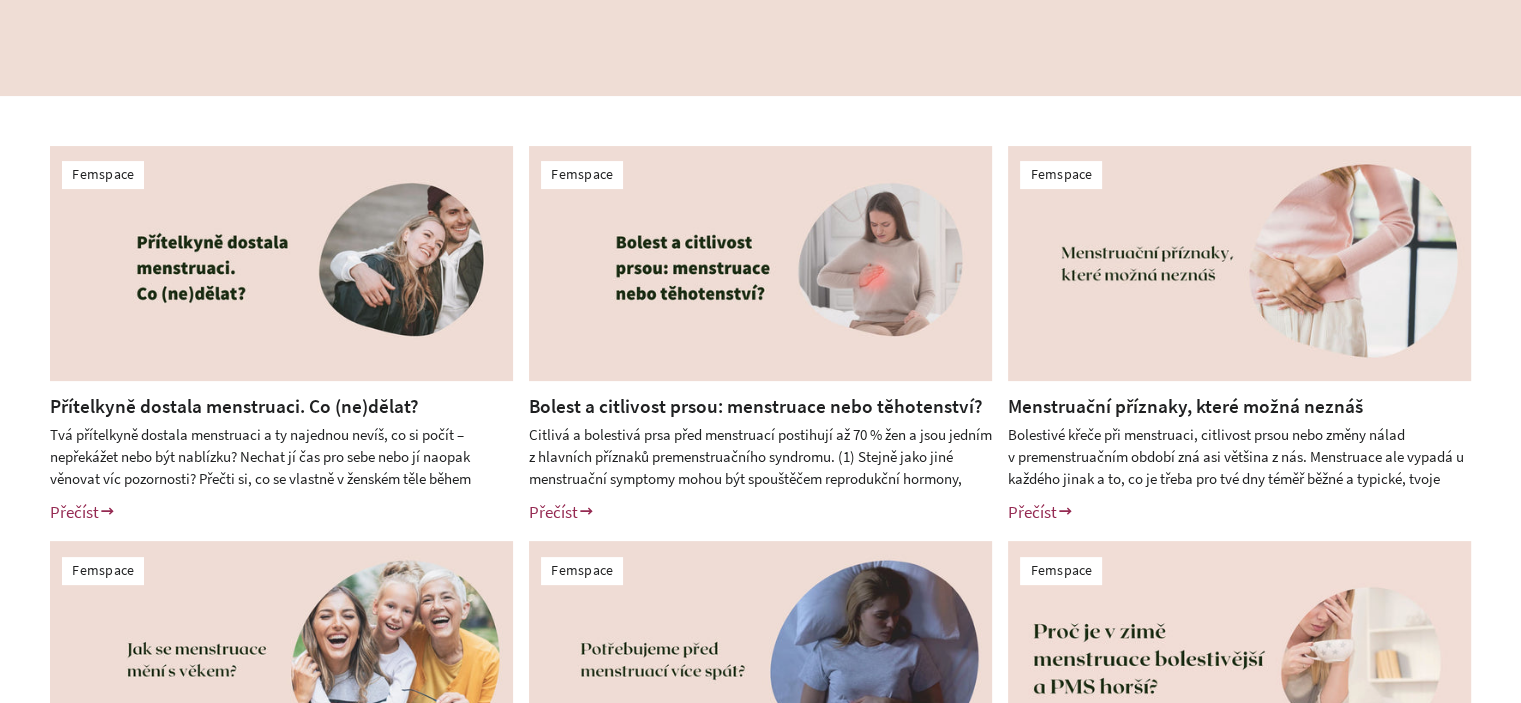 click on "Femspace
Přítelkyně dostala menstruaci. Co (ne)dělat?
Tvá přítelkyně dostala menstruaci a ty najednou nevíš, co si počít – nepřekážet nebo být nablízku? Nechat jí čas pro sebe nebo jí naopak věnovat víc pozornosti? Přečti si, co se vlastně v ženském těle během menstruace děje a jakým způsobem ji můžeš v tomto období podpořit.
Přečíst
Štítky:
olej-cramp-days
premenstrualni-komplex
Femspace" at bounding box center [760, 533] 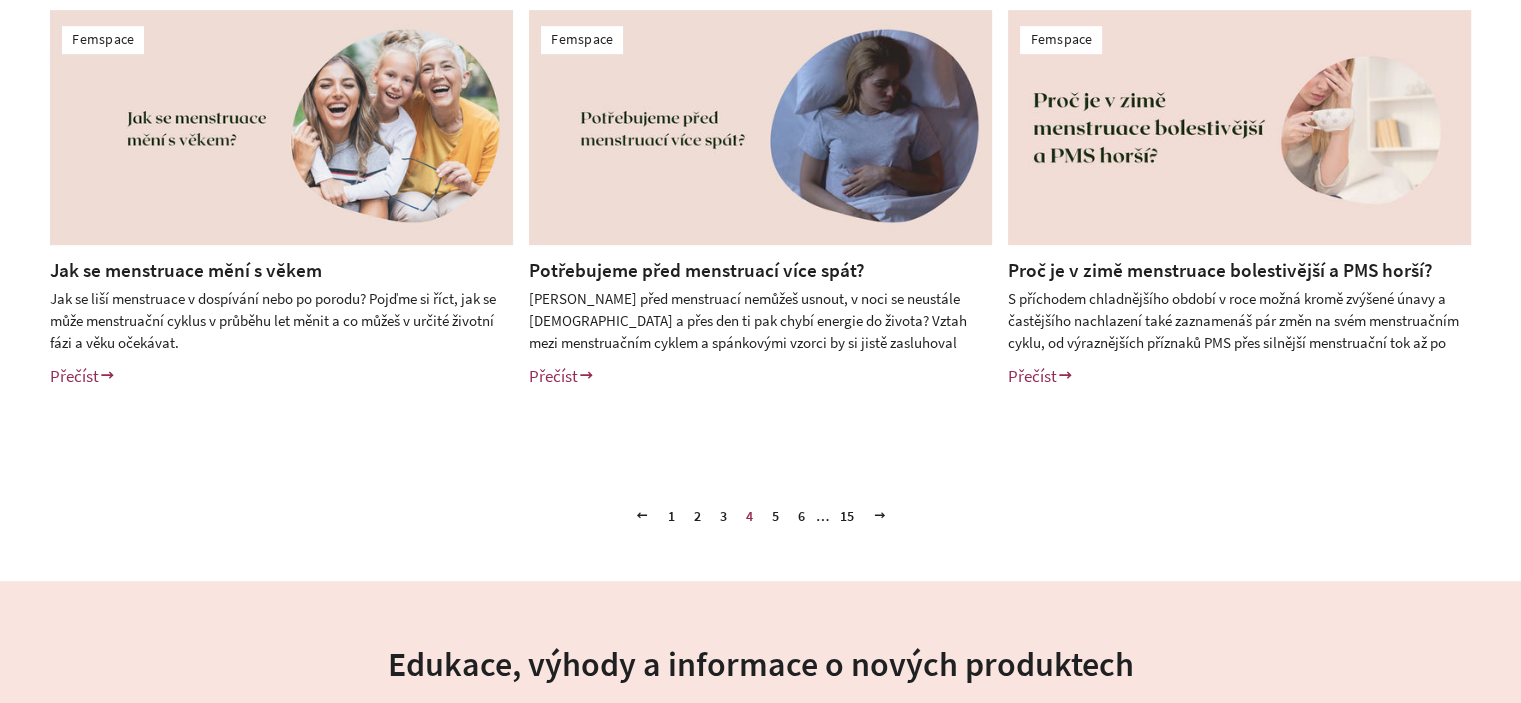 scroll, scrollTop: 1100, scrollLeft: 0, axis: vertical 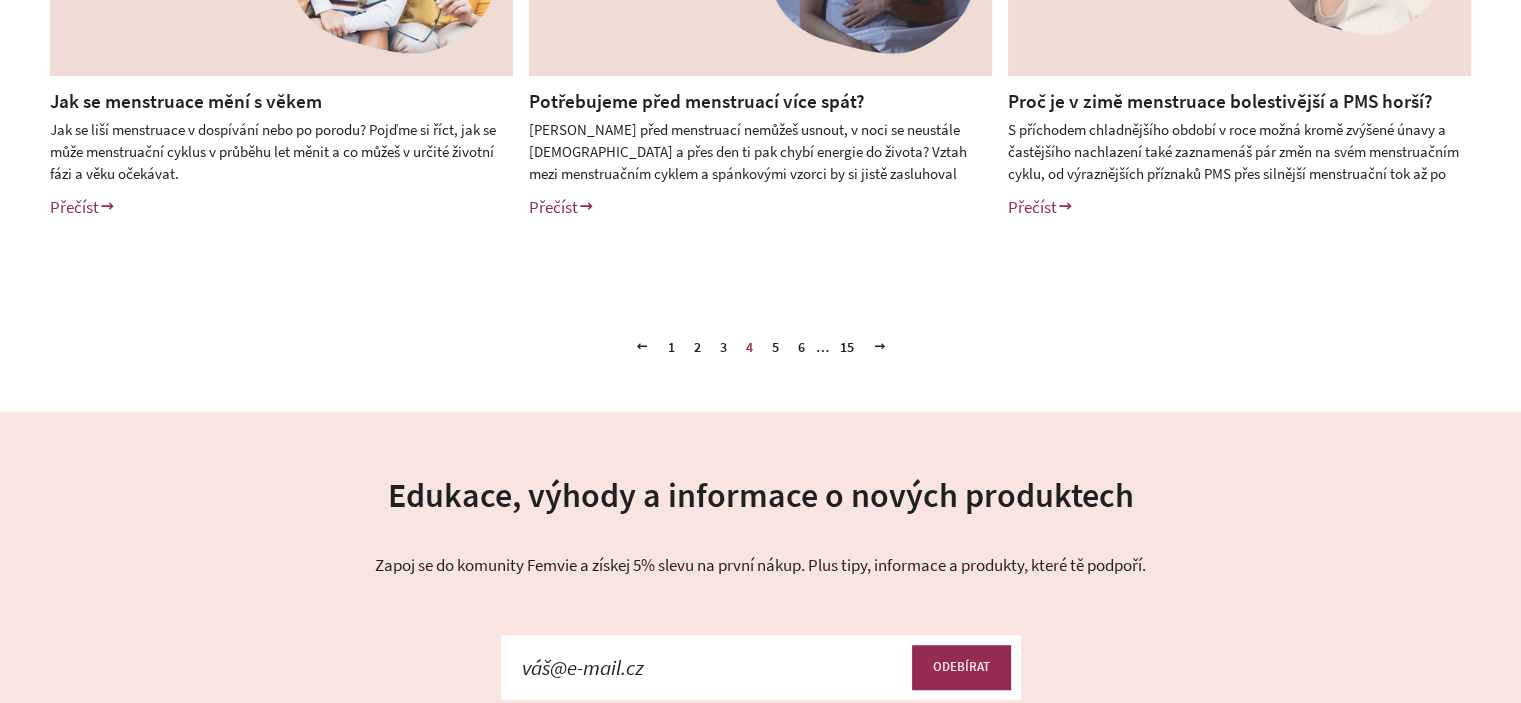click on "5" at bounding box center (775, 347) 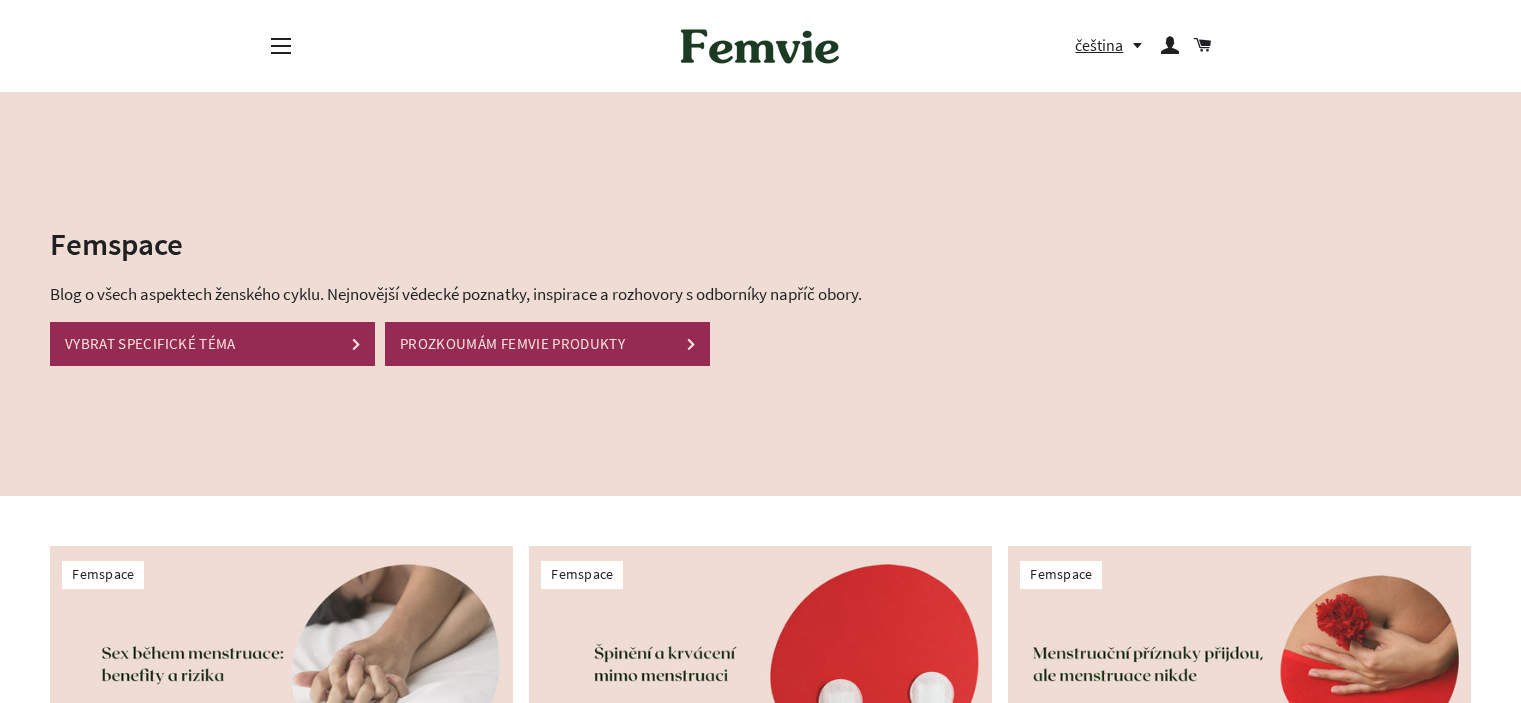 scroll, scrollTop: 400, scrollLeft: 0, axis: vertical 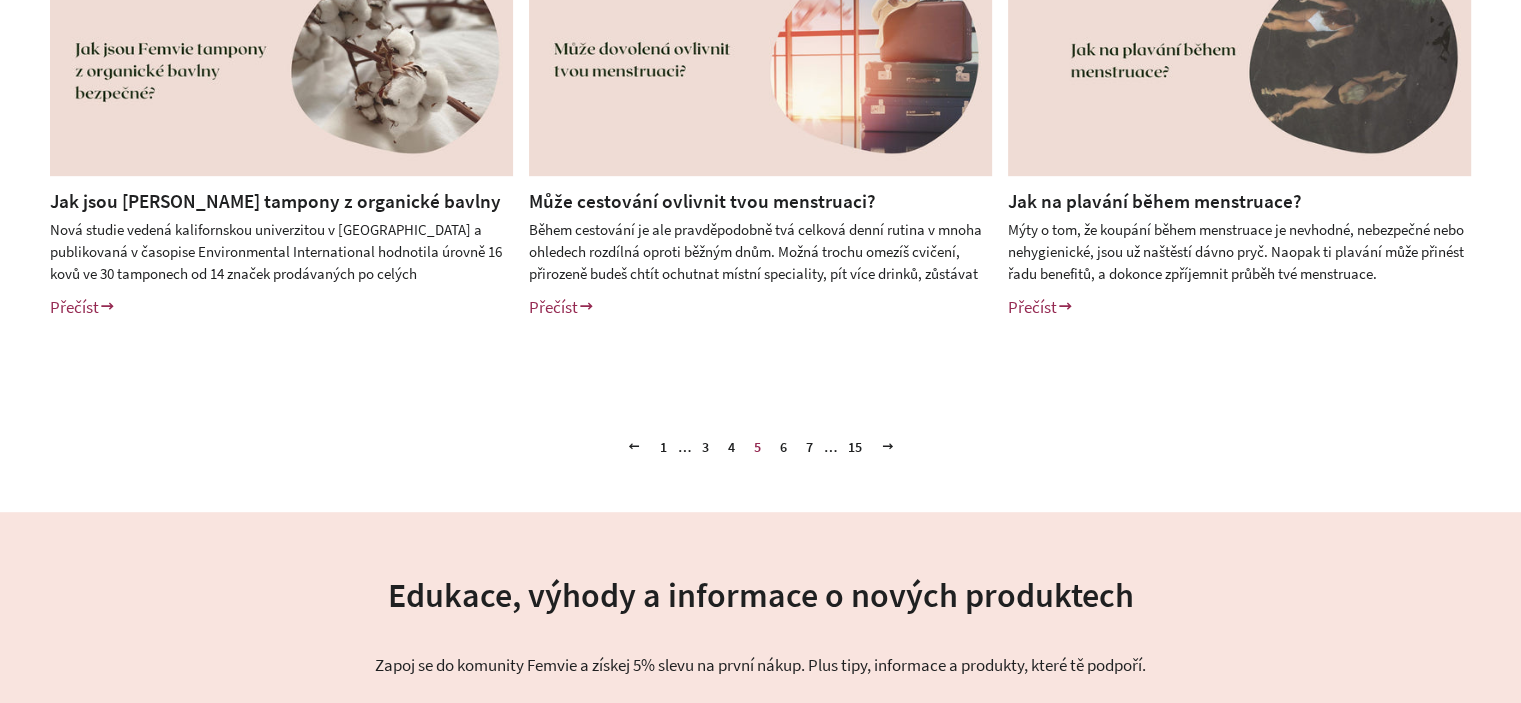 click on "6" at bounding box center [783, 447] 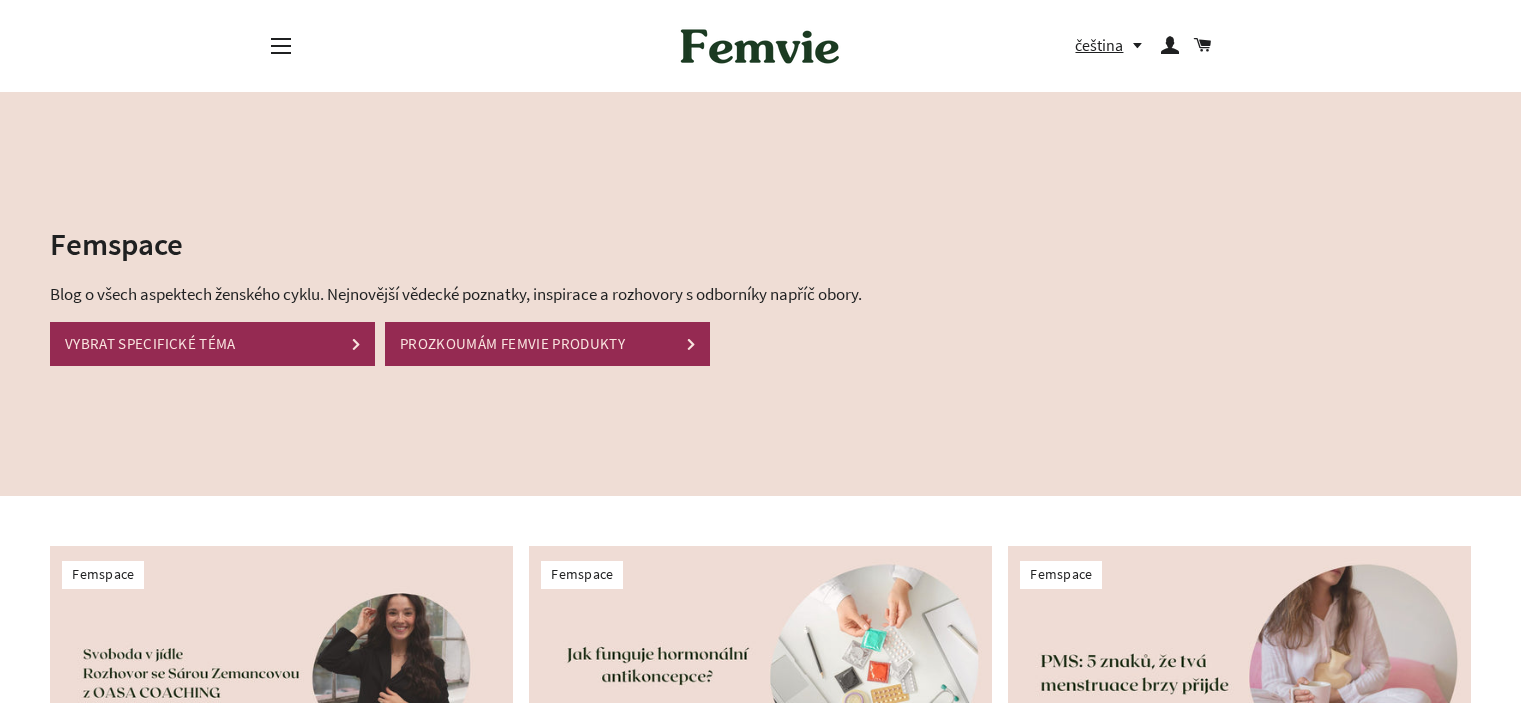 scroll, scrollTop: 400, scrollLeft: 0, axis: vertical 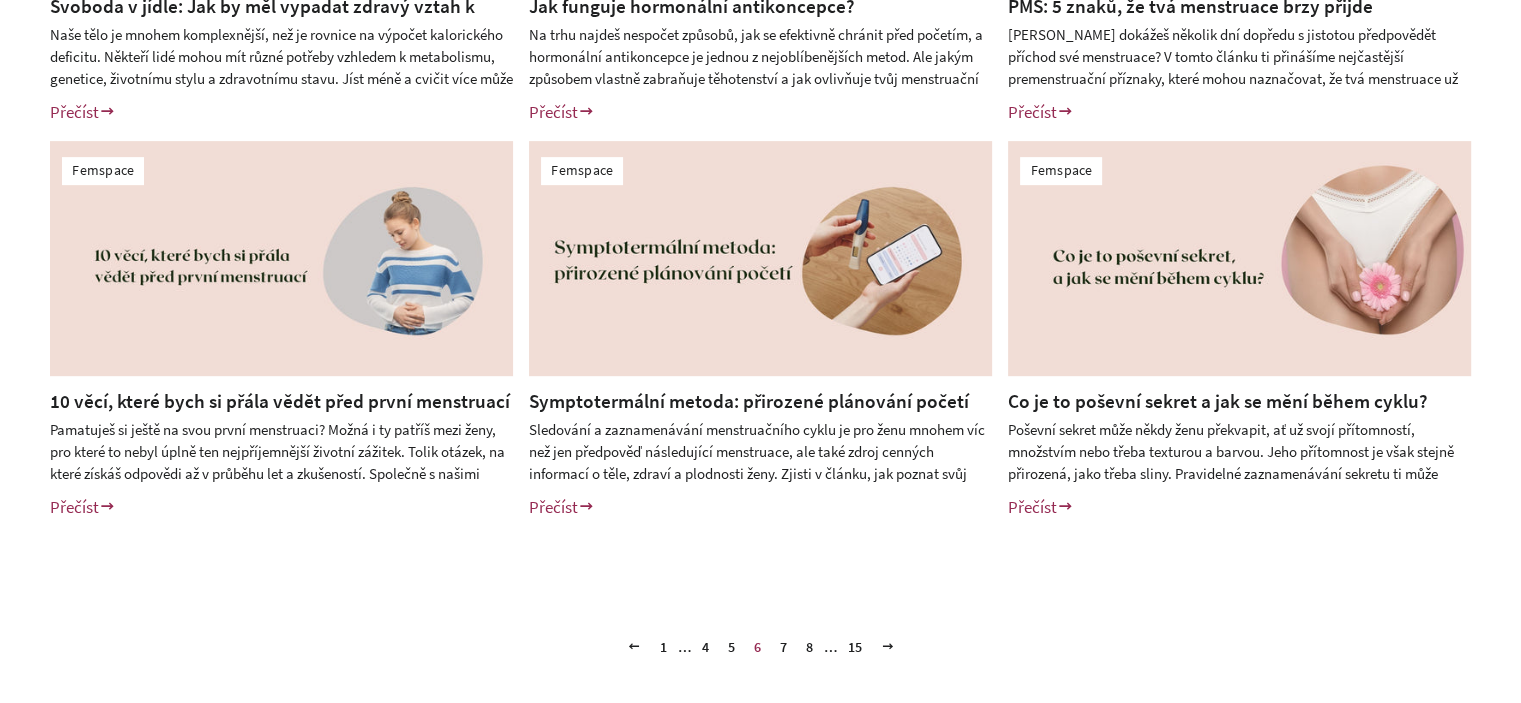 click on "Co je to poševní sekret a jak se mění během cyklu?" at bounding box center [1218, 401] 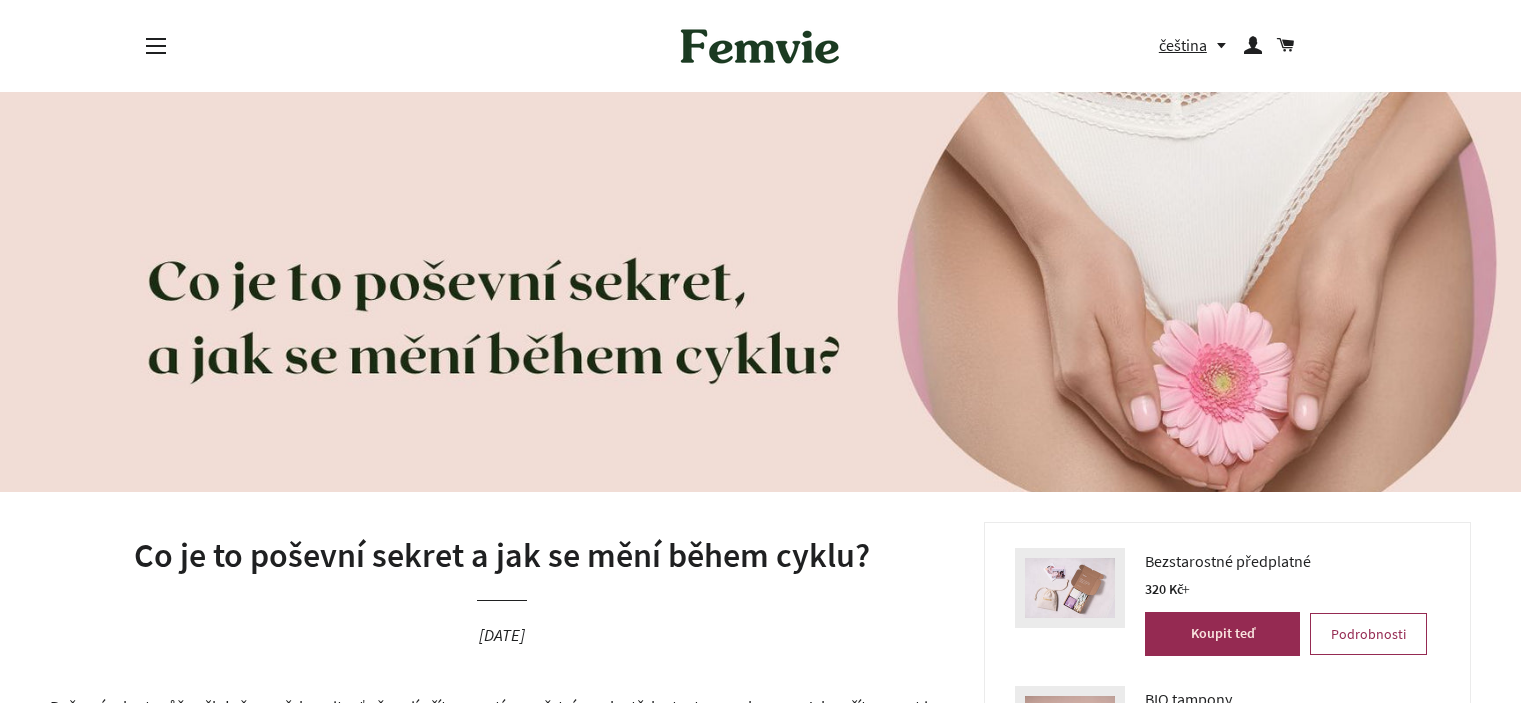 scroll, scrollTop: 0, scrollLeft: 0, axis: both 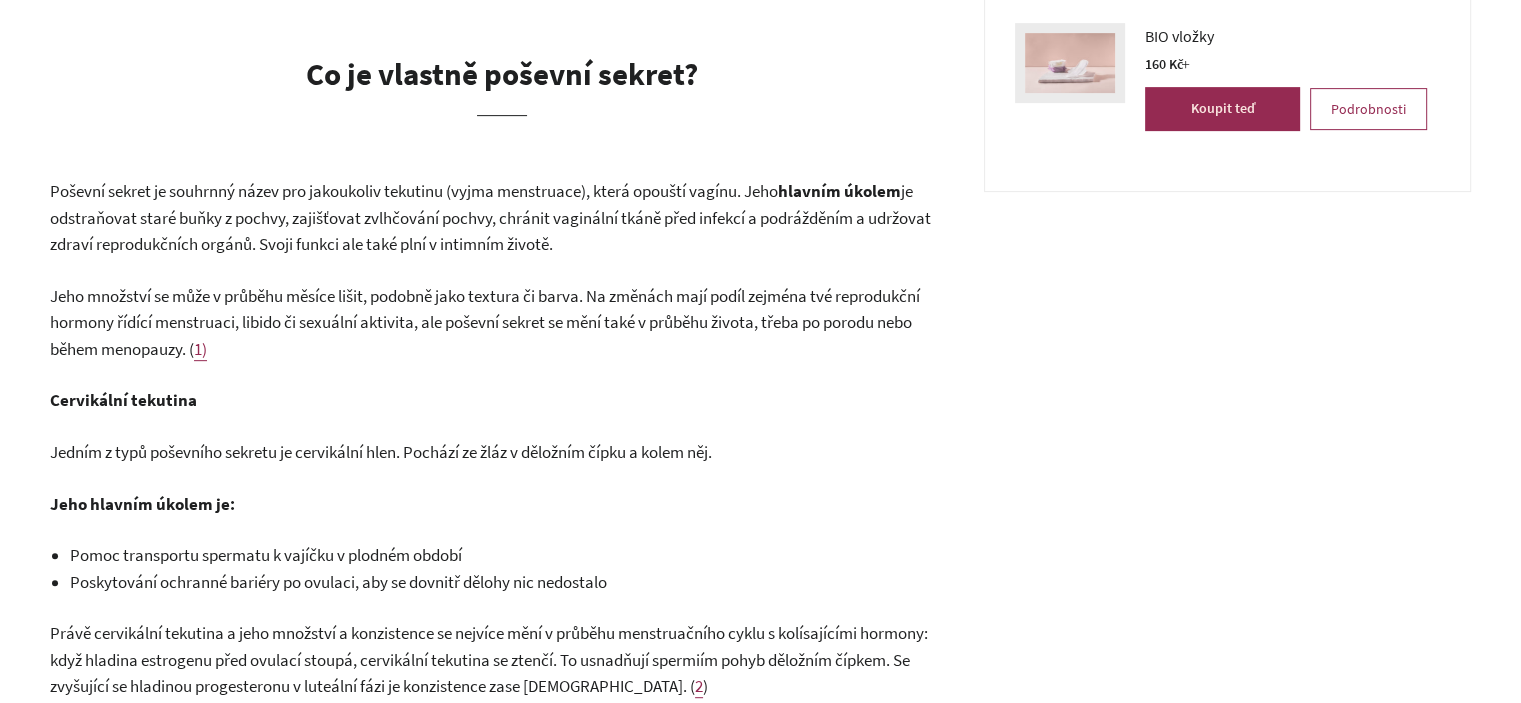 click on "je odstraňovat staré buňky z pochvy, zajišťovat zvlhčování pochvy, chránit vaginální tkáně před infekcí a podrážděním a udržovat zdraví reprodukčních orgánů. Svoji funkci ale také plní v intimním životě." at bounding box center [490, 217] 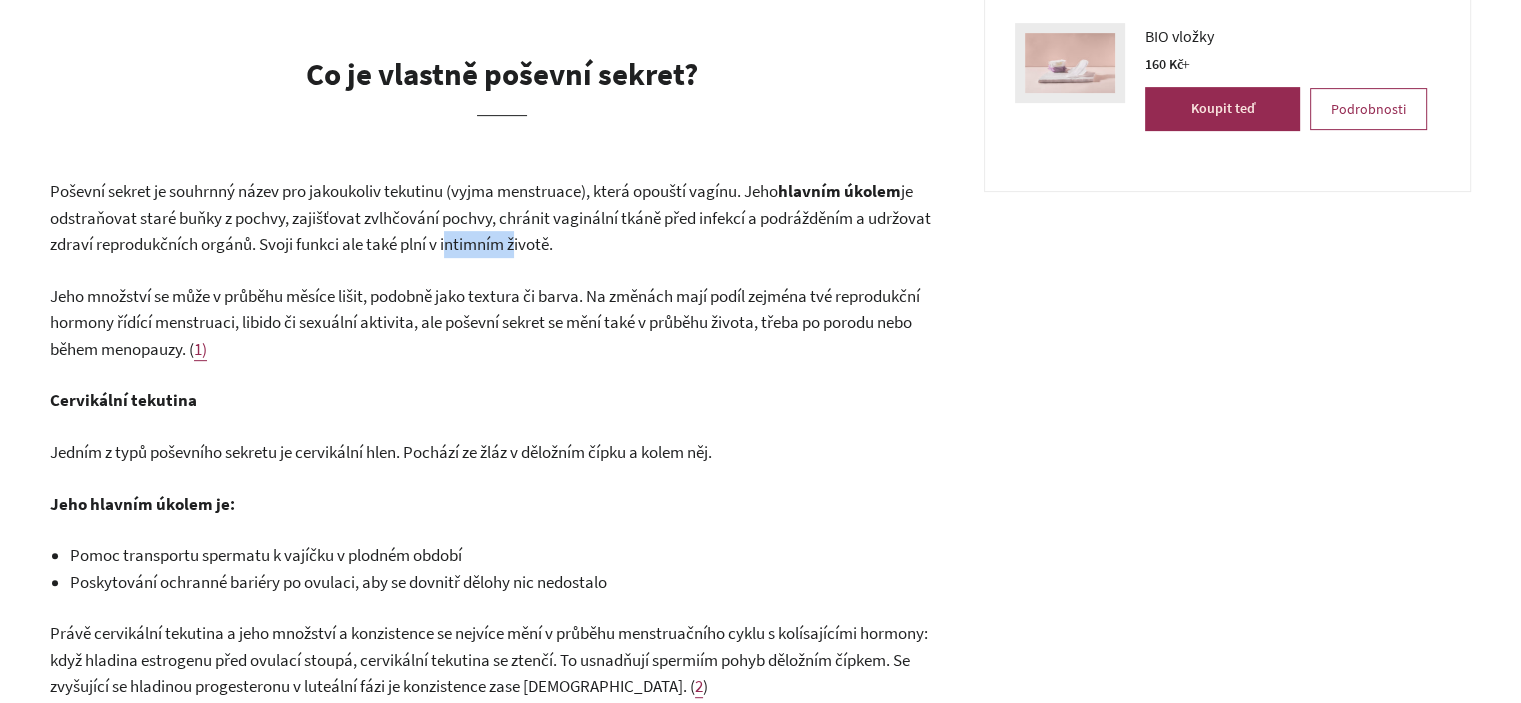 click on "je odstraňovat staré buňky z pochvy, zajišťovat zvlhčování pochvy, chránit vaginální tkáně před infekcí a podrážděním a udržovat zdraví reprodukčních orgánů. Svoji funkci ale také plní v intimním životě." at bounding box center [490, 217] 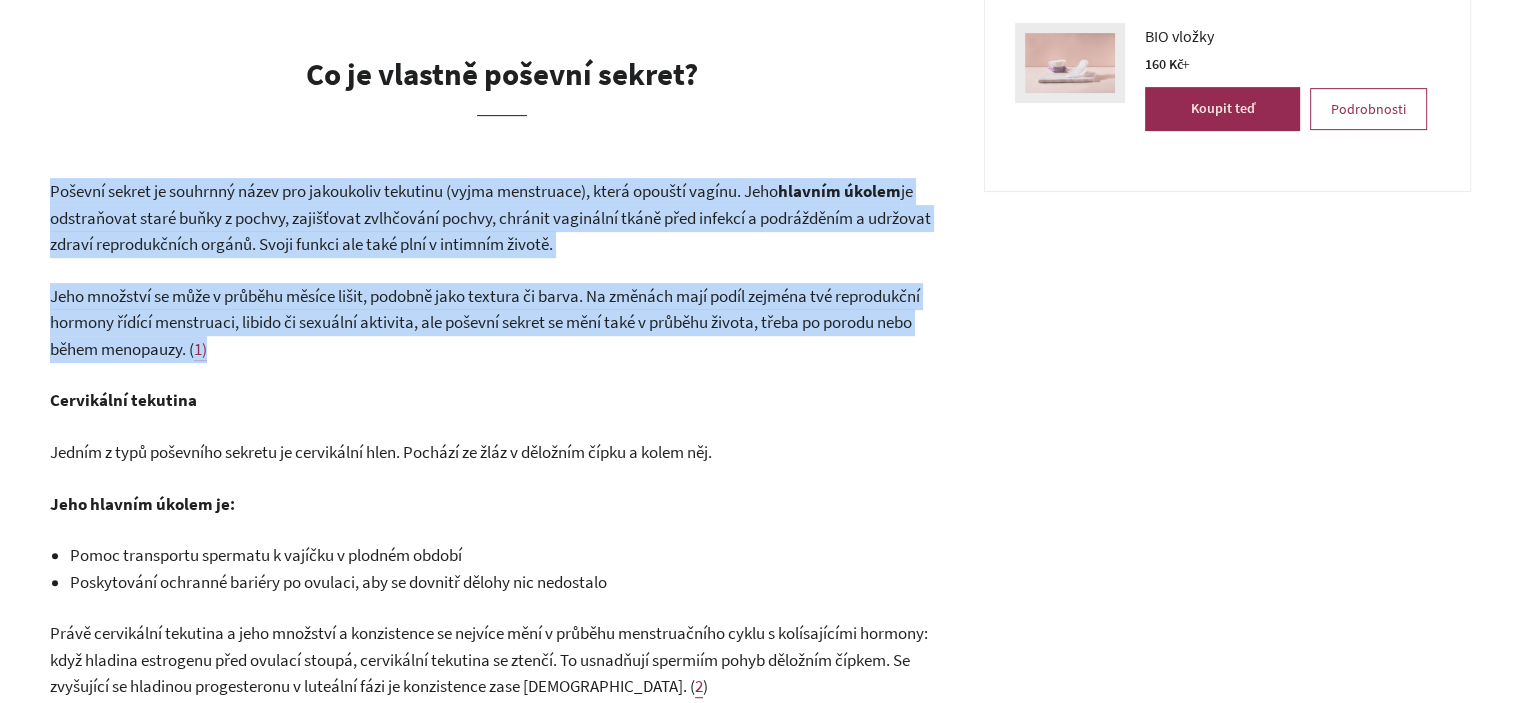 drag, startPoint x: 500, startPoint y: 243, endPoint x: 508, endPoint y: 298, distance: 55.578773 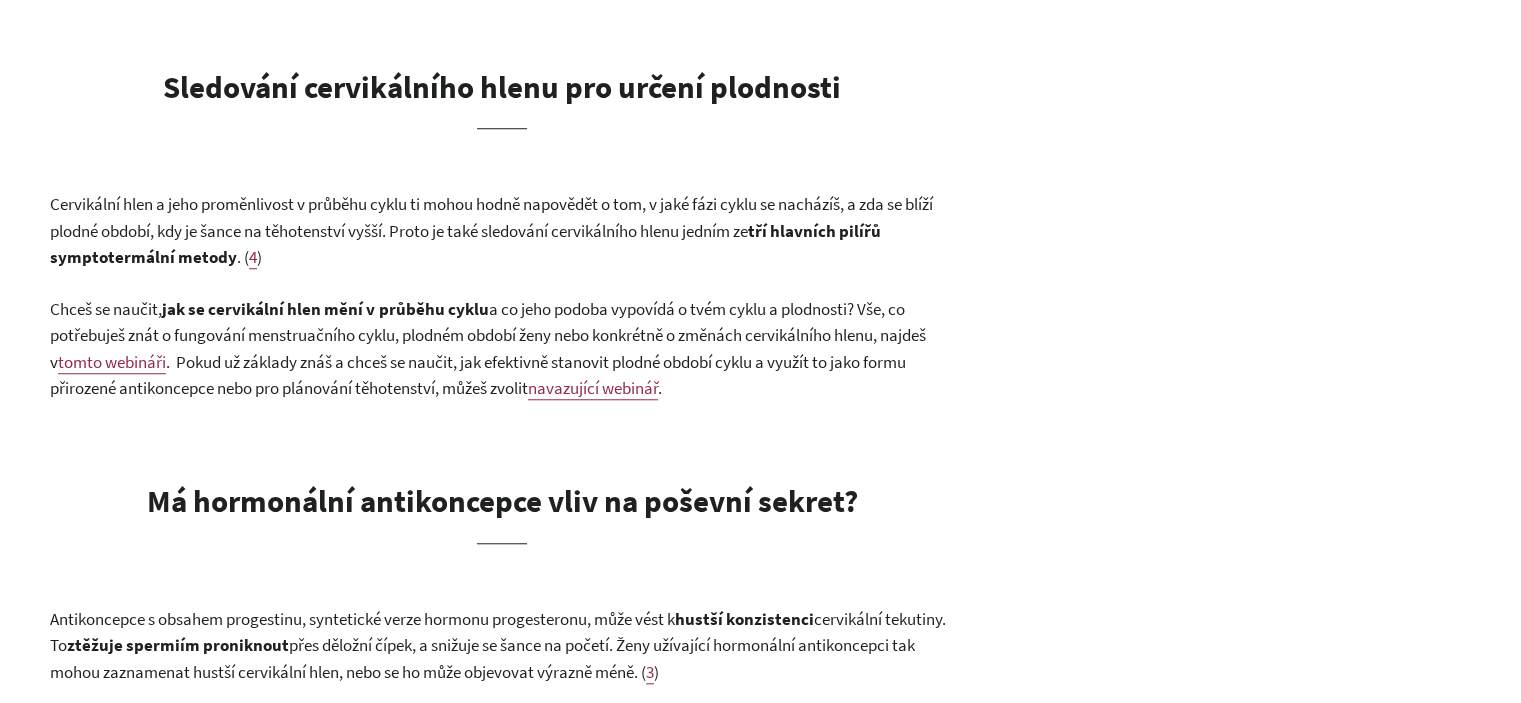 scroll, scrollTop: 1600, scrollLeft: 0, axis: vertical 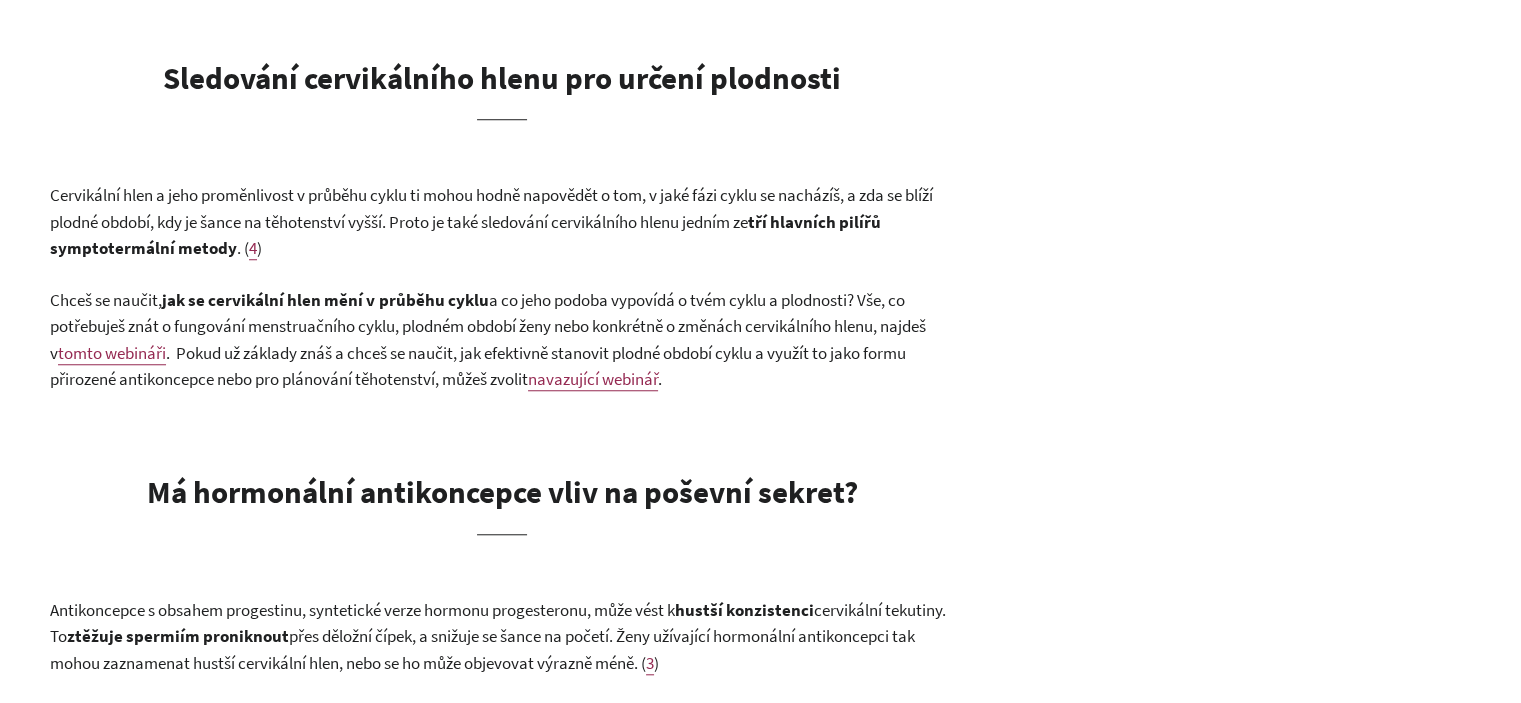 click on "Poševní sekret může někdy ženu překvapit, ať už svojí přítomností, množstvím nebo třeba texturou a barvou. Jeho přítomnost je však stejně přirozená, jako třeba sliny. Pravidelné zaznamenávání sekretu ti může předat užitečné informace o tvém těle, menstruačním cyklu či plodném období.
Co je vlastně poševní sekret?
Poševní sekret je souhrnný název pro jakoukoliv tekutinu (vyjma menstruace), která opouští vagínu. Jeho  hlavním úkolem  je odstraňovat staré buňky z pochvy, zajišťovat zvlhčování pochvy, chránit vaginální tkáně před infekcí a podrážděním a udržovat zdraví reprodukčních orgánů. Svoji funkci ale také plní v intimním životě.
1)
Cervikální tekutina
Jedním z typů poševního sekretu je cervikální hlen. Pochází ze žláz v děložním čípku a kolem něj.
Jeho hlavním úkolem je:
Pomoc transportu spermatu k vajíčku v plodném období
2 )
Sledováním cyklu normální" at bounding box center (502, 460) 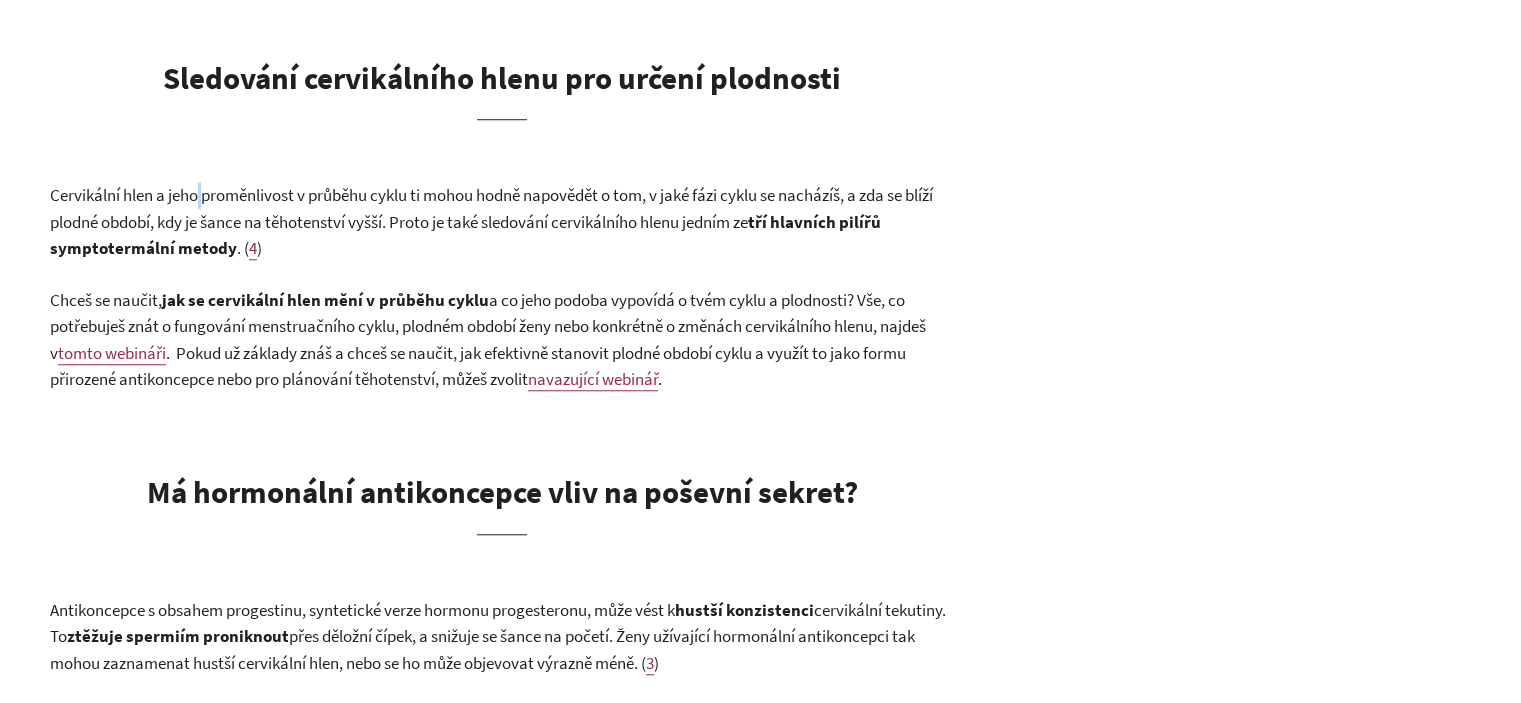 click on "Cervikální hlen a jeho proměnlivost v průběhu cyklu ti mohou hodně napovědět o tom, v jaké fázi cyklu se nacházíš, a zda se blíží plodné období, kdy je šance na těhotenství vyšší. Proto je také sledování cervikálního hlenu jedním ze" at bounding box center (491, 208) 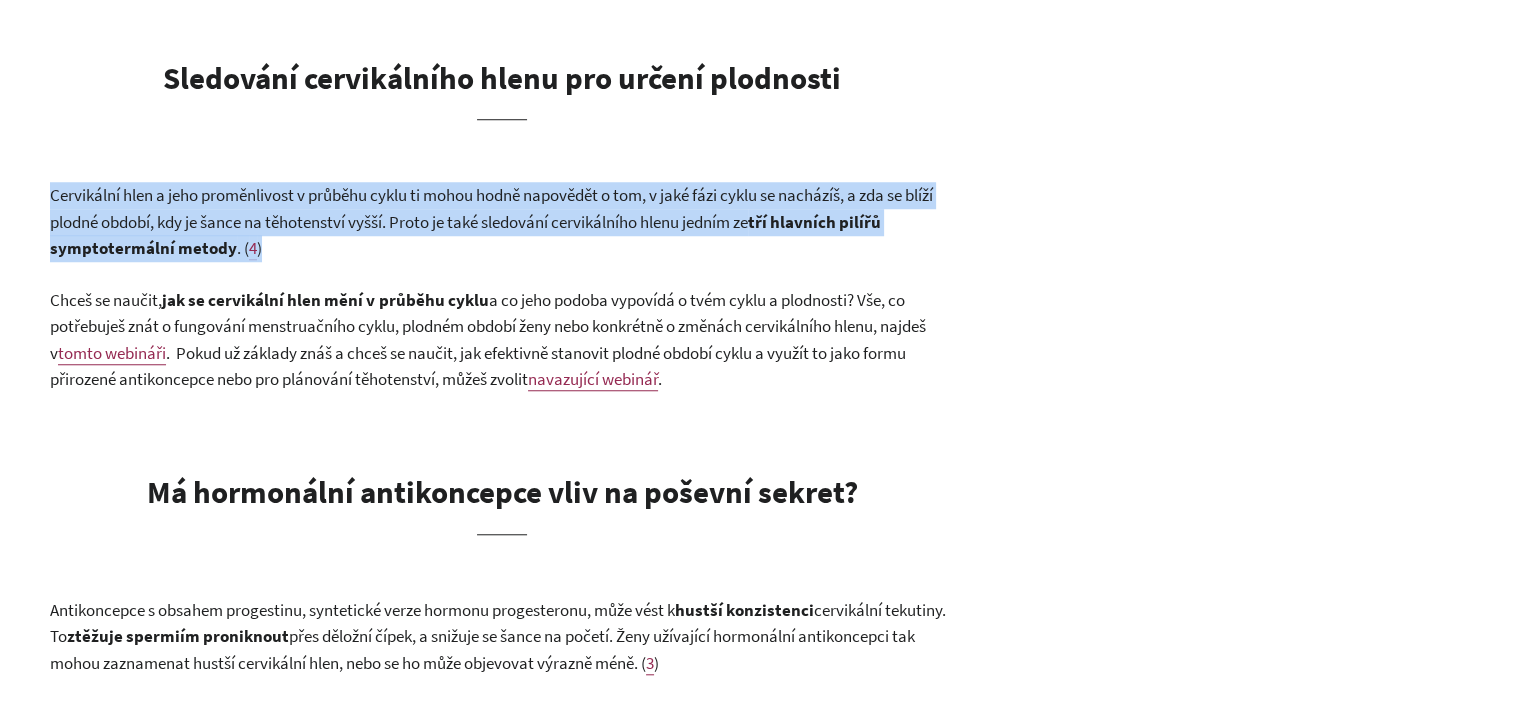 click on "Cervikální hlen a jeho proměnlivost v průběhu cyklu ti mohou hodně napovědět o tom, v jaké fázi cyklu se nacházíš, a zda se blíží plodné období, kdy je šance na těhotenství vyšší. Proto je také sledování cervikálního hlenu jedním ze" at bounding box center [491, 208] 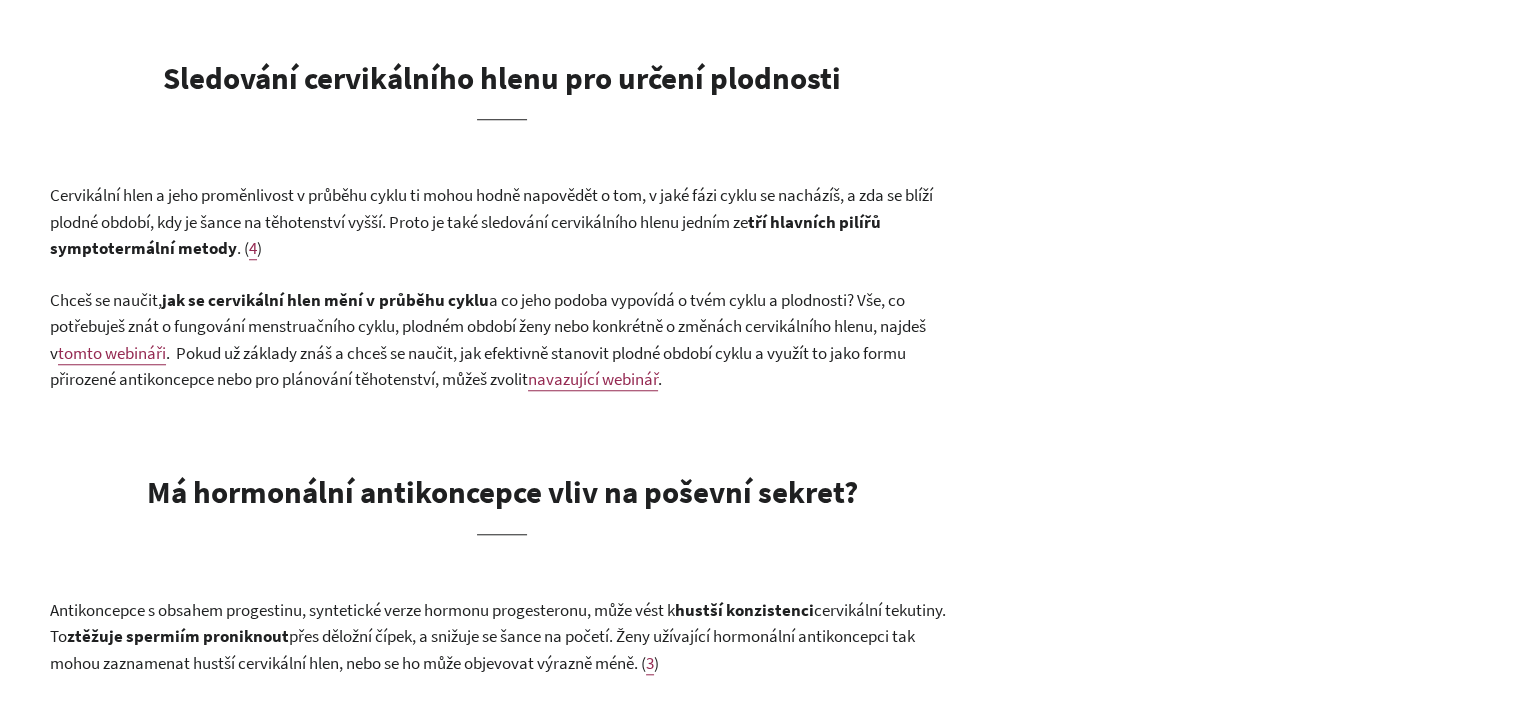 click on "Cervikální hlen a jeho proměnlivost v průběhu cyklu ti mohou hodně napovědět o tom, v jaké fázi cyklu se nacházíš, a zda se blíží plodné období, kdy je šance na těhotenství vyšší. Proto je také sledování cervikálního hlenu jedním ze  tří hlavních pilířů symptotermální metody . ( 4 )" at bounding box center [502, 222] 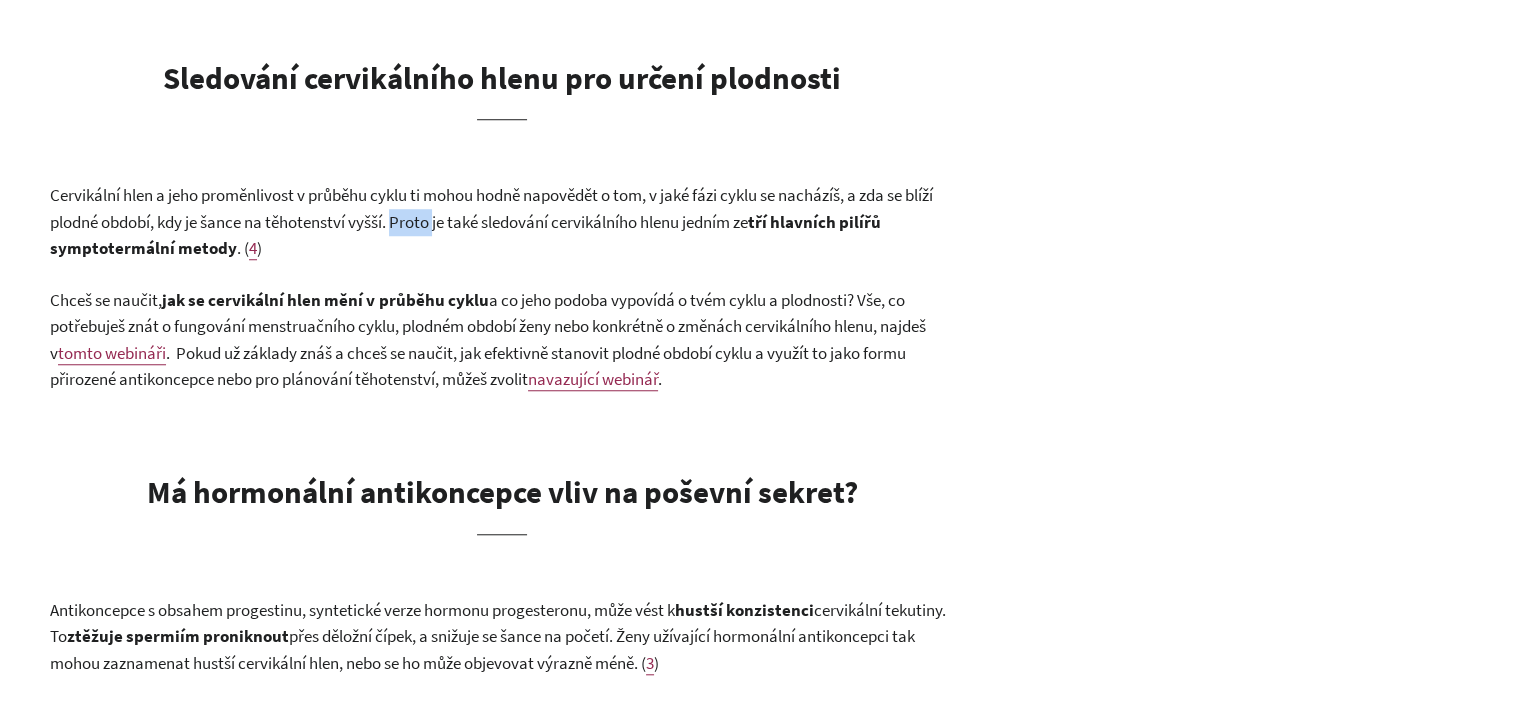 click on "Cervikální hlen a jeho proměnlivost v průběhu cyklu ti mohou hodně napovědět o tom, v jaké fázi cyklu se nacházíš, a zda se blíží plodné období, kdy je šance na těhotenství vyšší. Proto je také sledování cervikálního hlenu jedním ze  tří hlavních pilířů symptotermální metody . ( 4 )" at bounding box center (502, 222) 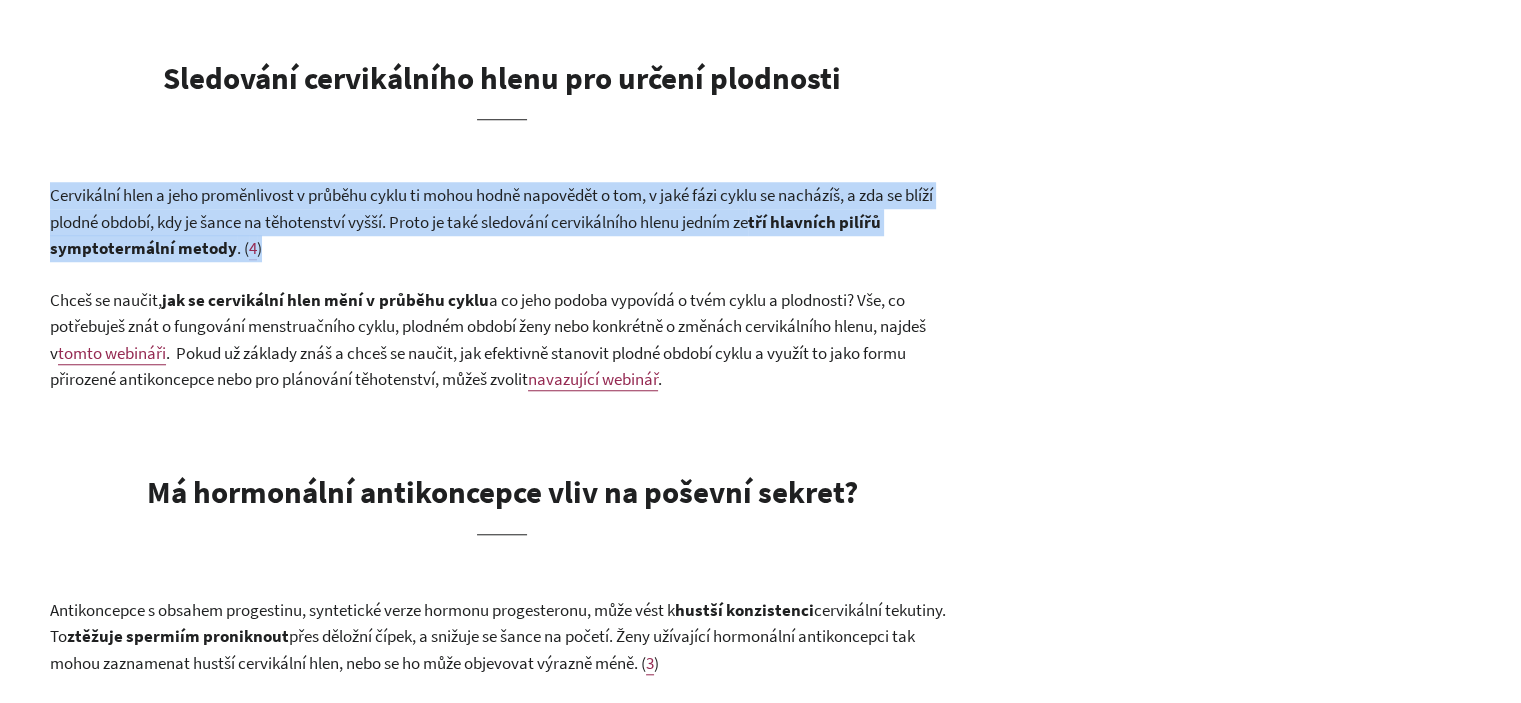 click on "Cervikální hlen a jeho proměnlivost v průběhu cyklu ti mohou hodně napovědět o tom, v jaké fázi cyklu se nacházíš, a zda se blíží plodné období, kdy je šance na těhotenství vyšší. Proto je také sledování cervikálního hlenu jedním ze  tří hlavních pilířů symptotermální metody . ( 4 )" at bounding box center (502, 222) 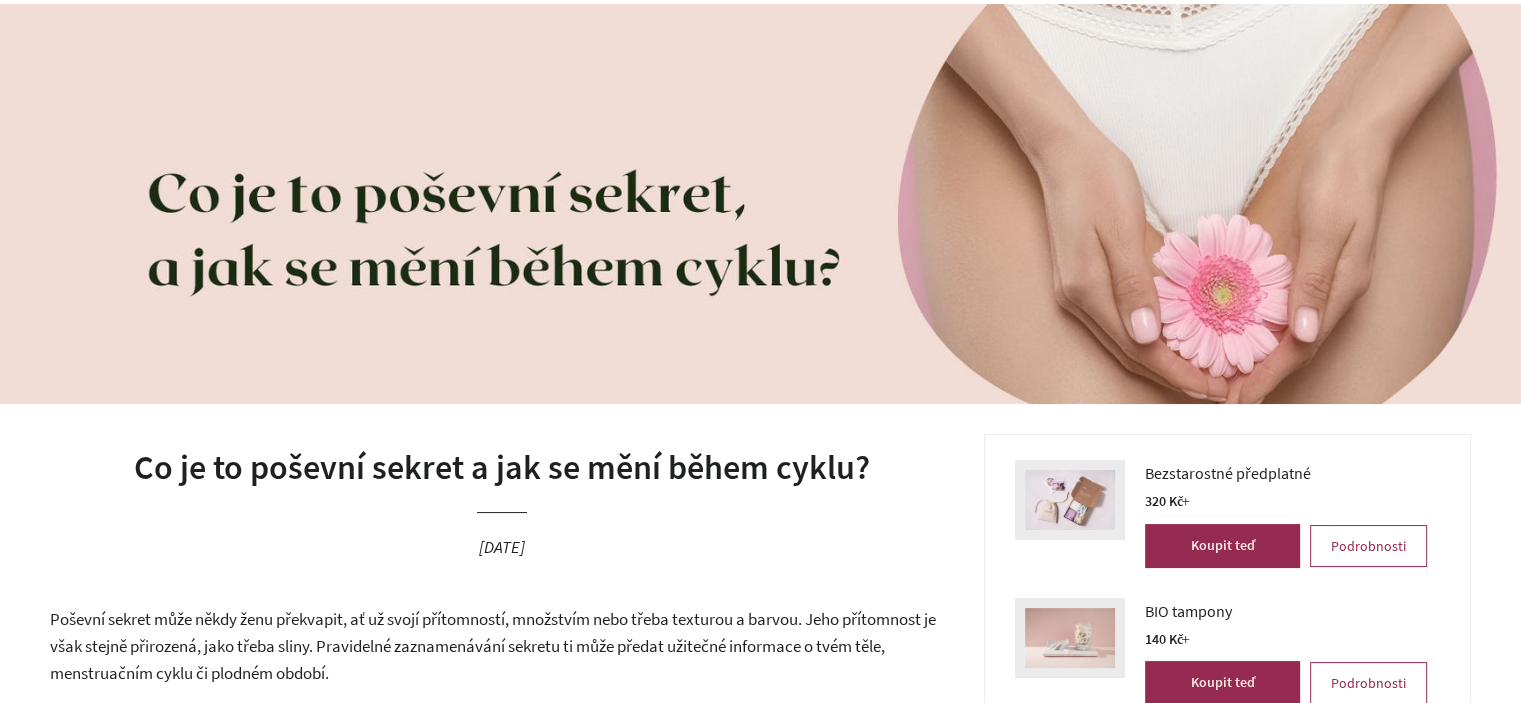 scroll, scrollTop: 300, scrollLeft: 0, axis: vertical 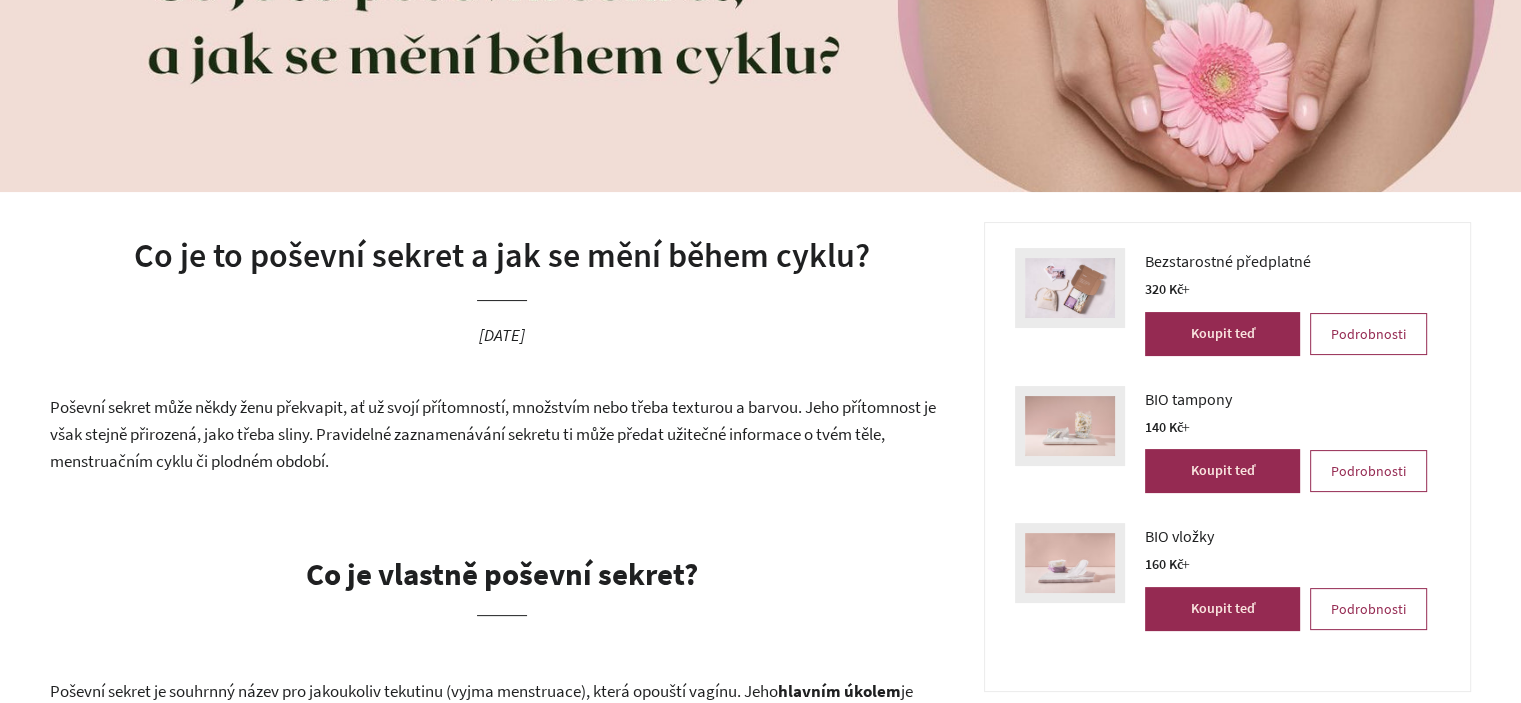 click on "Co je to poševní sekret a jak se mění během cyklu?" at bounding box center [502, 256] 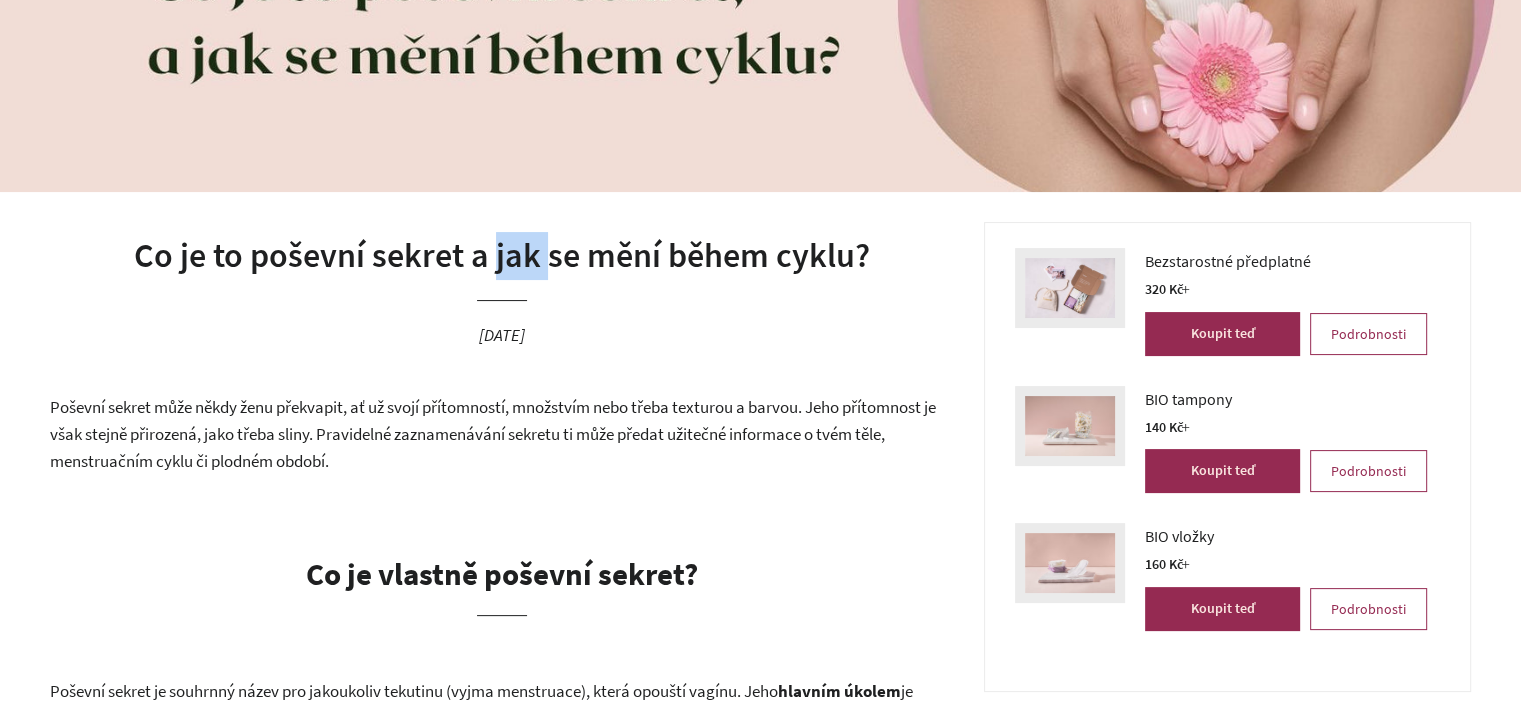 click on "Co je to poševní sekret a jak se mění během cyklu?" at bounding box center [502, 256] 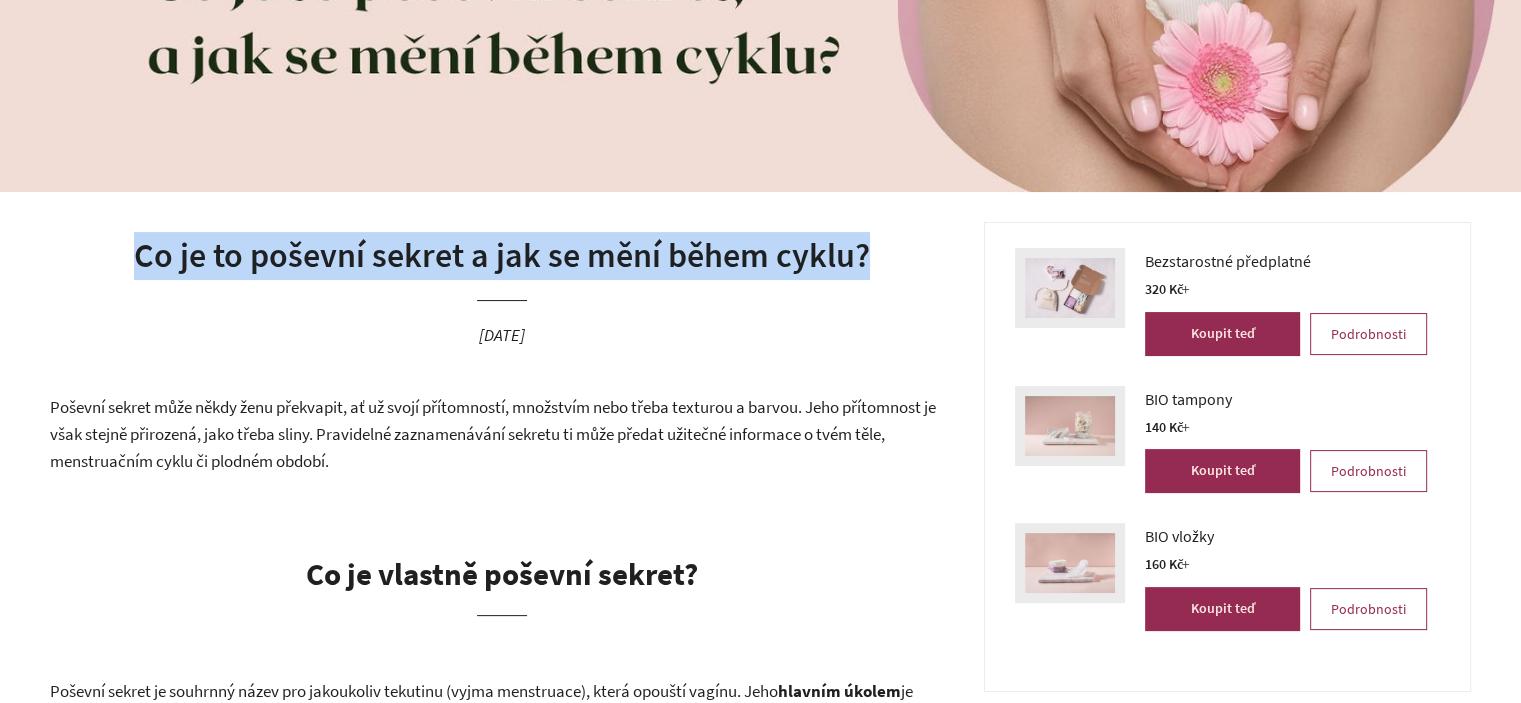 click on "Co je to poševní sekret a jak se mění během cyklu?" at bounding box center (502, 256) 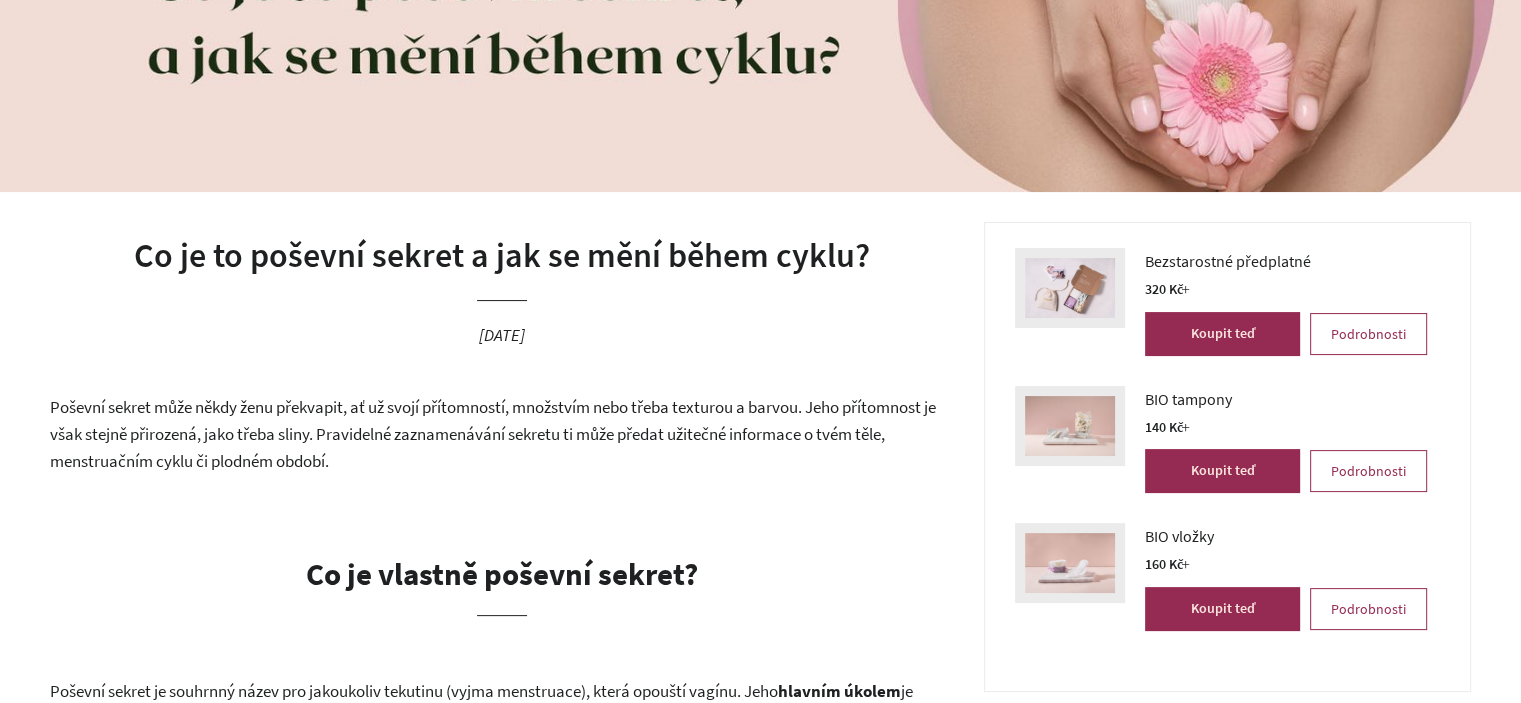 click on "Co je to poševní sekret a jak se mění během cyklu?" at bounding box center [502, 256] 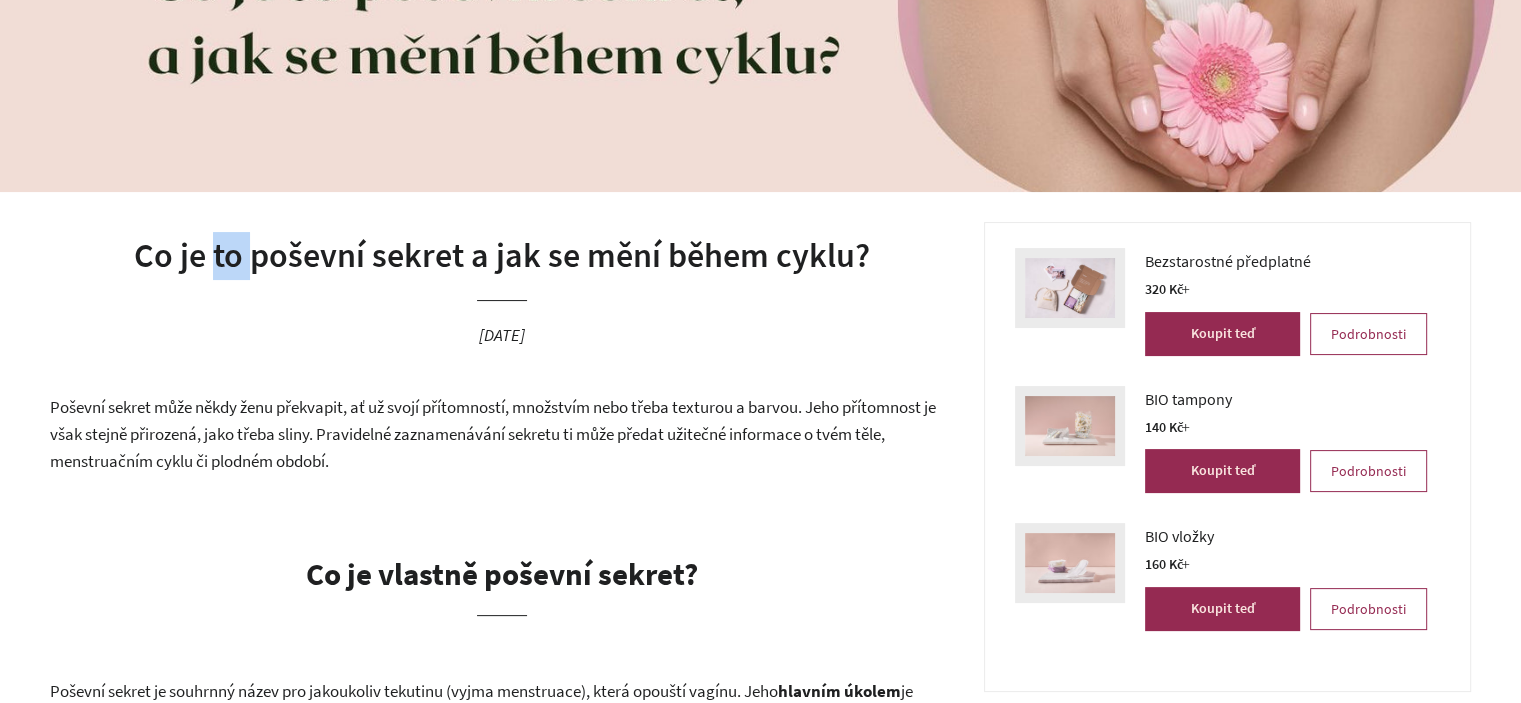 click on "Co je to poševní sekret a jak se mění během cyklu?" at bounding box center [502, 256] 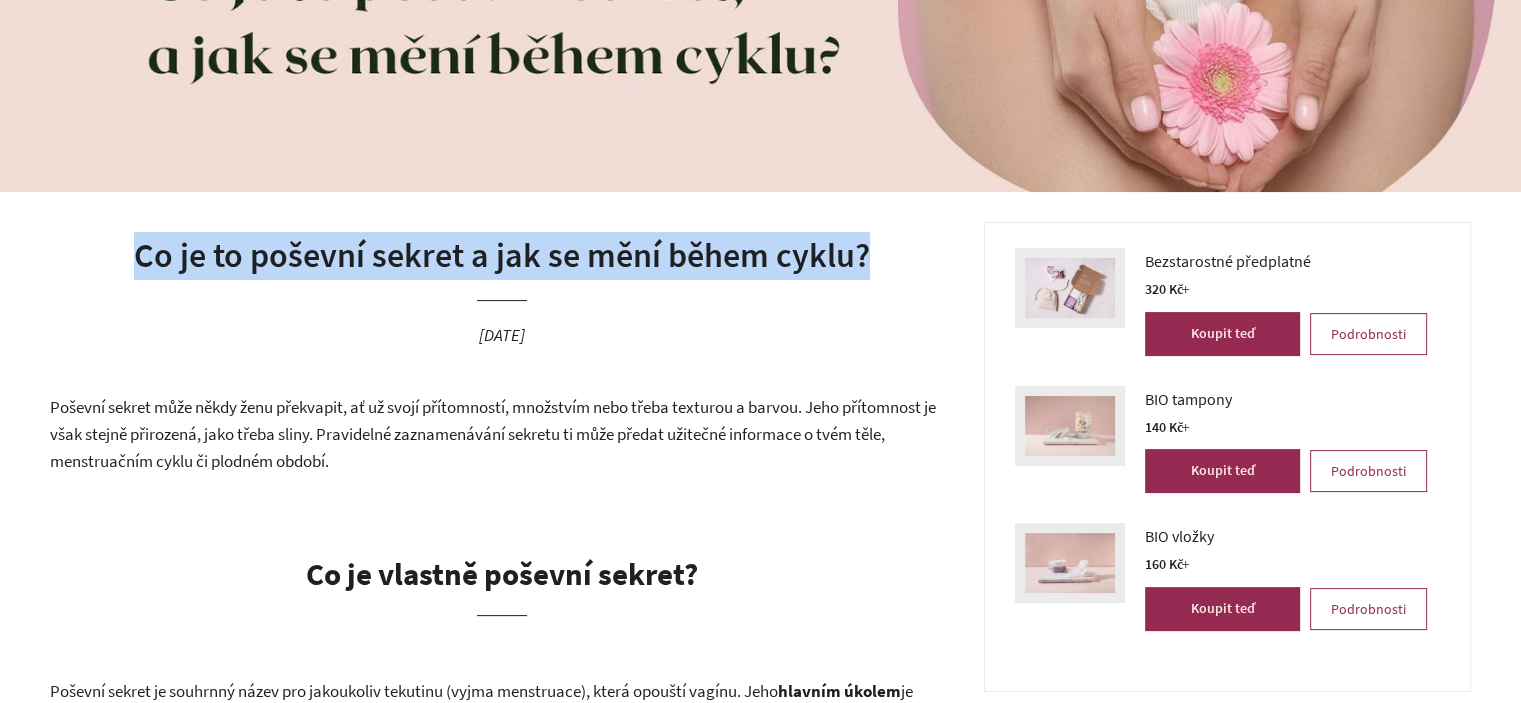 click on "Co je to poševní sekret a jak se mění během cyklu?" at bounding box center (502, 256) 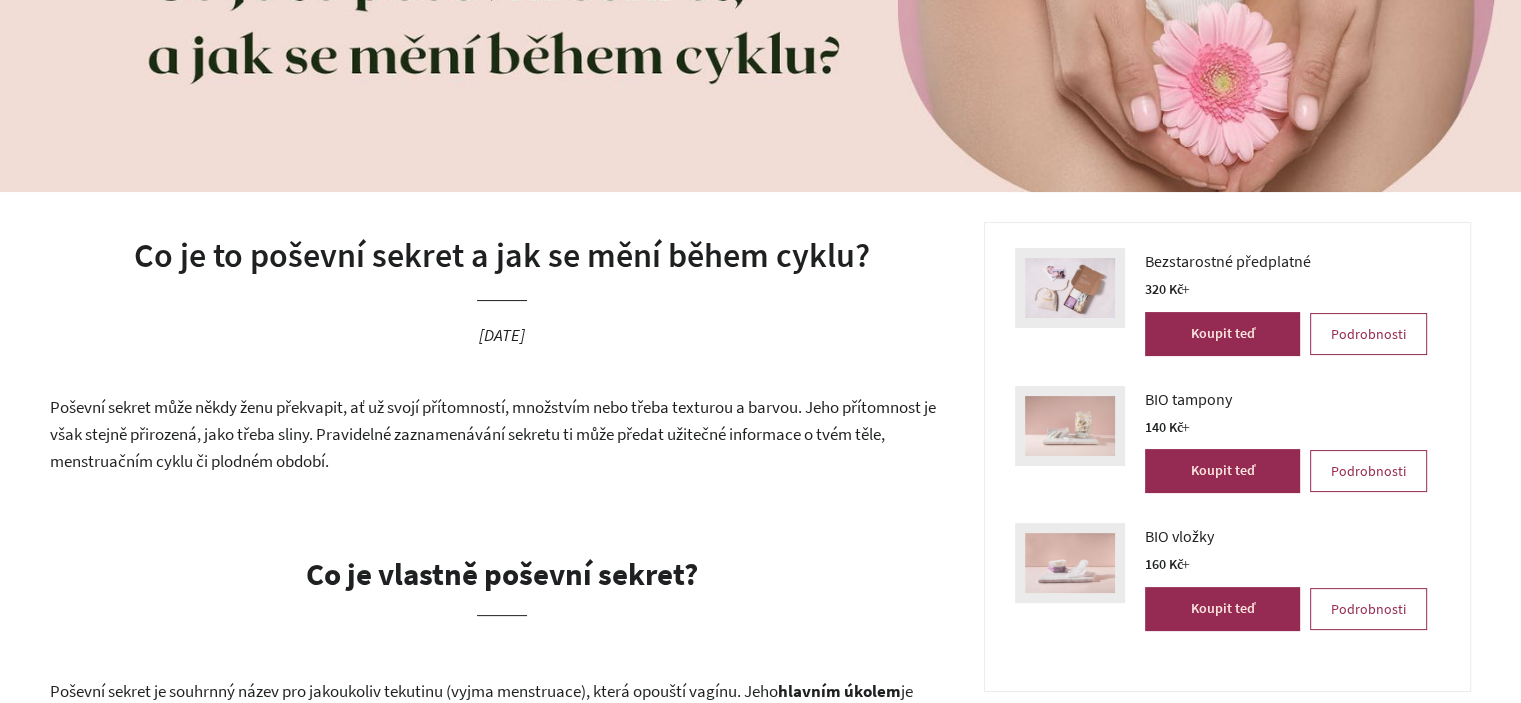 click on "Co je to poševní sekret a jak se mění během cyklu?" at bounding box center [502, 256] 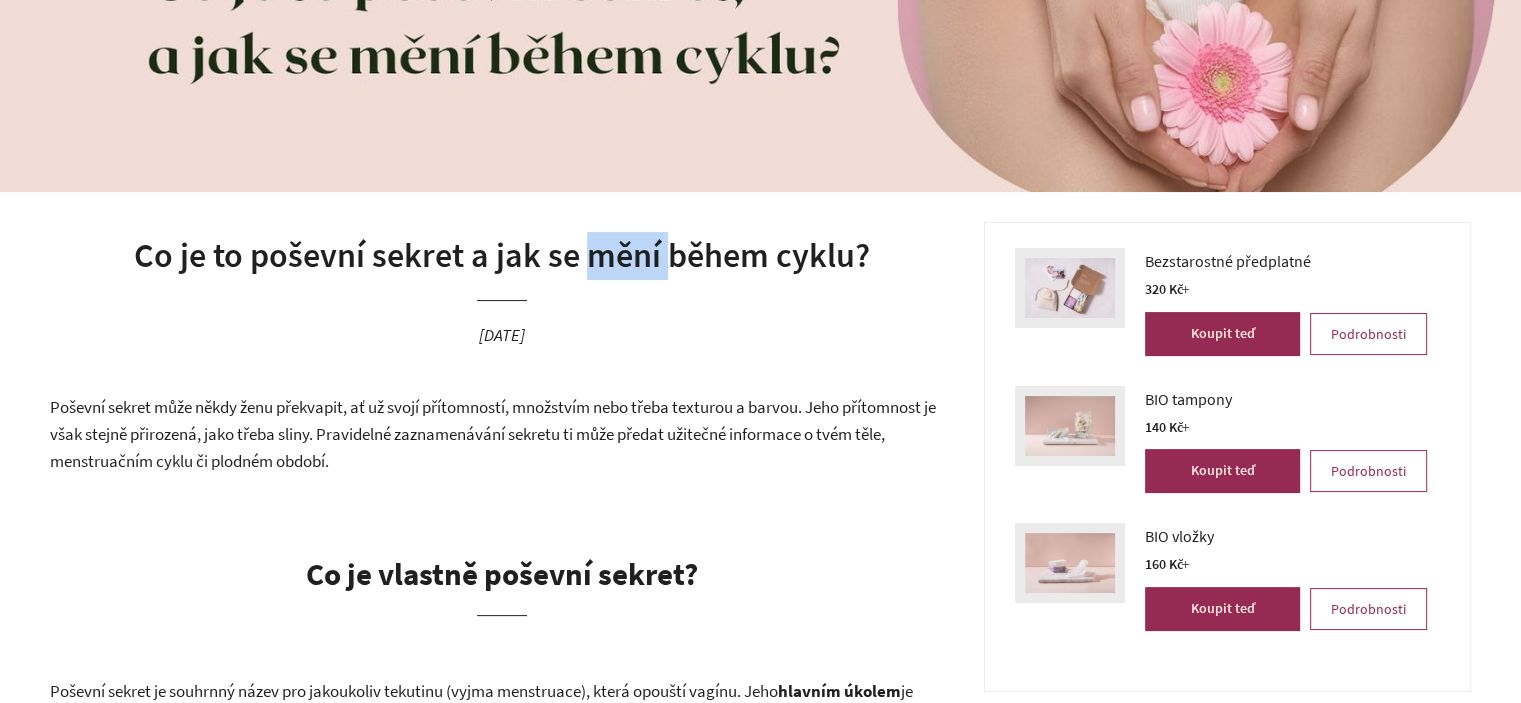 click on "Co je to poševní sekret a jak se mění během cyklu?" at bounding box center (502, 256) 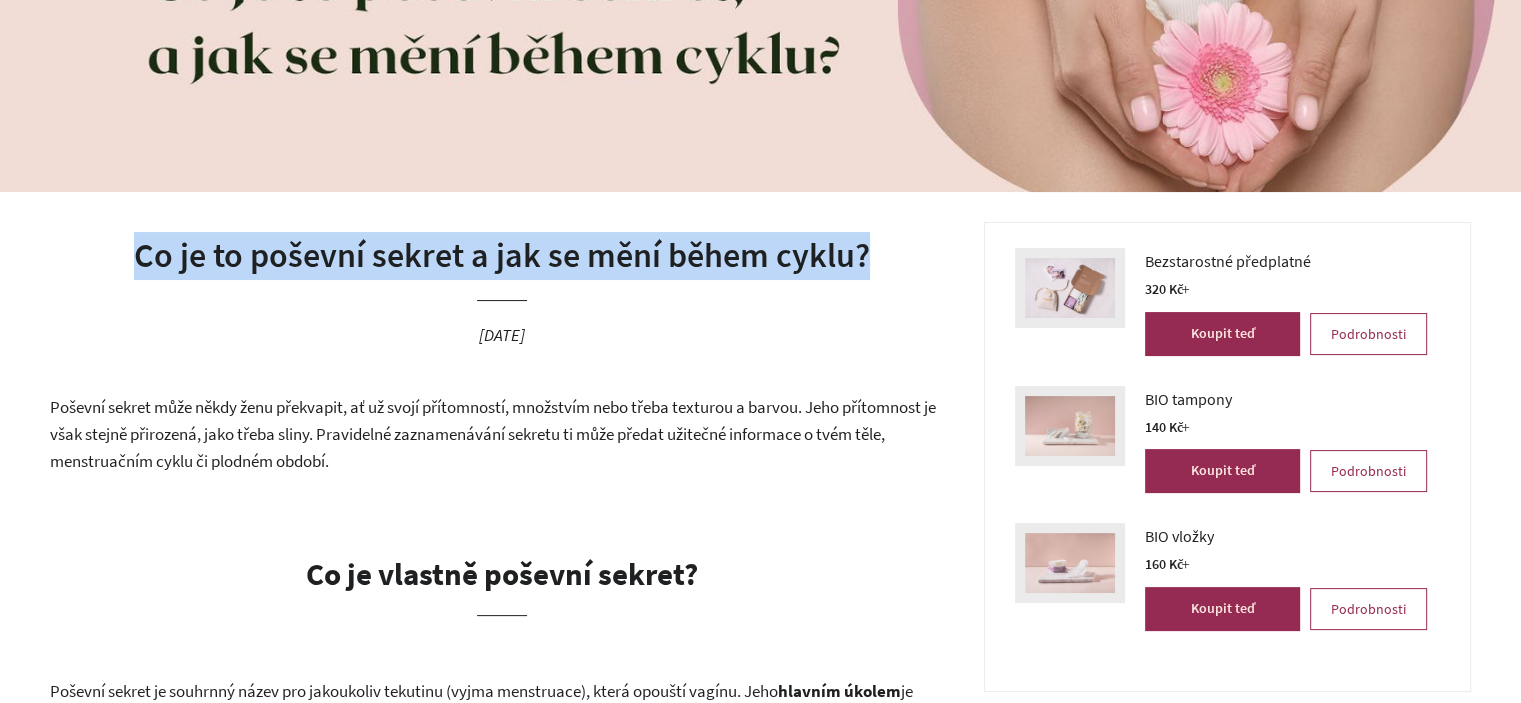 click on "Co je to poševní sekret a jak se mění během cyklu?" at bounding box center (502, 256) 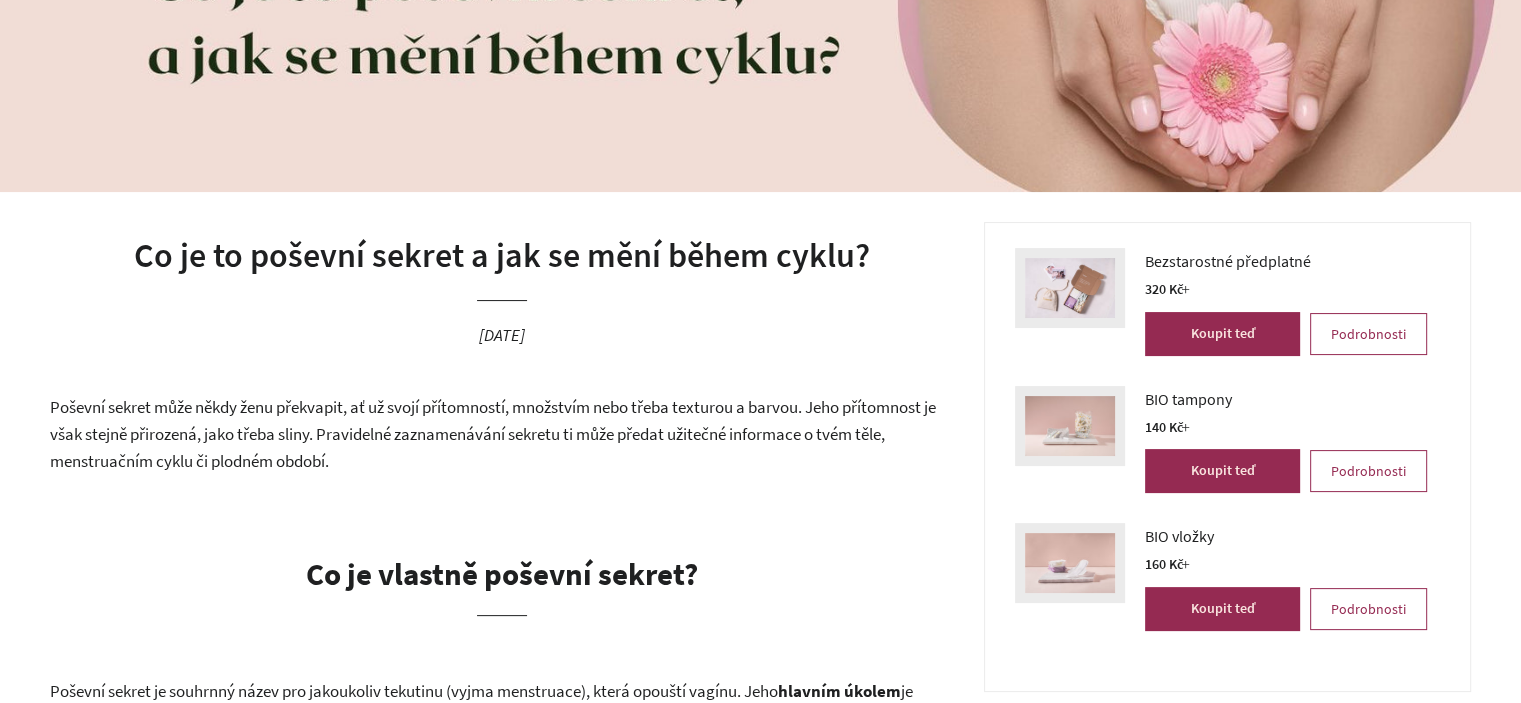 click on "Co je to poševní sekret a jak se mění během cyklu?
1. květen 2024" at bounding box center (502, 308) 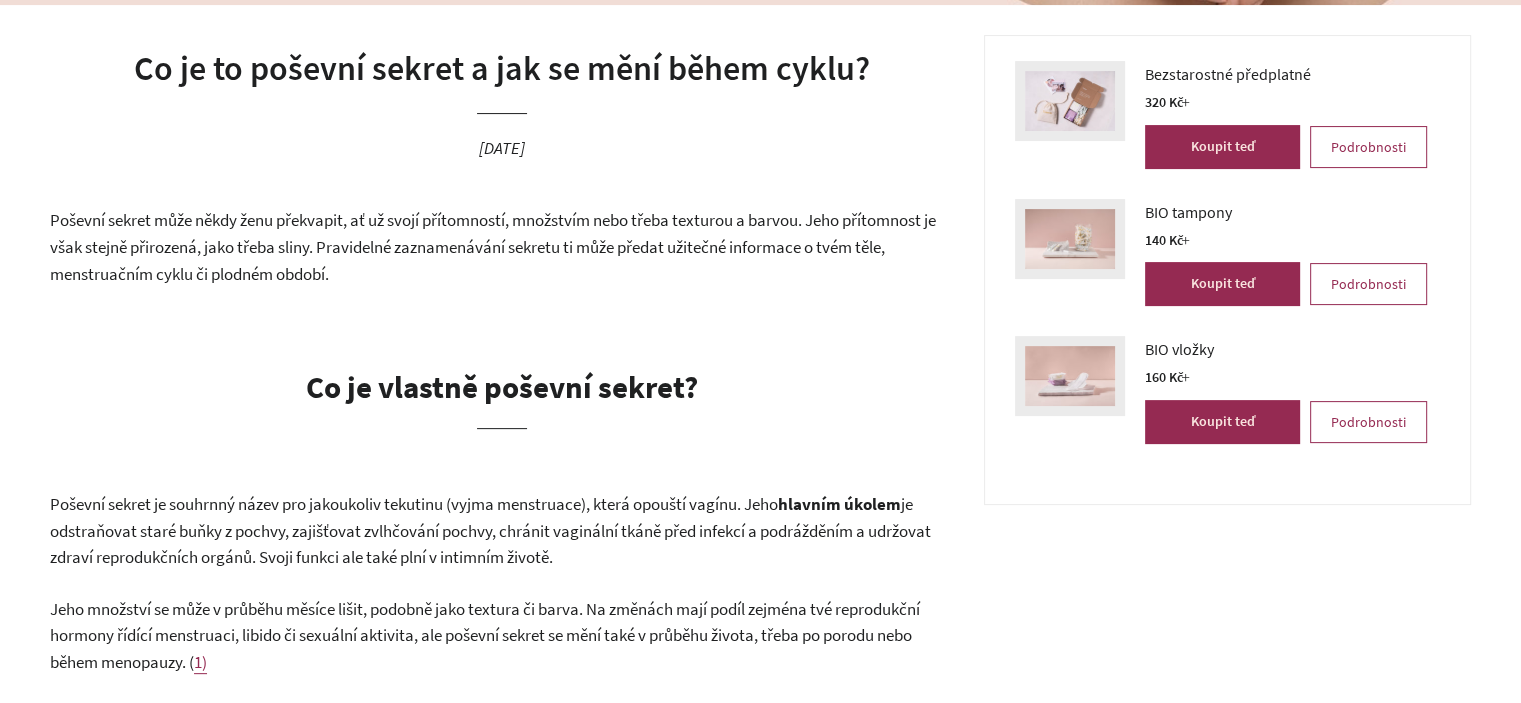 scroll, scrollTop: 500, scrollLeft: 0, axis: vertical 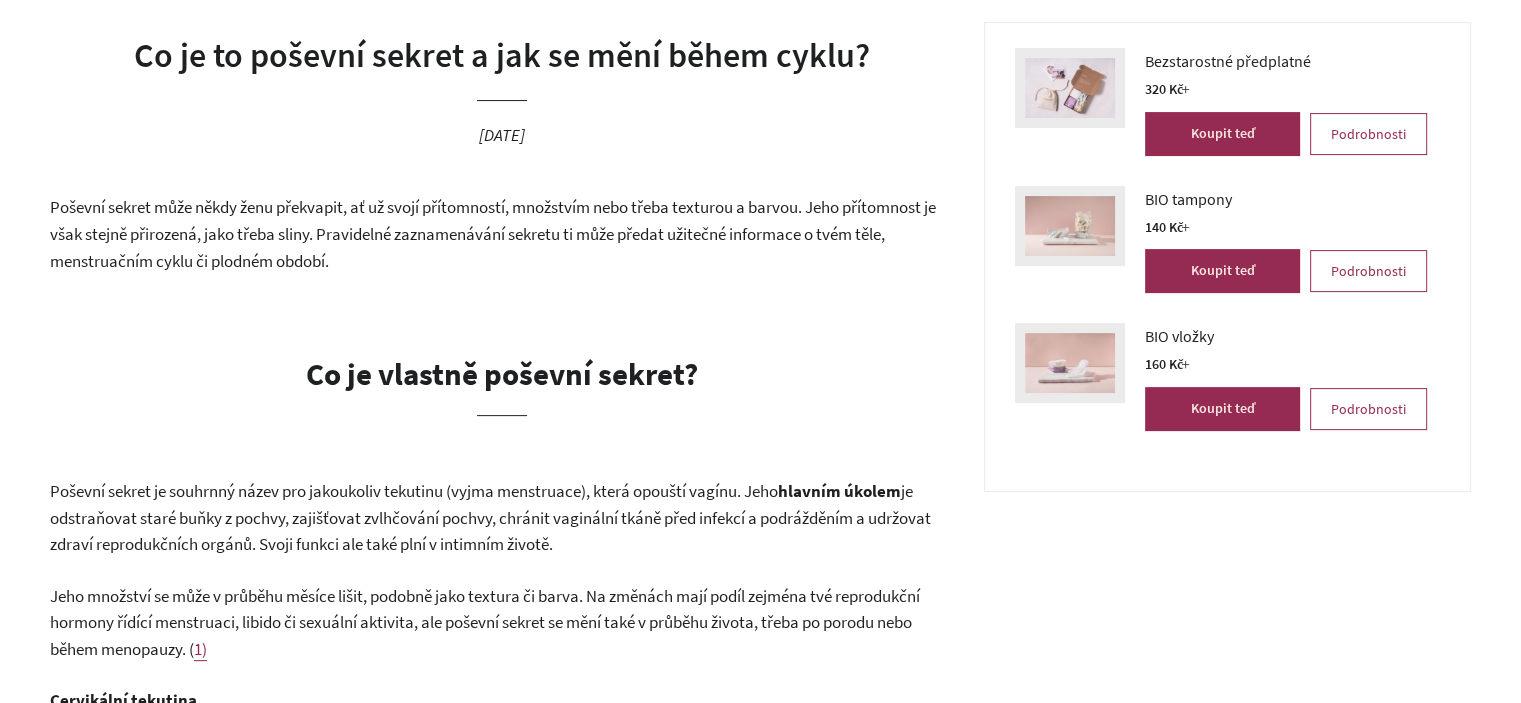click on "Poševní sekret může někdy ženu překvapit, ať už svojí přítomností, množstvím nebo třeba texturou a barvou. Jeho přítomnost je však stejně přirozená, jako třeba sliny. Pravidelné zaznamenávání sekretu ti může předat užitečné informace o tvém těle, menstruačním cyklu či plodném období." at bounding box center (502, 234) 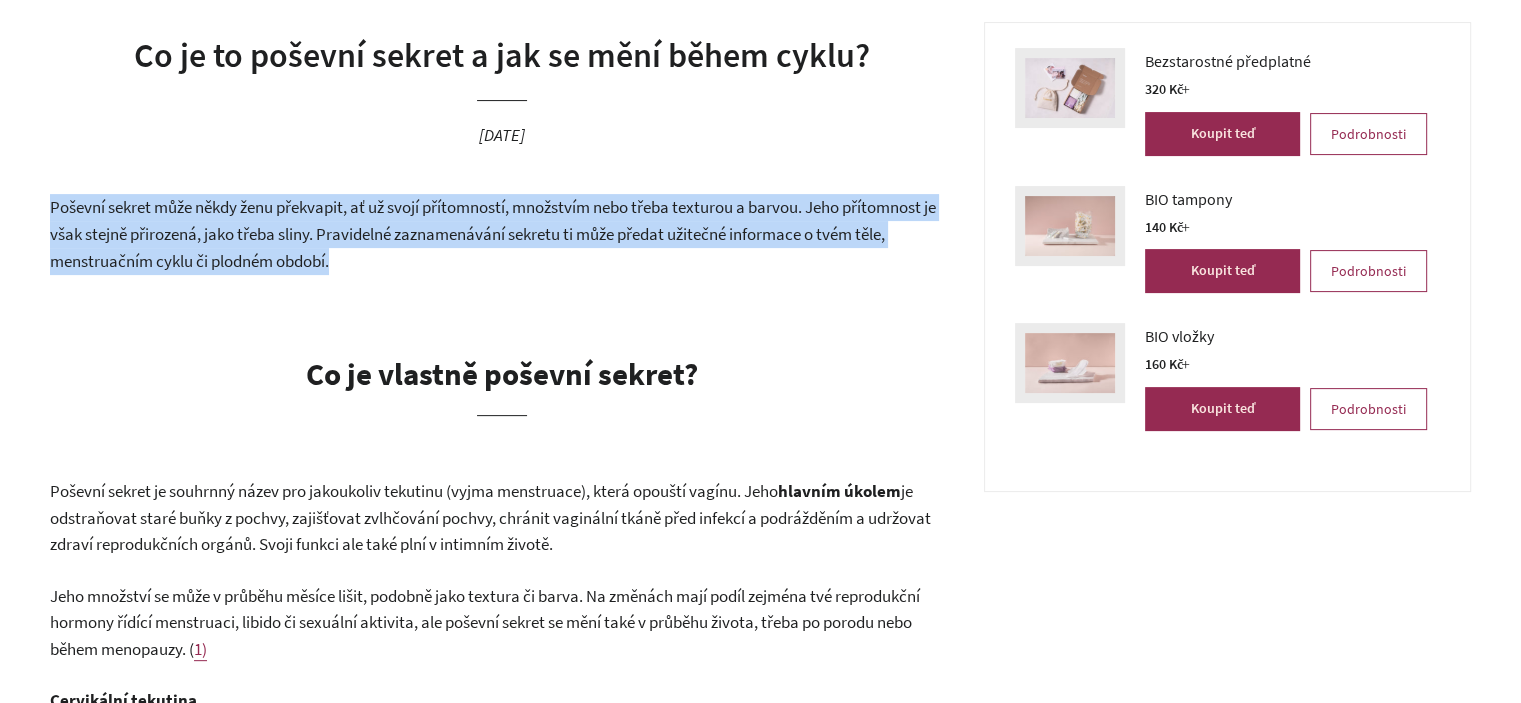 click on "Poševní sekret může někdy ženu překvapit, ať už svojí přítomností, množstvím nebo třeba texturou a barvou. Jeho přítomnost je však stejně přirozená, jako třeba sliny. Pravidelné zaznamenávání sekretu ti může předat užitečné informace o tvém těle, menstruačním cyklu či plodném období." at bounding box center [502, 234] 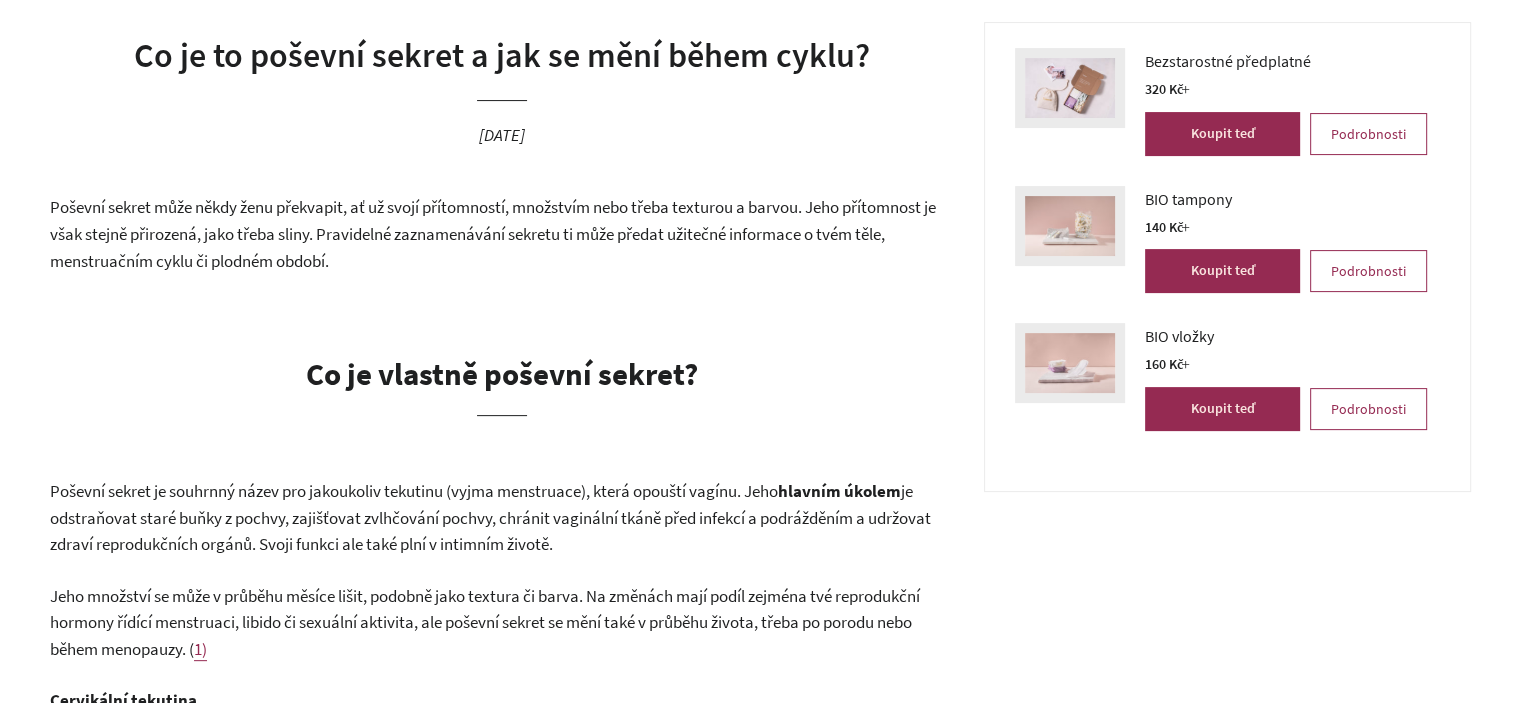 click on "Poševní sekret může někdy ženu překvapit, ať už svojí přítomností, množstvím nebo třeba texturou a barvou. Jeho přítomnost je však stejně přirozená, jako třeba sliny. Pravidelné zaznamenávání sekretu ti může předat užitečné informace o tvém těle, menstruačním cyklu či plodném období." at bounding box center (502, 234) 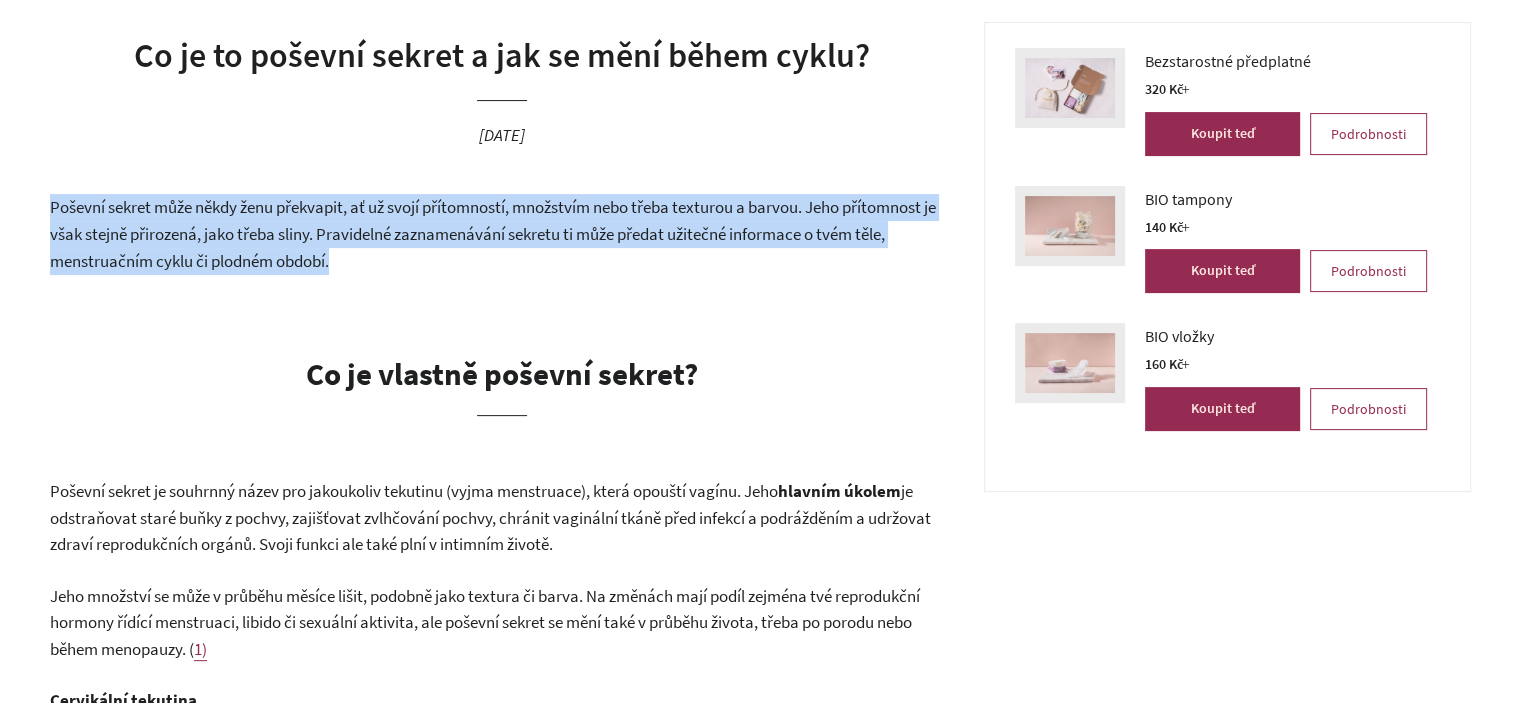 click on "Poševní sekret může někdy ženu překvapit, ať už svojí přítomností, množstvím nebo třeba texturou a barvou. Jeho přítomnost je však stejně přirozená, jako třeba sliny. Pravidelné zaznamenávání sekretu ti může předat užitečné informace o tvém těle, menstruačním cyklu či plodném období." at bounding box center (502, 234) 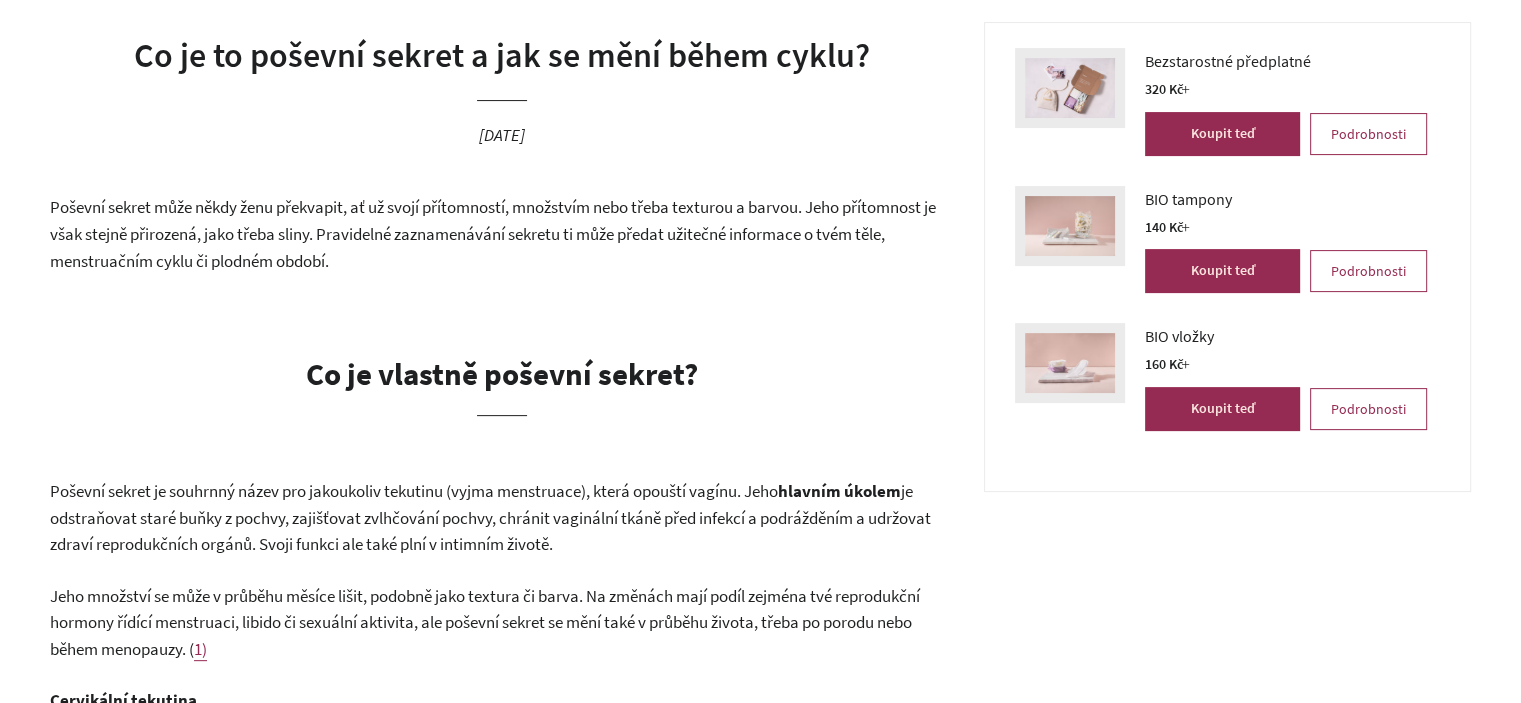 click on "Poševní sekret může někdy ženu překvapit, ať už svojí přítomností, množstvím nebo třeba texturou a barvou. Jeho přítomnost je však stejně přirozená, jako třeba sliny. Pravidelné zaznamenávání sekretu ti může předat užitečné informace o tvém těle, menstruačním cyklu či plodném období.
Co je vlastně poševní sekret?
Poševní sekret je souhrnný název pro jakoukoliv tekutinu (vyjma menstruace), která opouští vagínu. Jeho  hlavním úkolem  je odstraňovat staré buňky z pochvy, zajišťovat zvlhčování pochvy, chránit vaginální tkáně před infekcí a podrážděním a udržovat zdraví reprodukčních orgánů. Svoji funkci ale také plní v intimním životě.
1)
Cervikální tekutina
Jedním z typů poševního sekretu je cervikální hlen. Pochází ze žláz v děložním čípku a kolem něj.
Jeho hlavním úkolem je:
Pomoc transportu spermatu k vajíčku v plodném období
2 )
Sledováním cyklu normální" at bounding box center (502, 1560) 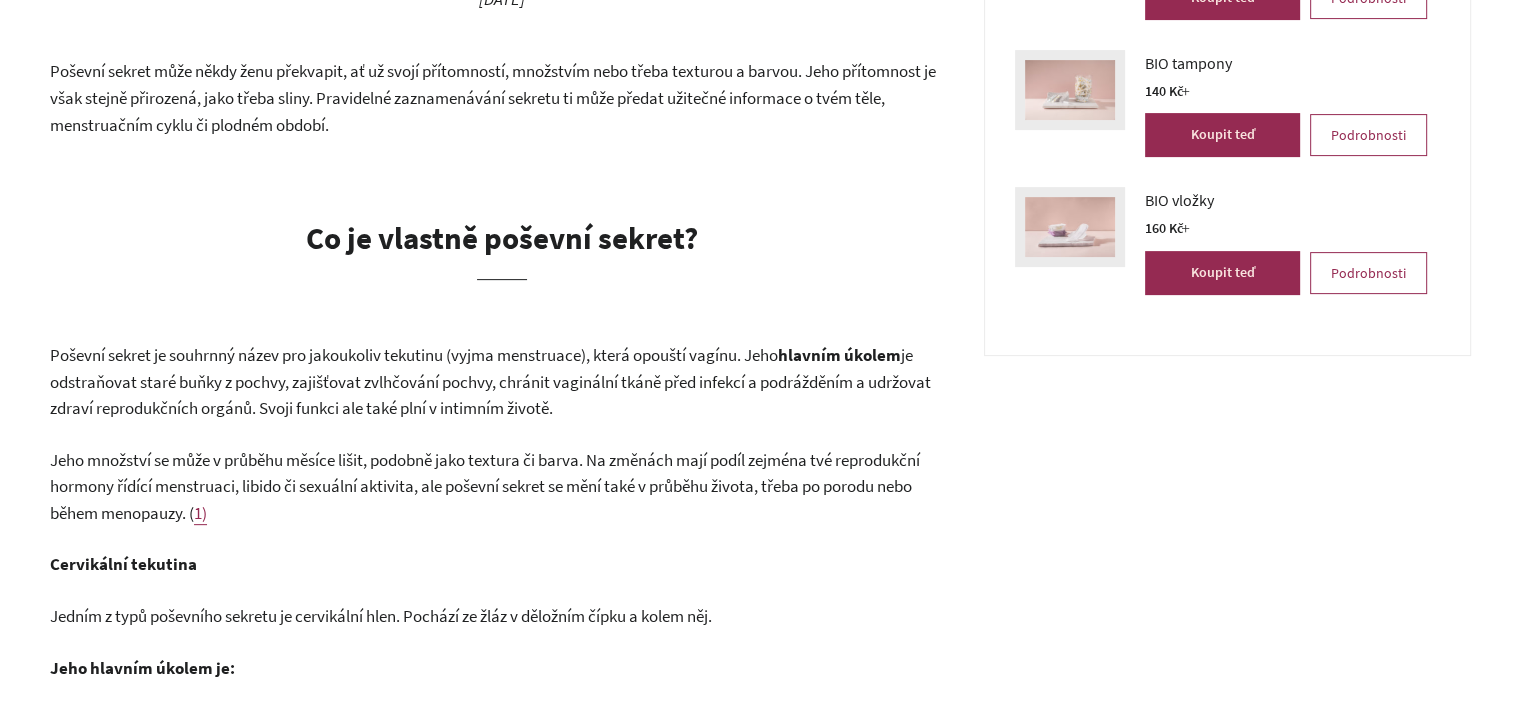 scroll, scrollTop: 700, scrollLeft: 0, axis: vertical 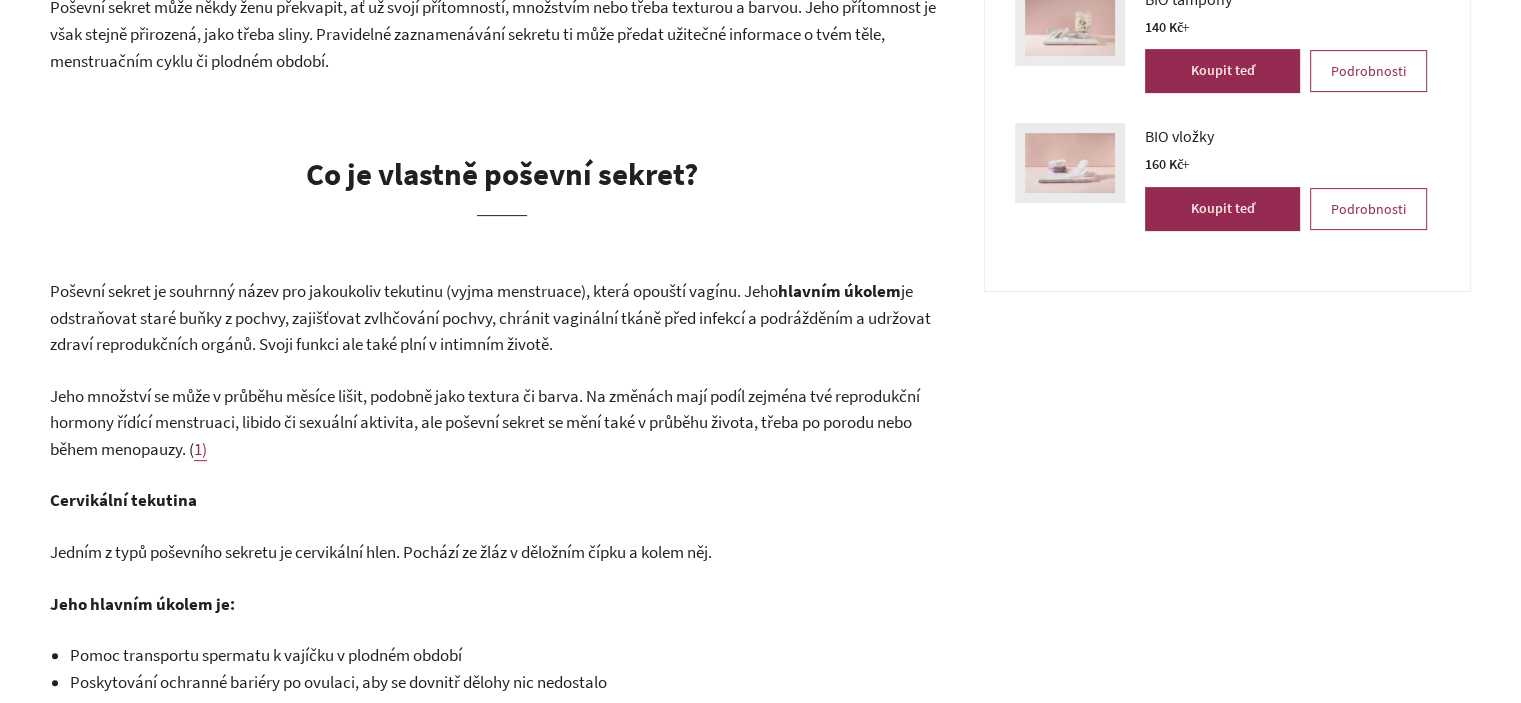 click on "Co je vlastně poševní sekret?" at bounding box center (502, 184) 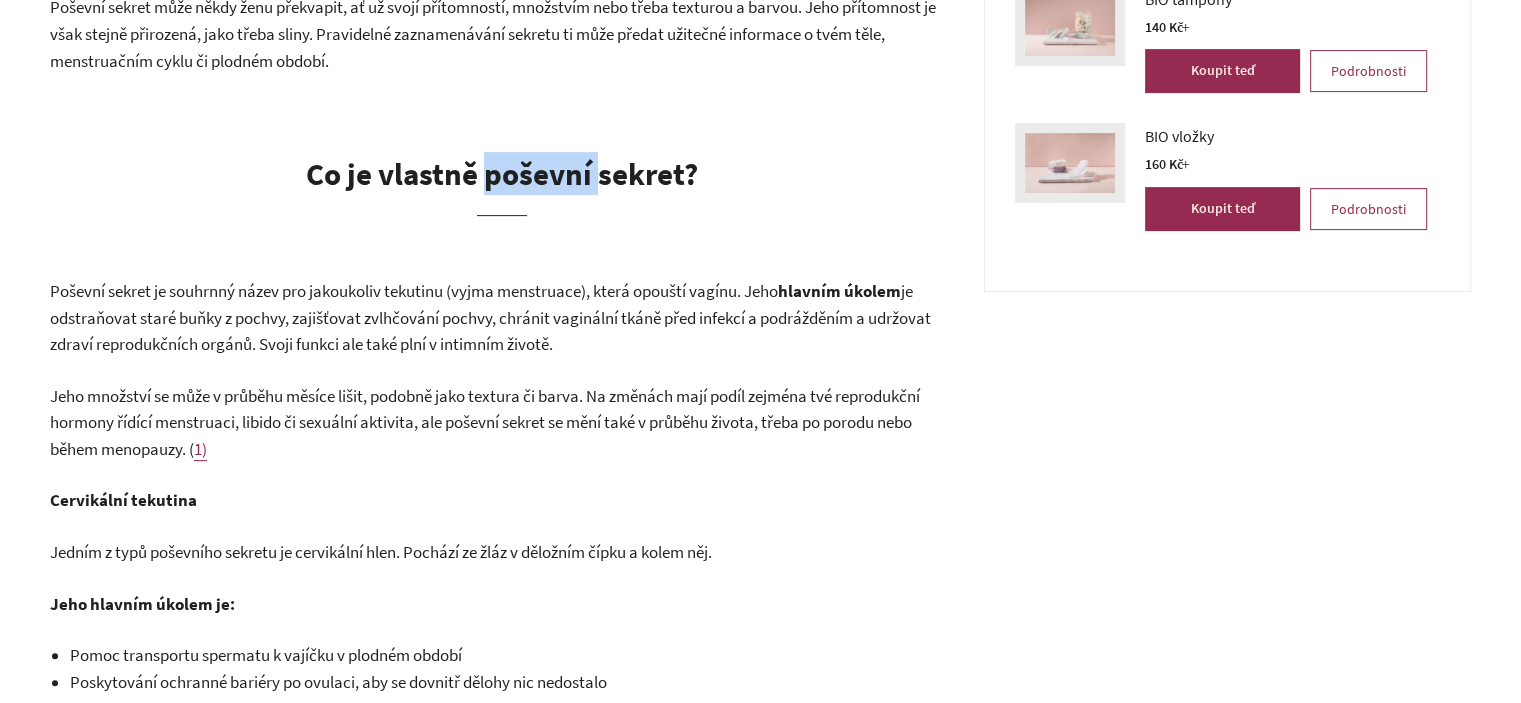 click on "Co je vlastně poševní sekret?" at bounding box center (502, 173) 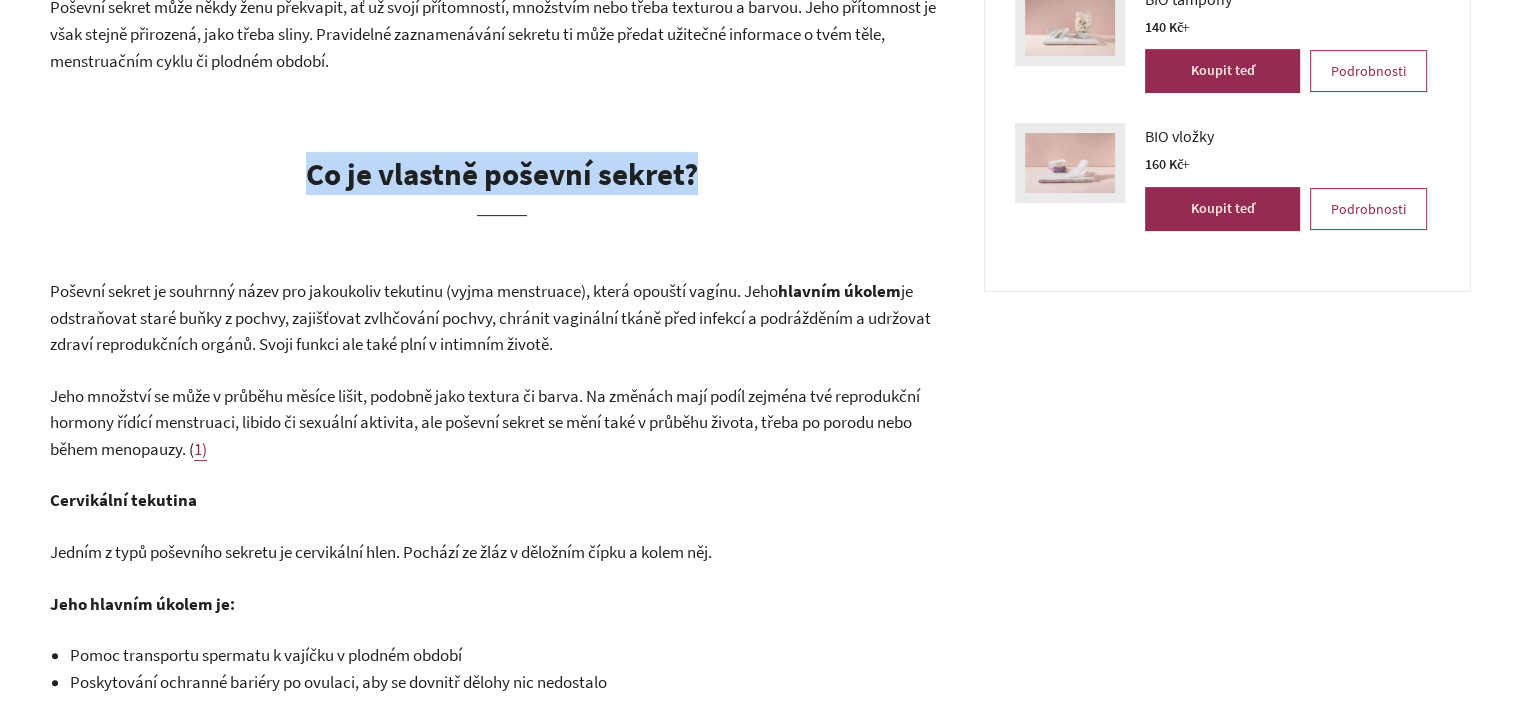click on "Co je vlastně poševní sekret?" at bounding box center [502, 173] 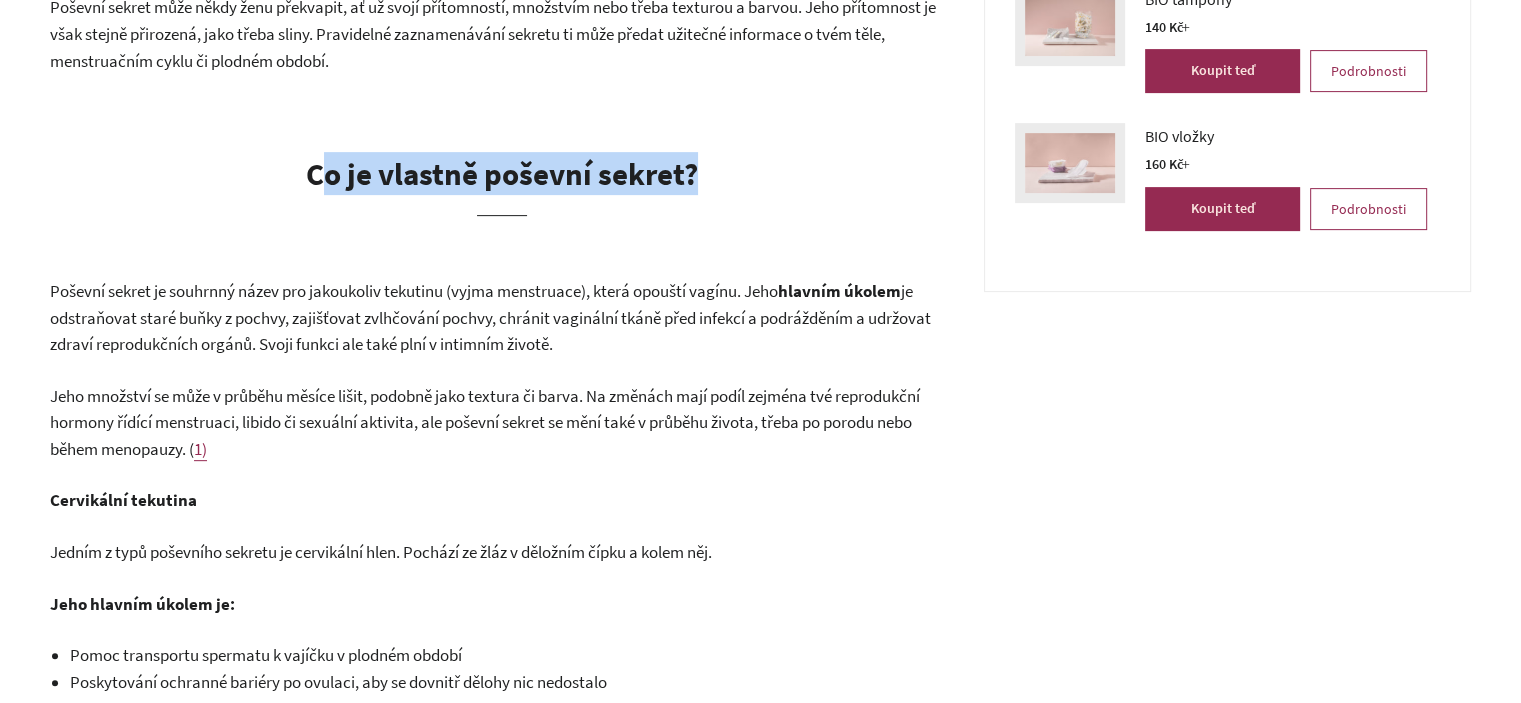 drag, startPoint x: 704, startPoint y: 175, endPoint x: 327, endPoint y: 175, distance: 377 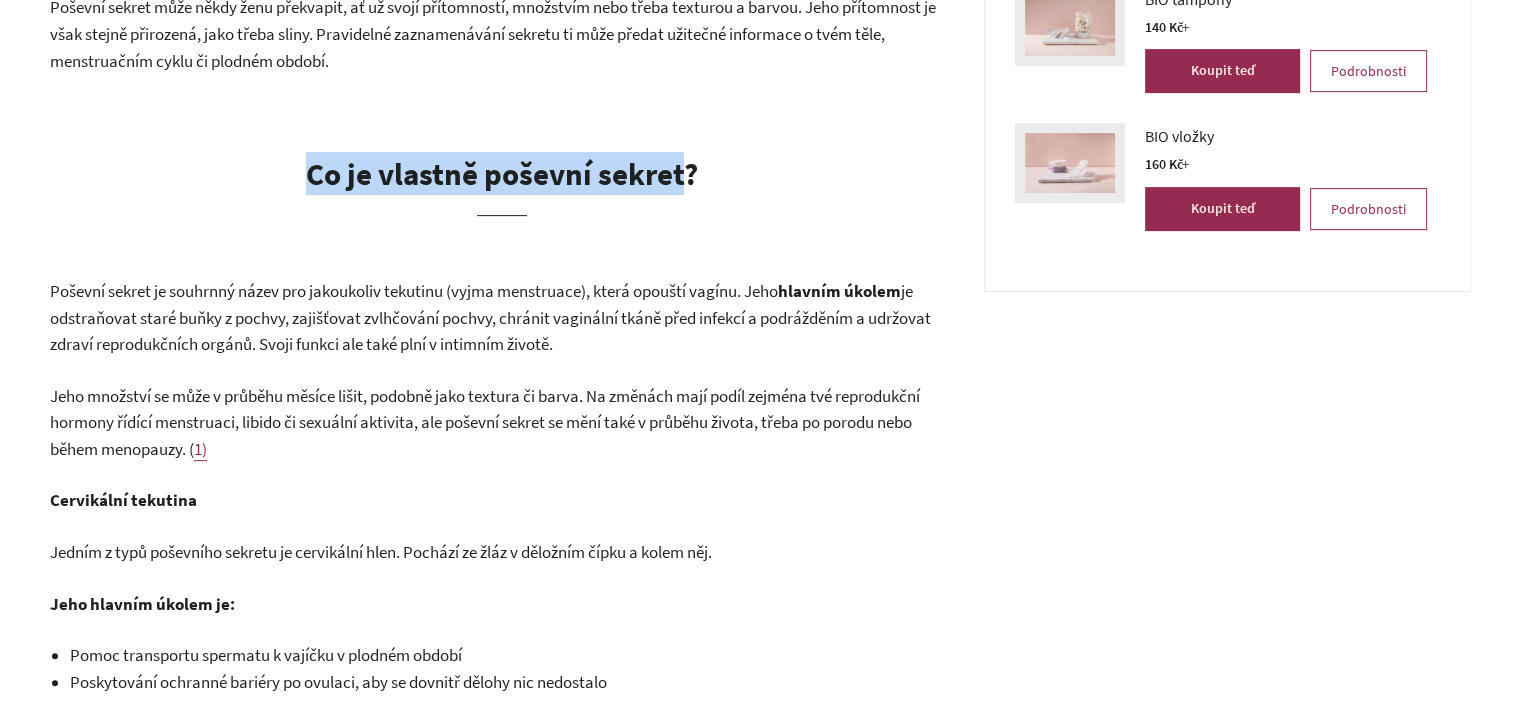 drag, startPoint x: 317, startPoint y: 174, endPoint x: 677, endPoint y: 187, distance: 360.23465 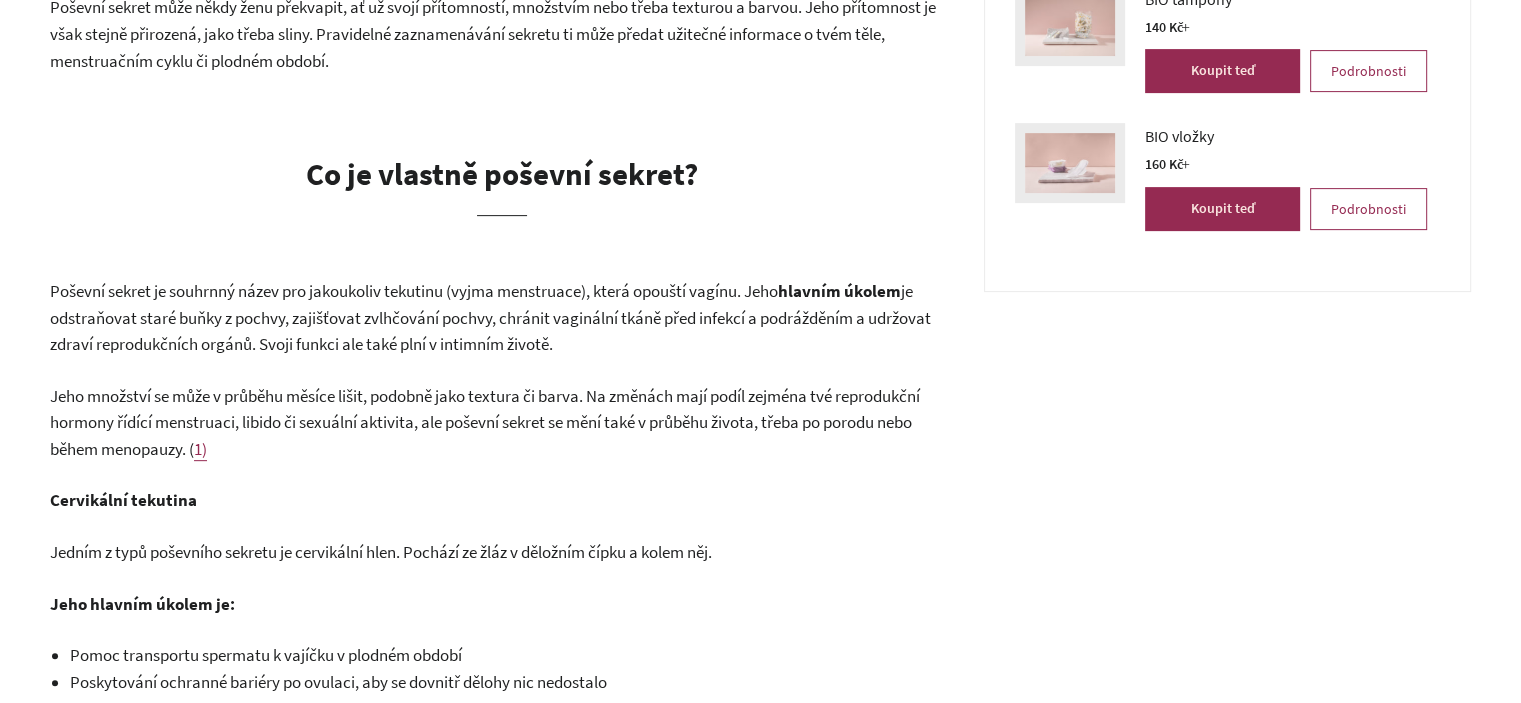 click on "Jeho množství se může v průběhu měsíce lišit, podobně jako textura či barva. Na změnách mají podíl zejména tvé reprodukční hormony řídící menstruaci, libido či sexuální aktivita, ale poševní sekret se mění také v průběhu života, třeba po porodu nebo během menopauzy. (" at bounding box center [485, 422] 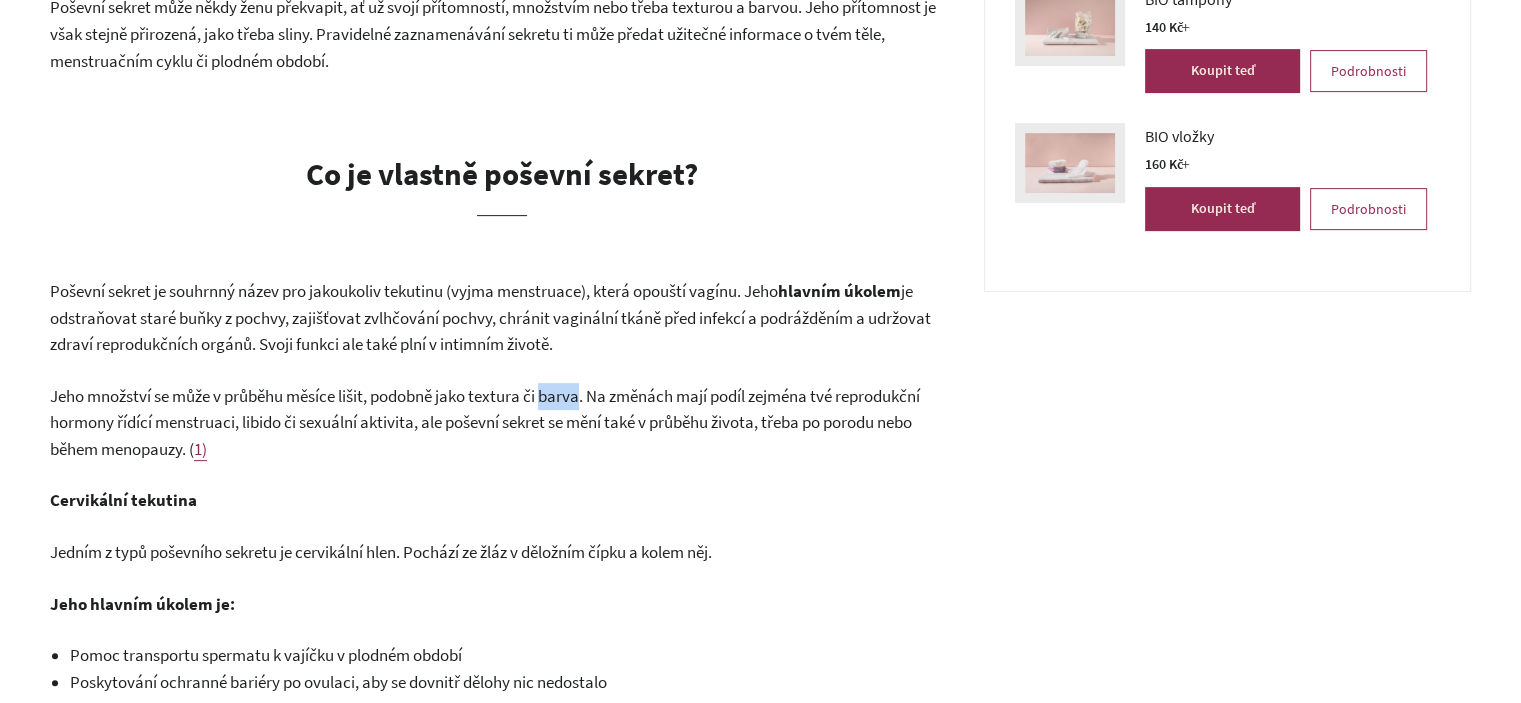 click on "Jeho množství se může v průběhu měsíce lišit, podobně jako textura či barva. Na změnách mají podíl zejména tvé reprodukční hormony řídící menstruaci, libido či sexuální aktivita, ale poševní sekret se mění také v průběhu života, třeba po porodu nebo během menopauzy. (" at bounding box center (485, 422) 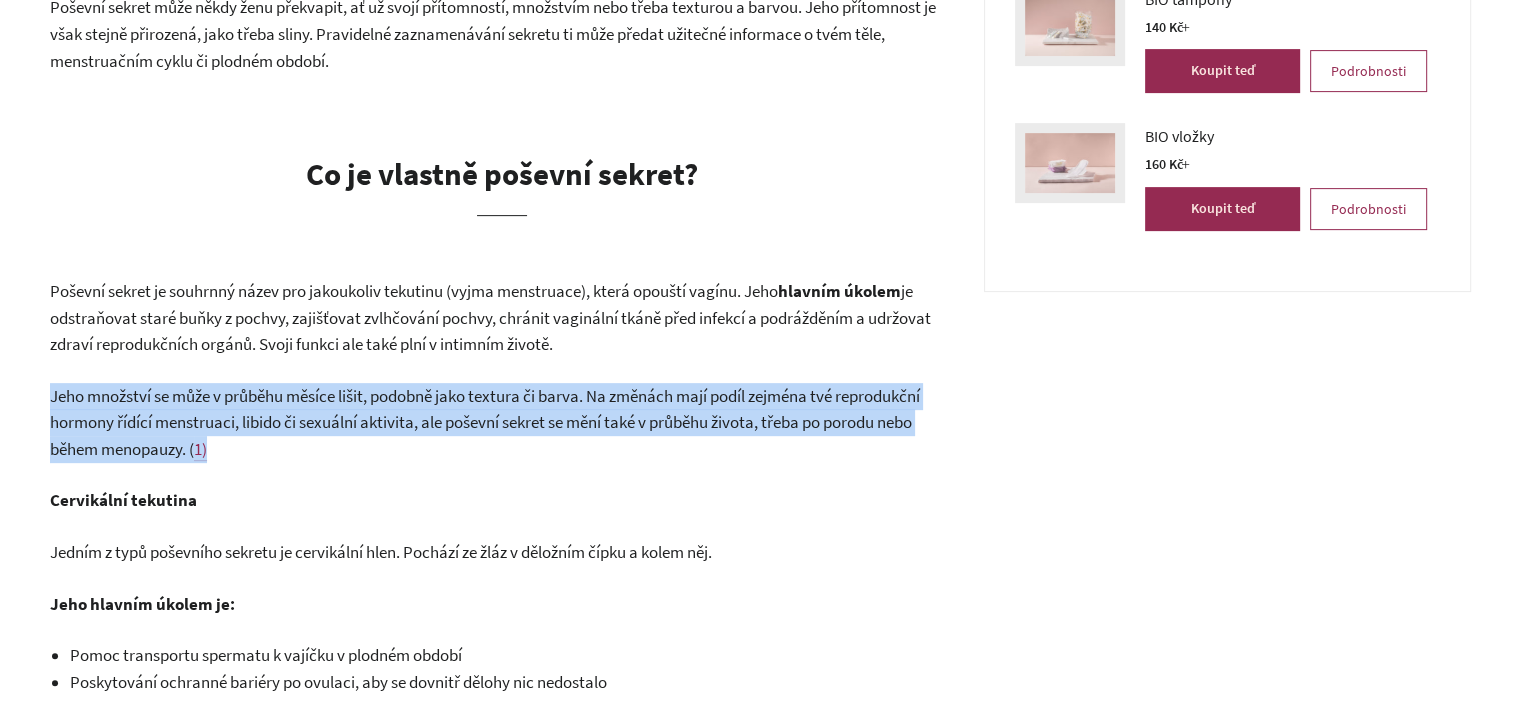 click on "Jeho množství se může v průběhu měsíce lišit, podobně jako textura či barva. Na změnách mají podíl zejména tvé reprodukční hormony řídící menstruaci, libido či sexuální aktivita, ale poševní sekret se mění také v průběhu života, třeba po porodu nebo během menopauzy. (" at bounding box center [485, 422] 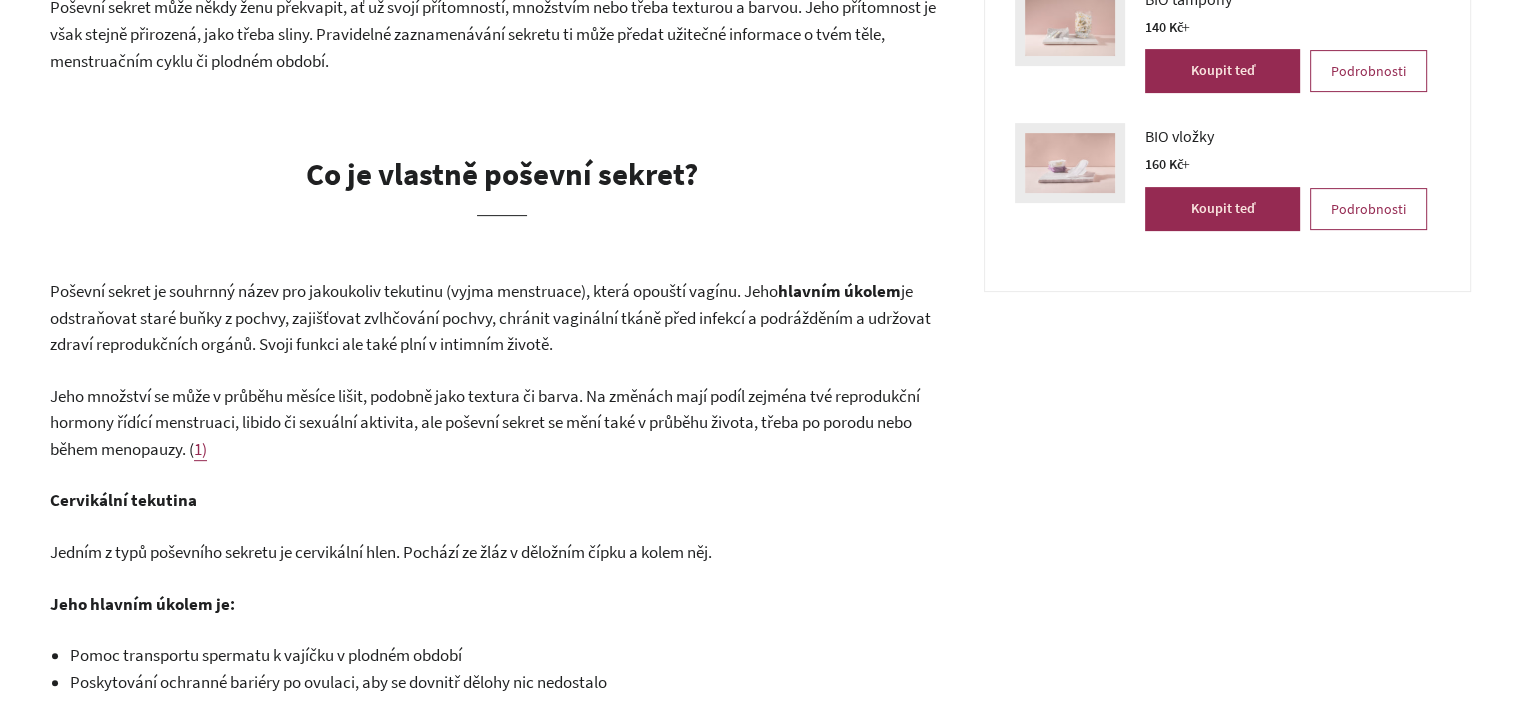 click on "je odstraňovat staré buňky z pochvy, zajišťovat zvlhčování pochvy, chránit vaginální tkáně před infekcí a podrážděním a udržovat zdraví reprodukčních orgánů. Svoji funkci ale také plní v intimním životě." at bounding box center (490, 317) 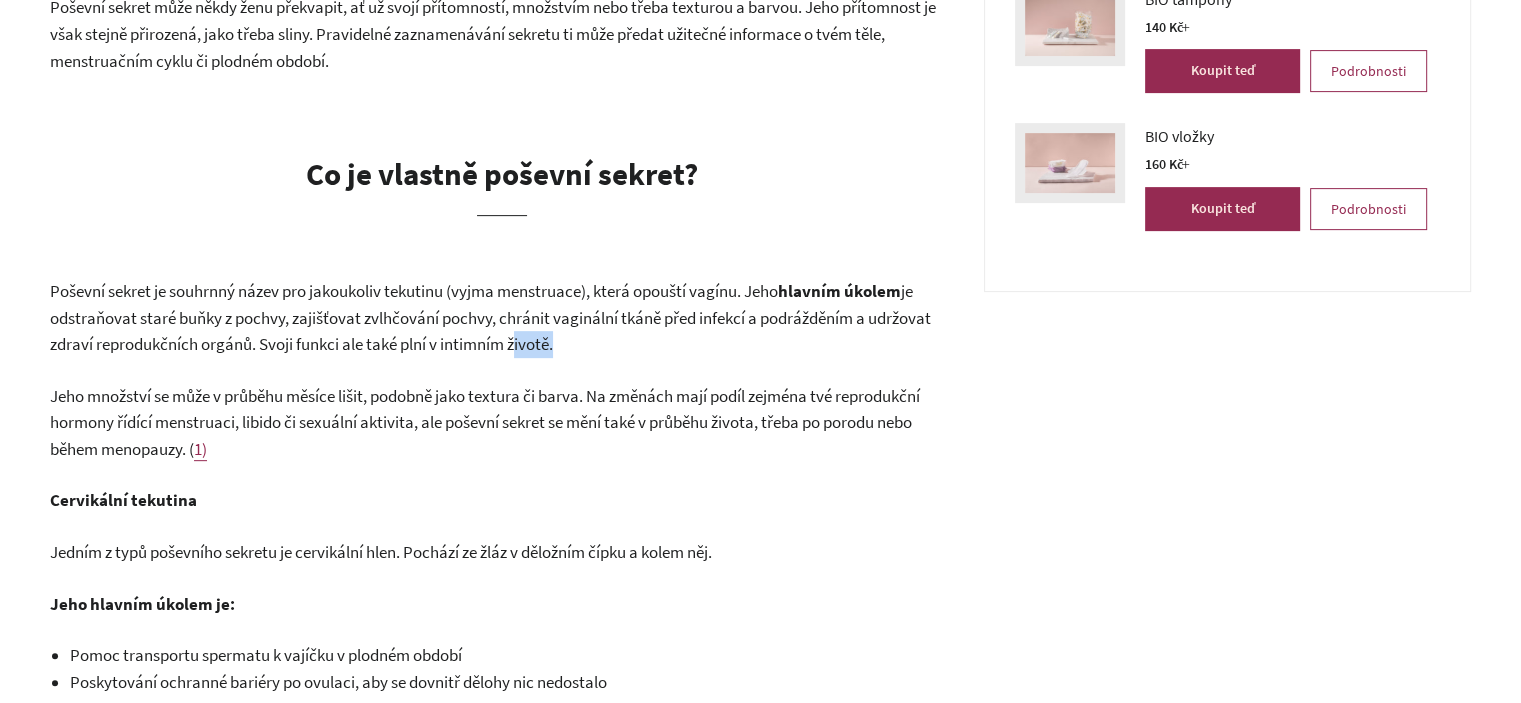 click on "je odstraňovat staré buňky z pochvy, zajišťovat zvlhčování pochvy, chránit vaginální tkáně před infekcí a podrážděním a udržovat zdraví reprodukčních orgánů. Svoji funkci ale také plní v intimním životě." at bounding box center (490, 317) 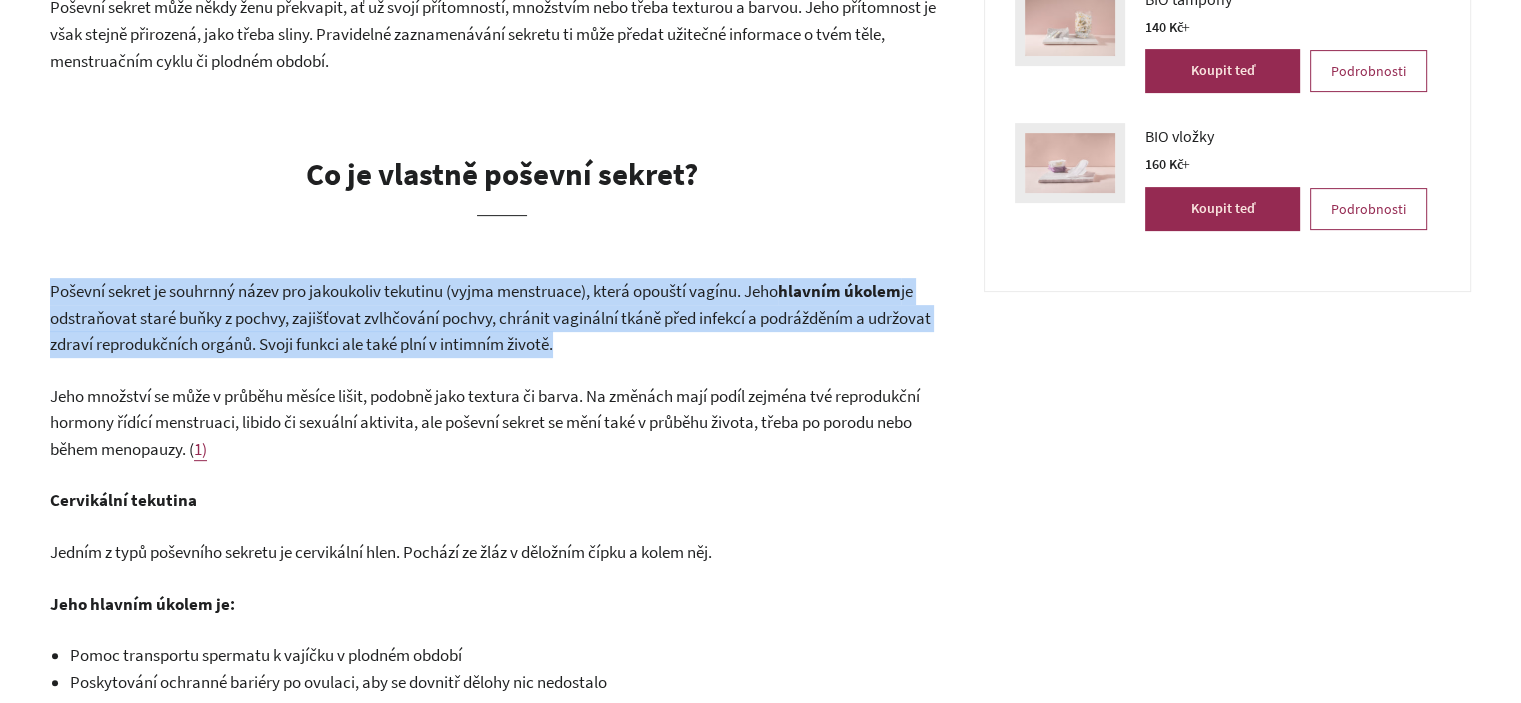 click on "je odstraňovat staré buňky z pochvy, zajišťovat zvlhčování pochvy, chránit vaginální tkáně před infekcí a podrážděním a udržovat zdraví reprodukčních orgánů. Svoji funkci ale také plní v intimním životě." at bounding box center (490, 317) 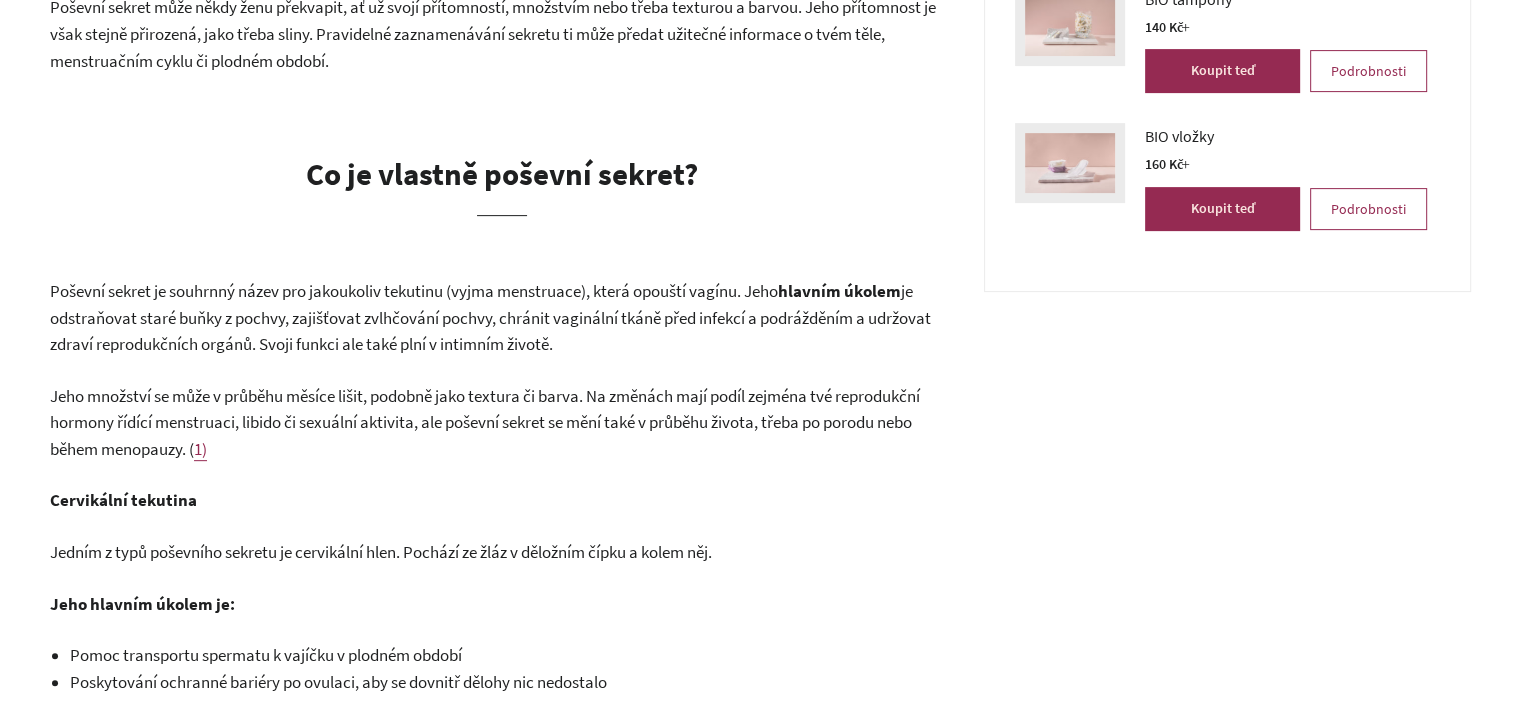 click on "Jeho množství se může v průběhu měsíce lišit, podobně jako textura či barva. Na změnách mají podíl zejména tvé reprodukční hormony řídící menstruaci, libido či sexuální aktivita, ale poševní sekret se mění také v průběhu života, třeba po porodu nebo během menopauzy. (" at bounding box center (485, 422) 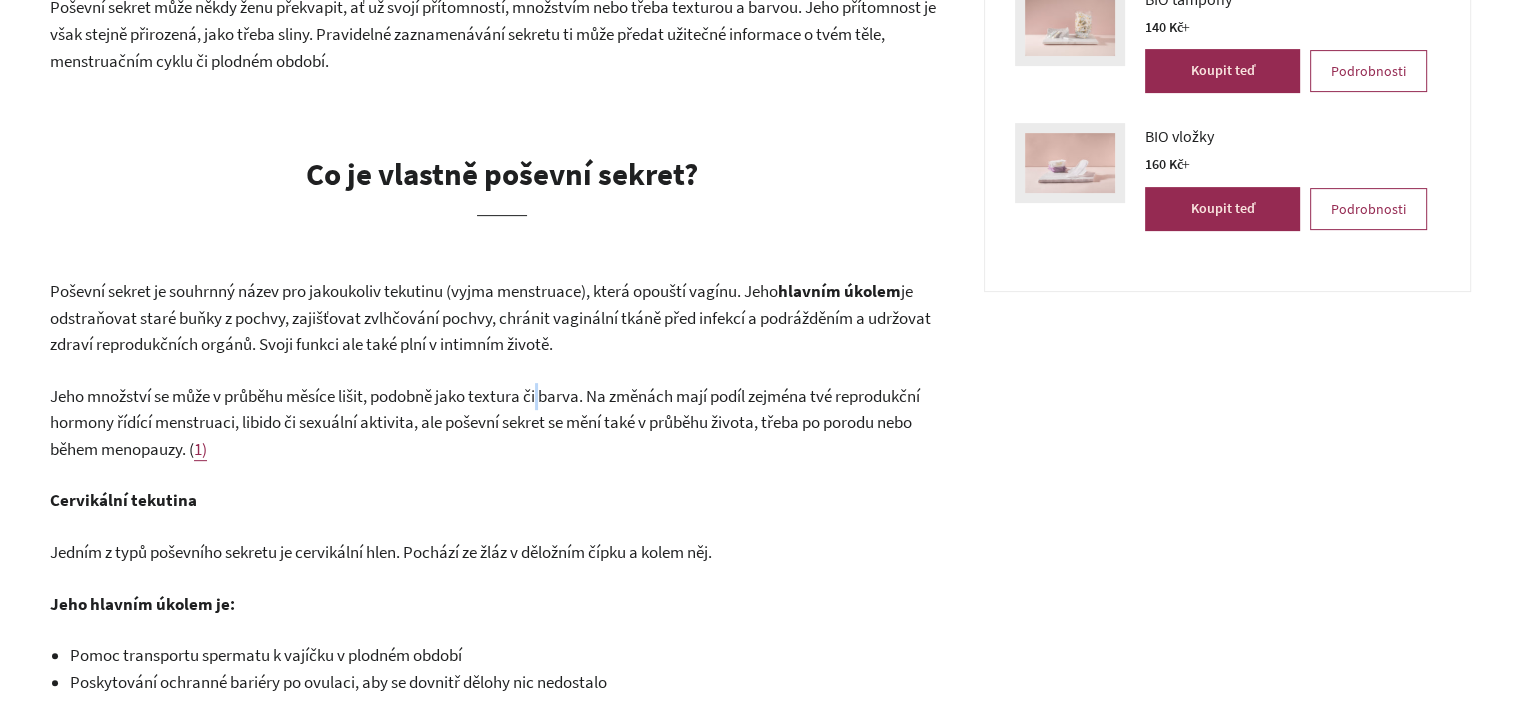 click on "Jeho množství se může v průběhu měsíce lišit, podobně jako textura či barva. Na změnách mají podíl zejména tvé reprodukční hormony řídící menstruaci, libido či sexuální aktivita, ale poševní sekret se mění také v průběhu života, třeba po porodu nebo během menopauzy. (" at bounding box center [485, 422] 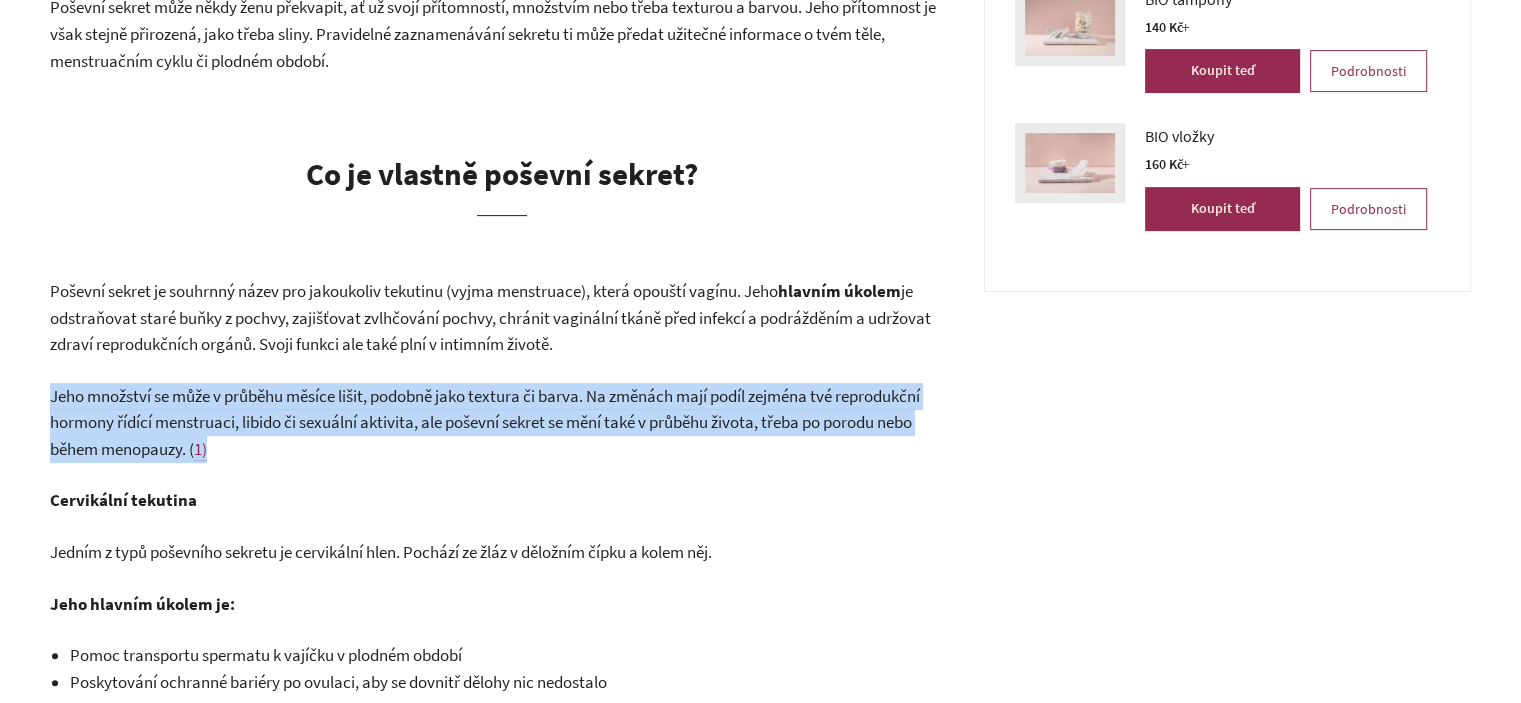 click on "Jeho množství se může v průběhu měsíce lišit, podobně jako textura či barva. Na změnách mají podíl zejména tvé reprodukční hormony řídící menstruaci, libido či sexuální aktivita, ale poševní sekret se mění také v průběhu života, třeba po porodu nebo během menopauzy. (" at bounding box center [485, 422] 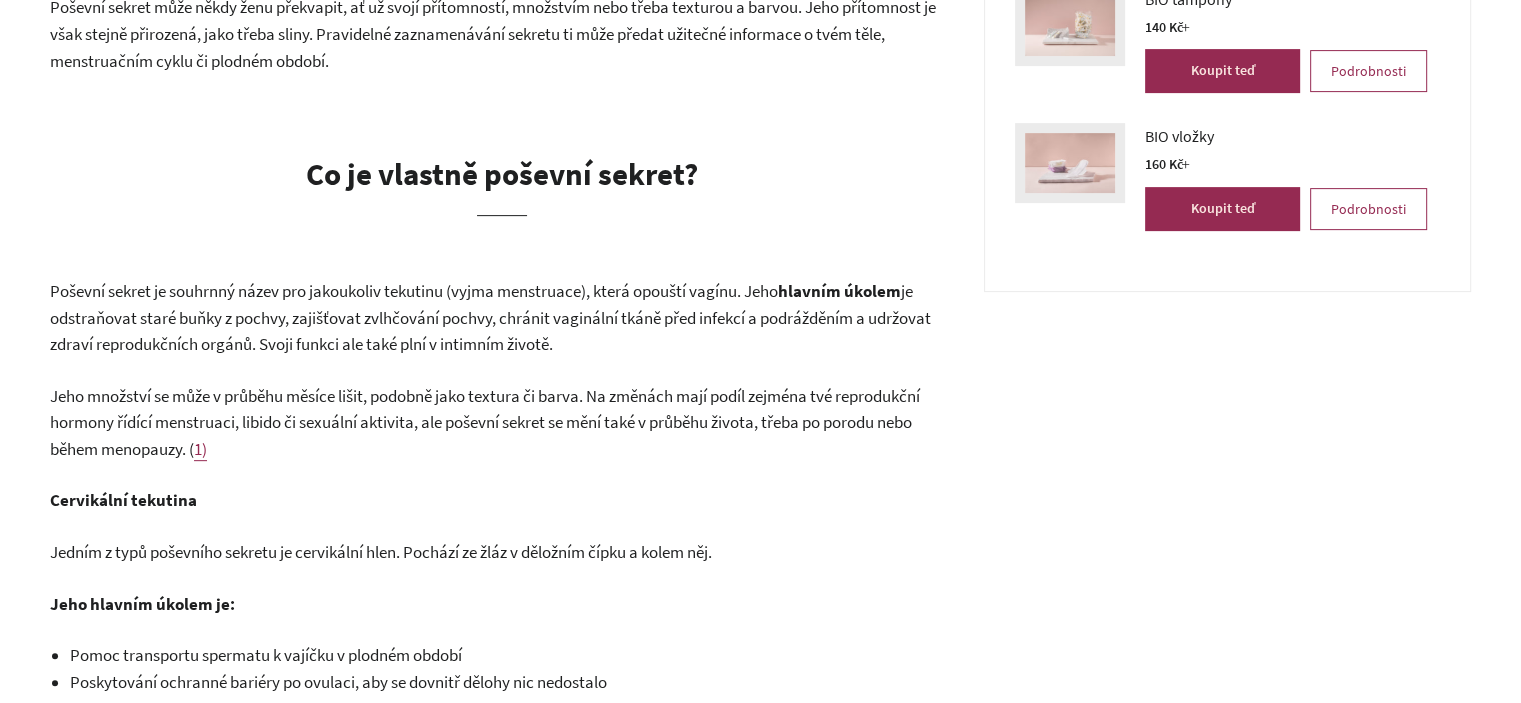 click on "je odstraňovat staré buňky z pochvy, zajišťovat zvlhčování pochvy, chránit vaginální tkáně před infekcí a podrážděním a udržovat zdraví reprodukčních orgánů. Svoji funkci ale také plní v intimním životě." at bounding box center (490, 317) 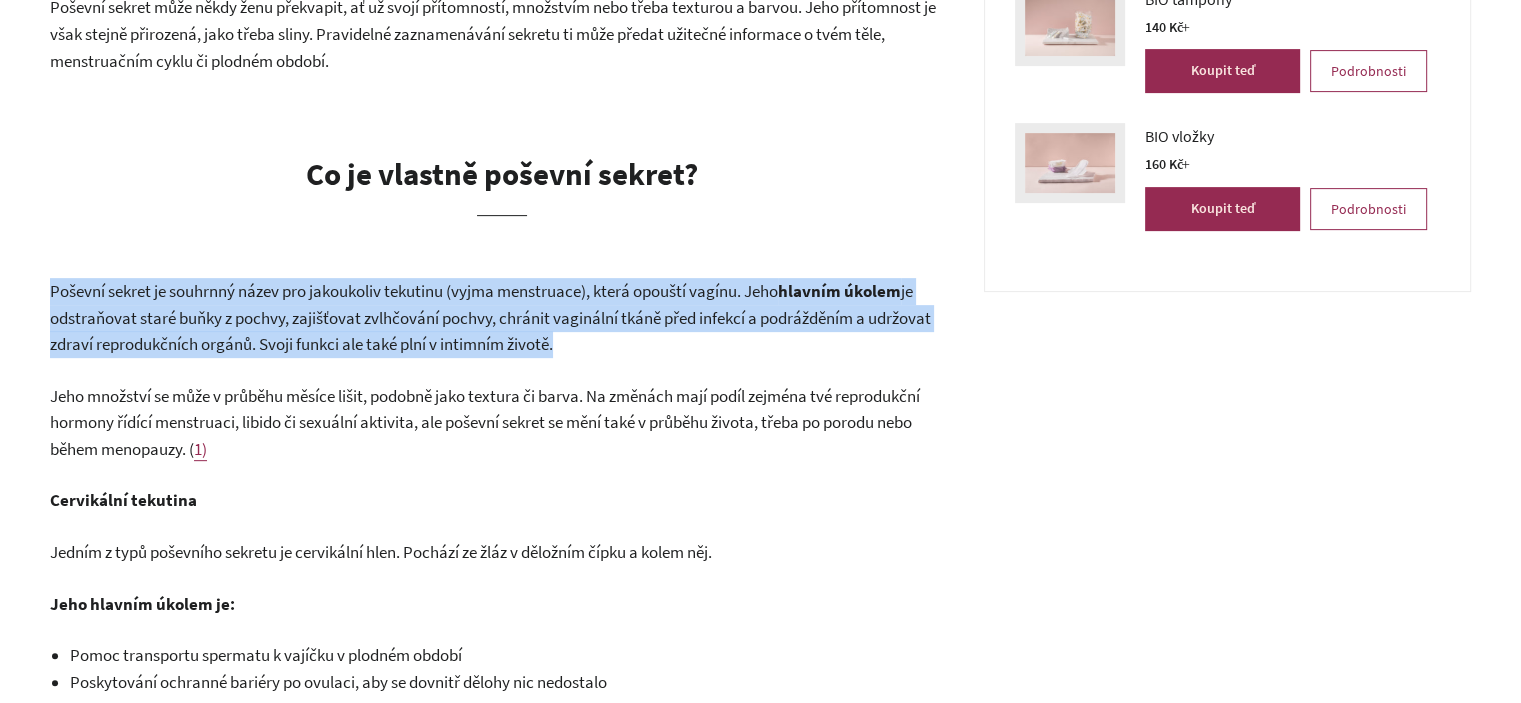 click on "Poševní sekret je souhrnný název pro jakoukoliv tekutinu (vyjma menstruace), která opouští vagínu. Jeho  hlavním úkolem  je odstraňovat staré buňky z pochvy, zajišťovat zvlhčování pochvy, chránit vaginální tkáně před infekcí a podrážděním a udržovat zdraví reprodukčních orgánů. Svoji funkci ale také plní v intimním životě." at bounding box center (502, 318) 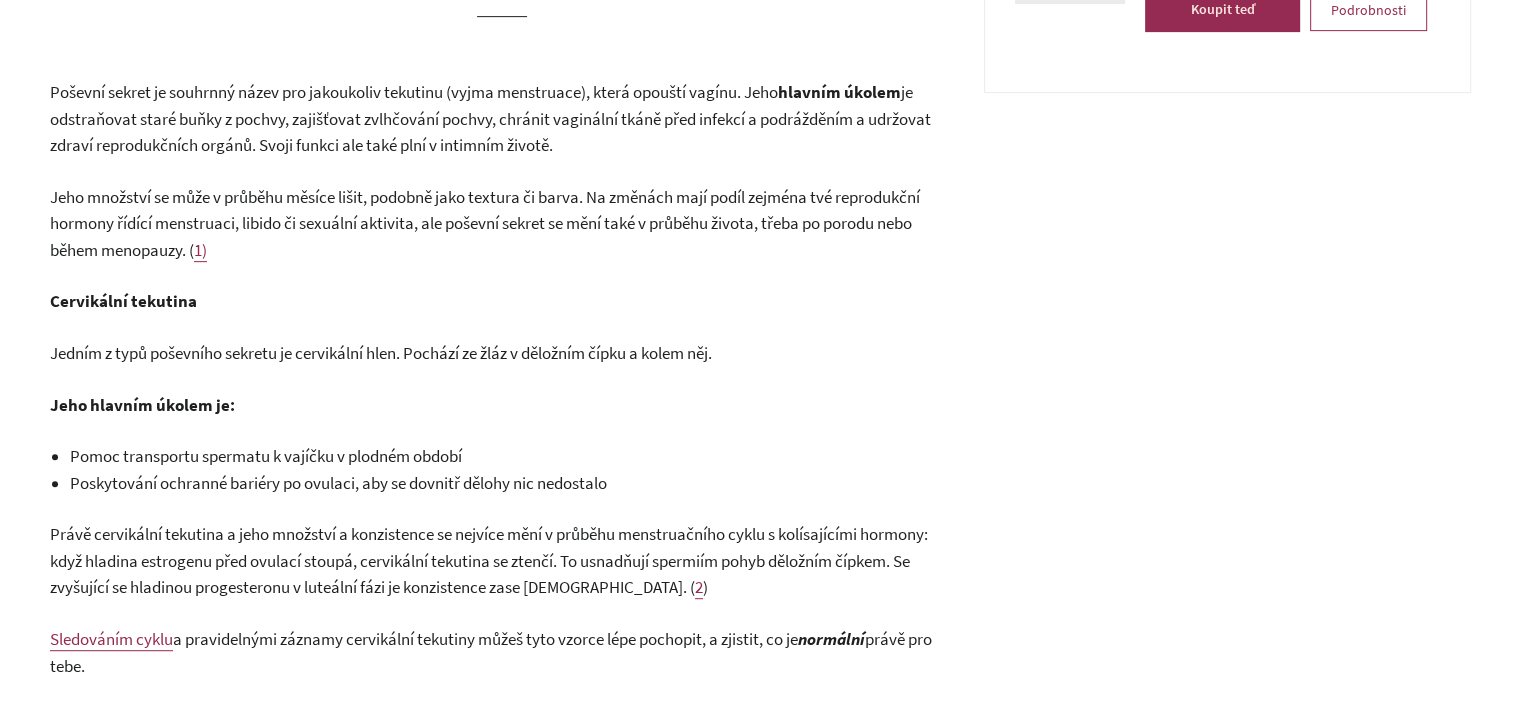 scroll, scrollTop: 900, scrollLeft: 0, axis: vertical 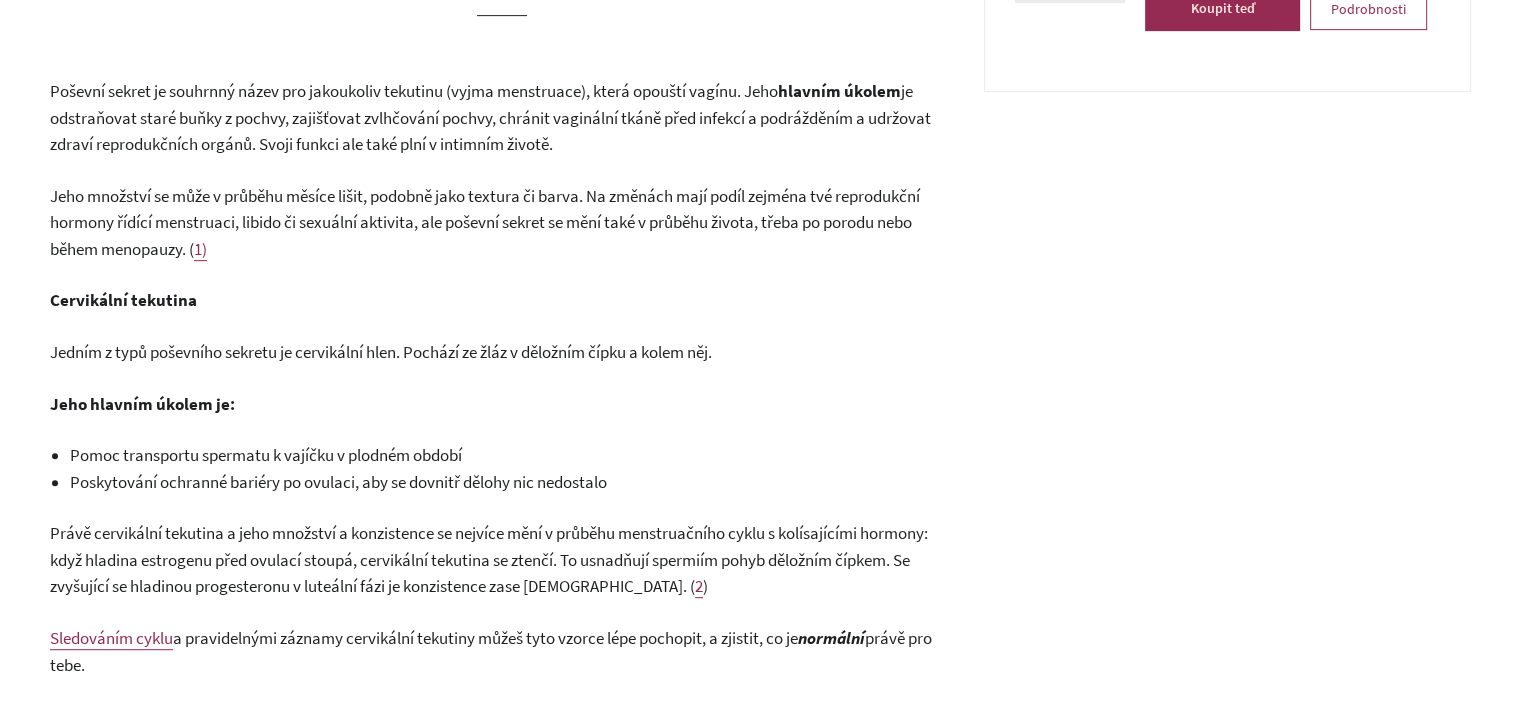 click on "Jeho množství se může v průběhu měsíce lišit, podobně jako textura či barva. Na změnách mají podíl zejména tvé reprodukční hormony řídící menstruaci, libido či sexuální aktivita, ale poševní sekret se mění také v průběhu života, třeba po porodu nebo během menopauzy. ( 1)" at bounding box center (502, 223) 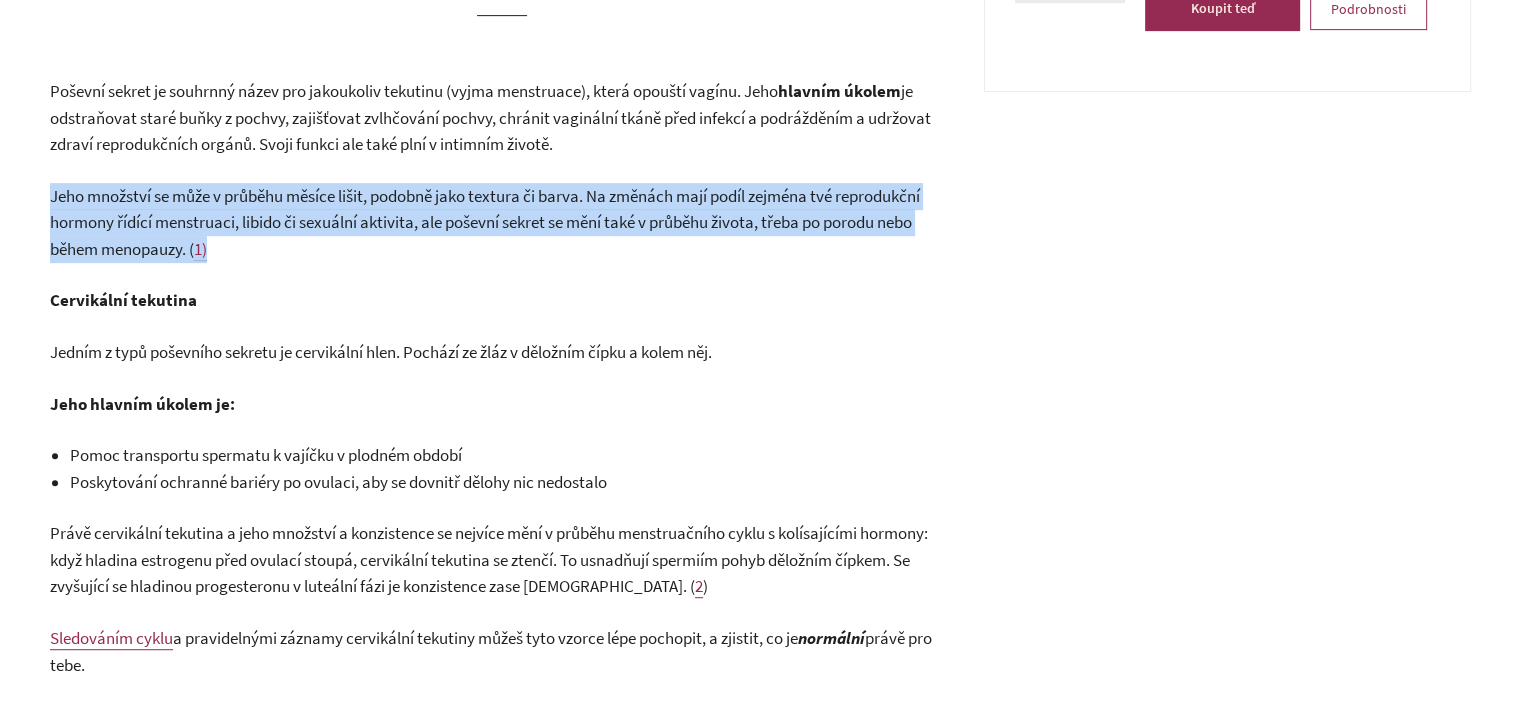 click on "Jeho množství se může v průběhu měsíce lišit, podobně jako textura či barva. Na změnách mají podíl zejména tvé reprodukční hormony řídící menstruaci, libido či sexuální aktivita, ale poševní sekret se mění také v průběhu života, třeba po porodu nebo během menopauzy. ( 1)" at bounding box center (502, 223) 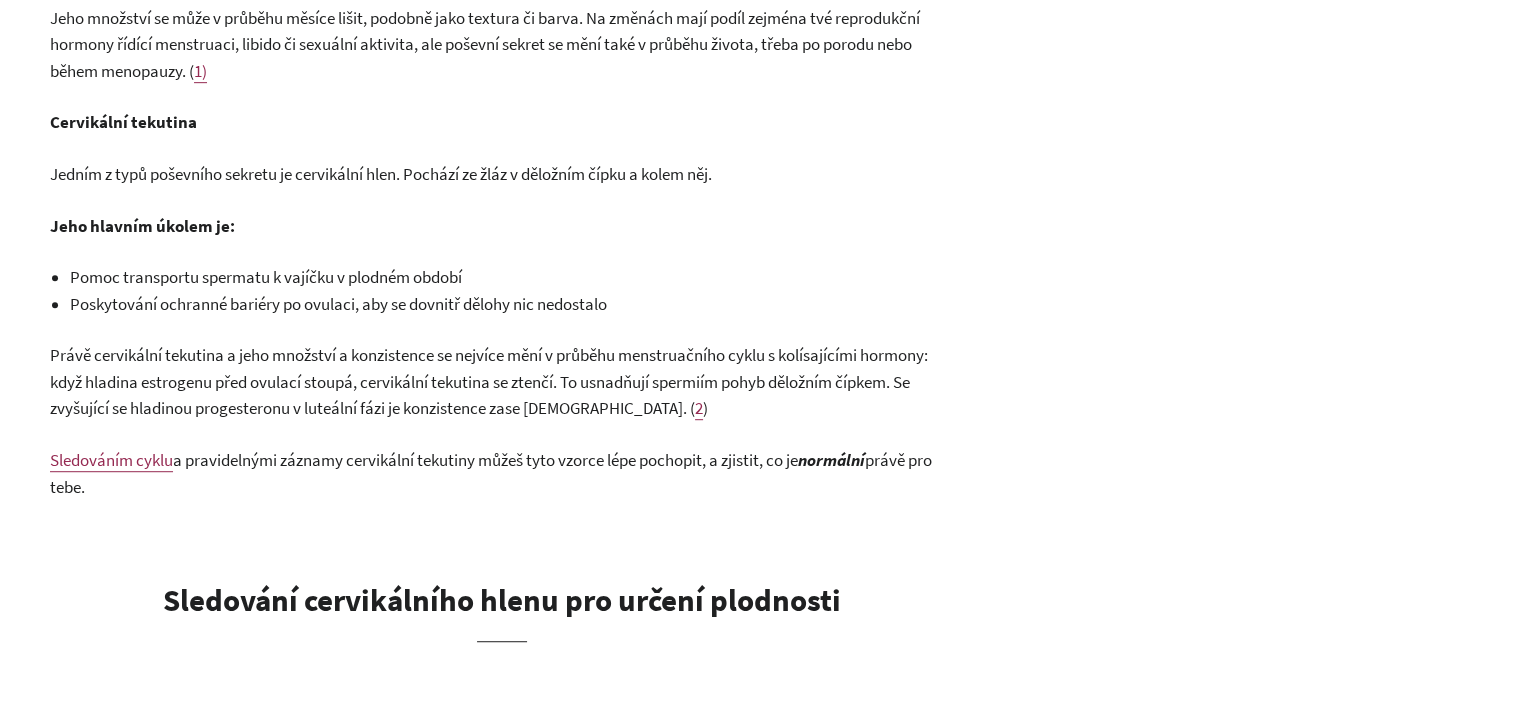 scroll, scrollTop: 1100, scrollLeft: 0, axis: vertical 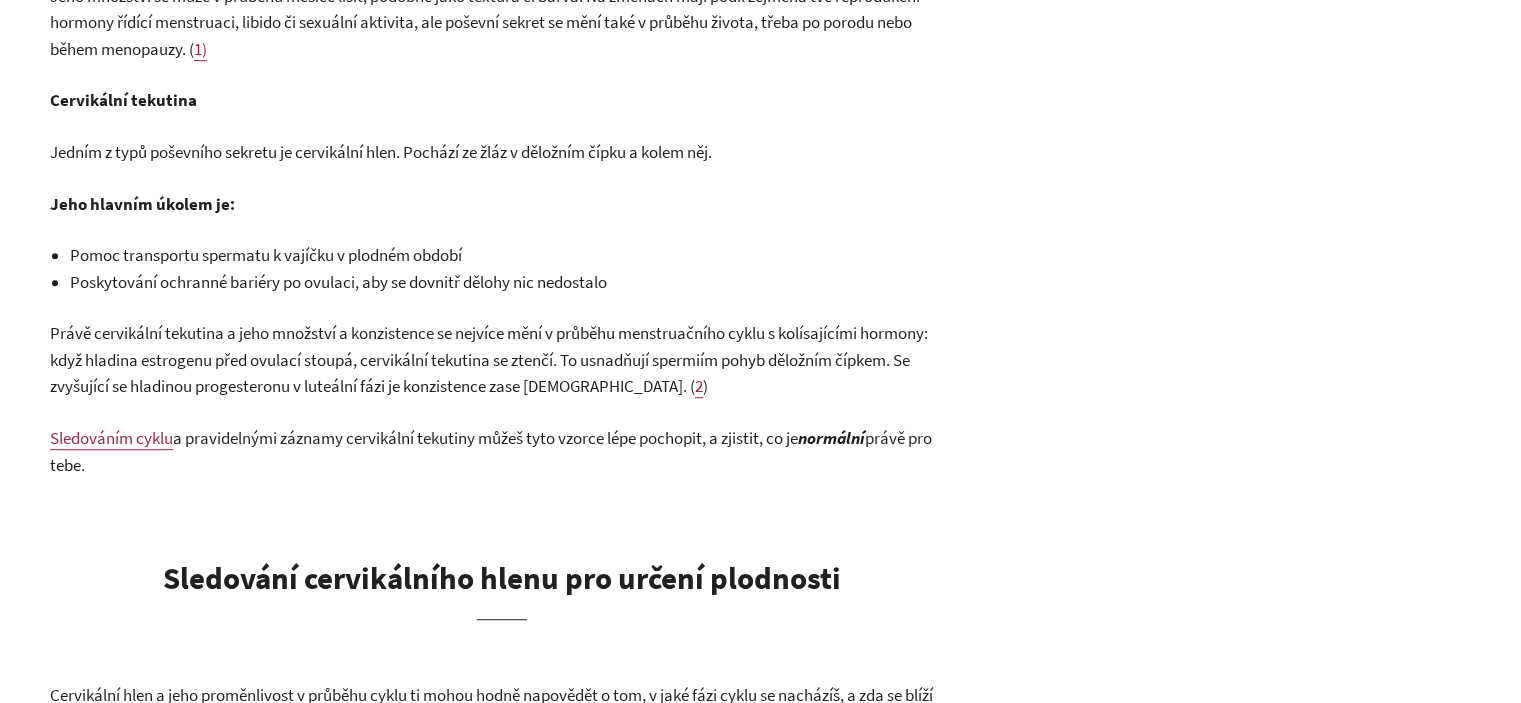 click on "Jedním z typů poševního sekretu je cervikální hlen. Pochází ze žláz v děložním čípku a kolem něj." at bounding box center (381, 152) 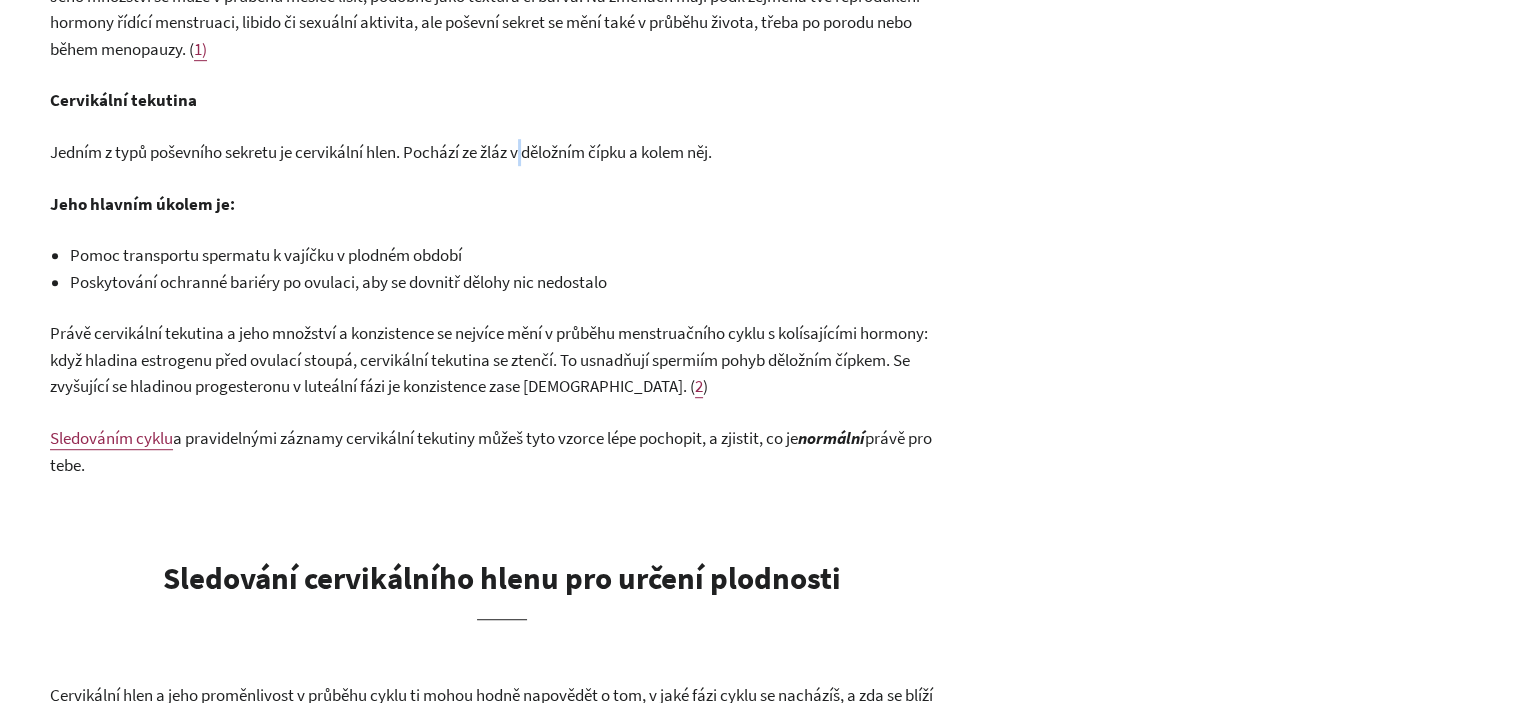 click on "Jedním z typů poševního sekretu je cervikální hlen. Pochází ze žláz v děložním čípku a kolem něj." at bounding box center [381, 152] 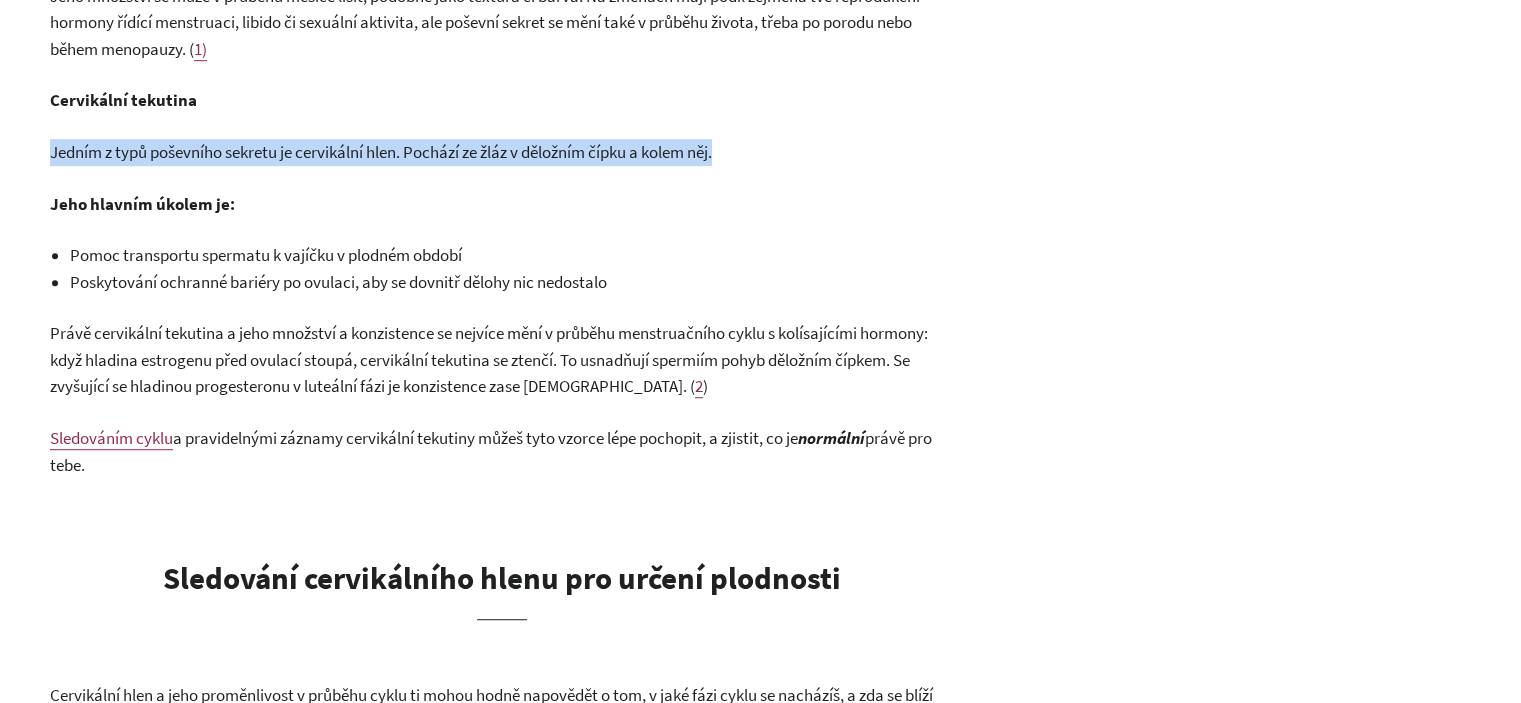 click on "Jedním z typů poševního sekretu je cervikální hlen. Pochází ze žláz v děložním čípku a kolem něj." at bounding box center (381, 152) 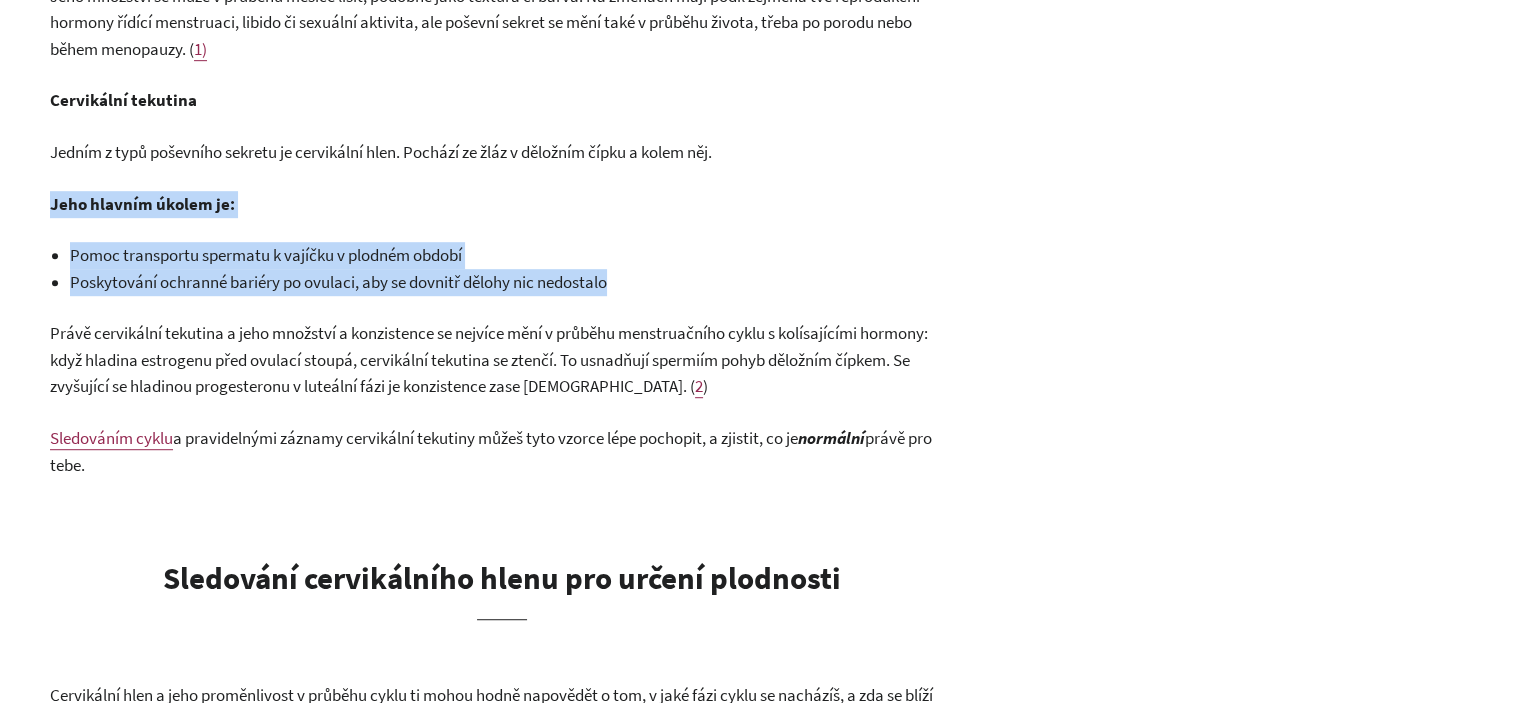 drag, startPoint x: 48, startPoint y: 211, endPoint x: 633, endPoint y: 281, distance: 589.17316 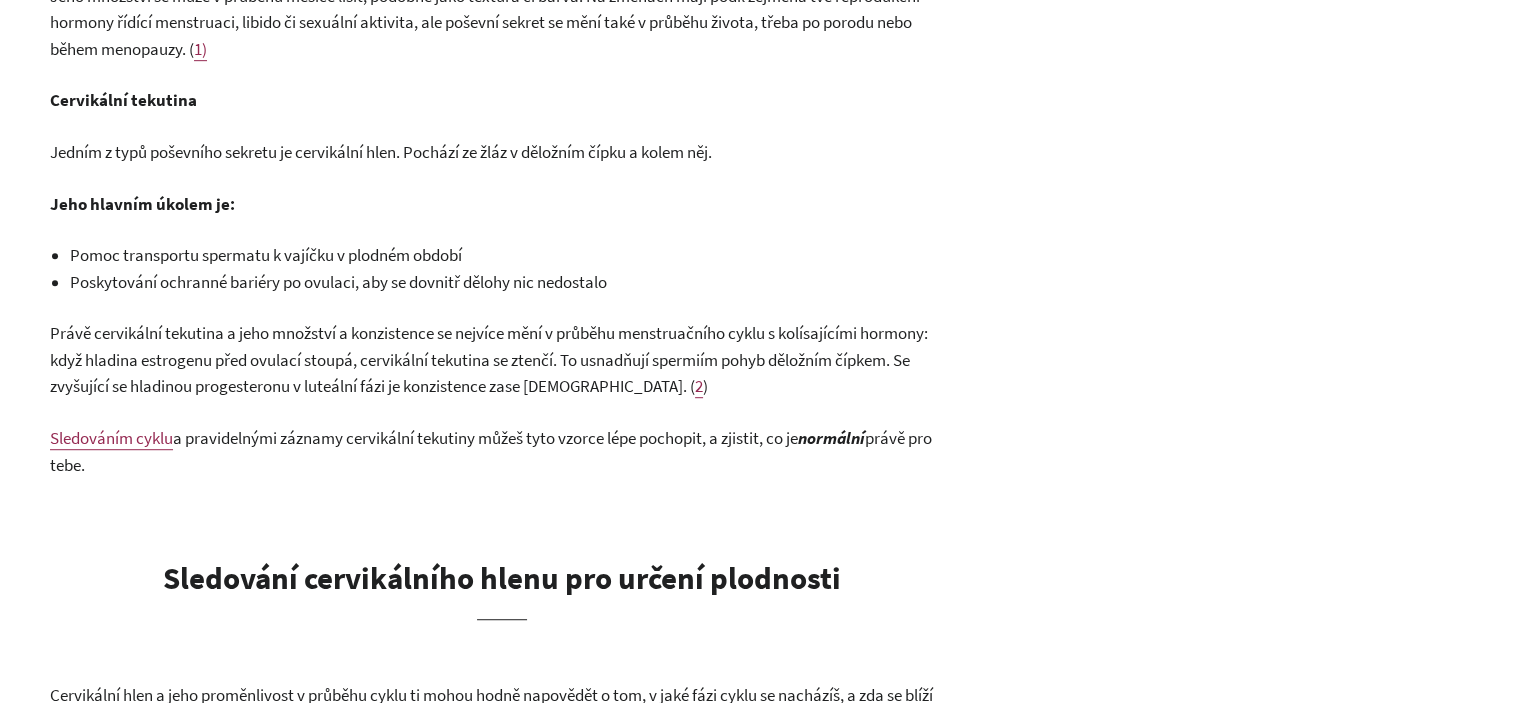 click on "Právě cervikální tekutina a jeho množství a konzistence se nejvíce mění v průběhu menstruačního cyklu s kolísajícími hormony: když hladina estrogenu před ovulací stoupá, cervikální tekutina se ztenčí. To usnadňují spermiím pohyb děložním čípkem. Se zvyšující se hladinou progesteronu v luteální fázi je konzistence zase hustší. (" at bounding box center [489, 359] 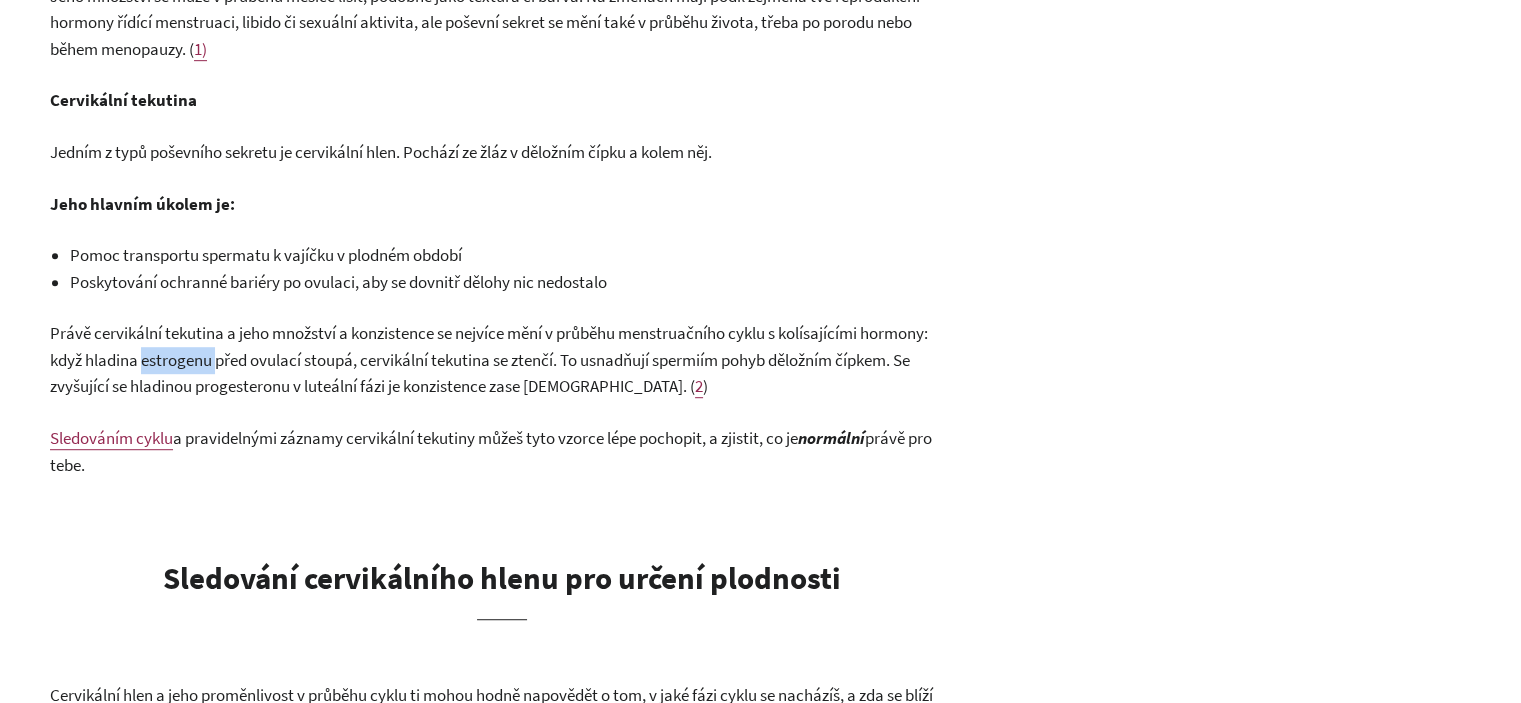 click on "Právě cervikální tekutina a jeho množství a konzistence se nejvíce mění v průběhu menstruačního cyklu s kolísajícími hormony: když hladina estrogenu před ovulací stoupá, cervikální tekutina se ztenčí. To usnadňují spermiím pohyb děložním čípkem. Se zvyšující se hladinou progesteronu v luteální fázi je konzistence zase hustší. (" at bounding box center (489, 359) 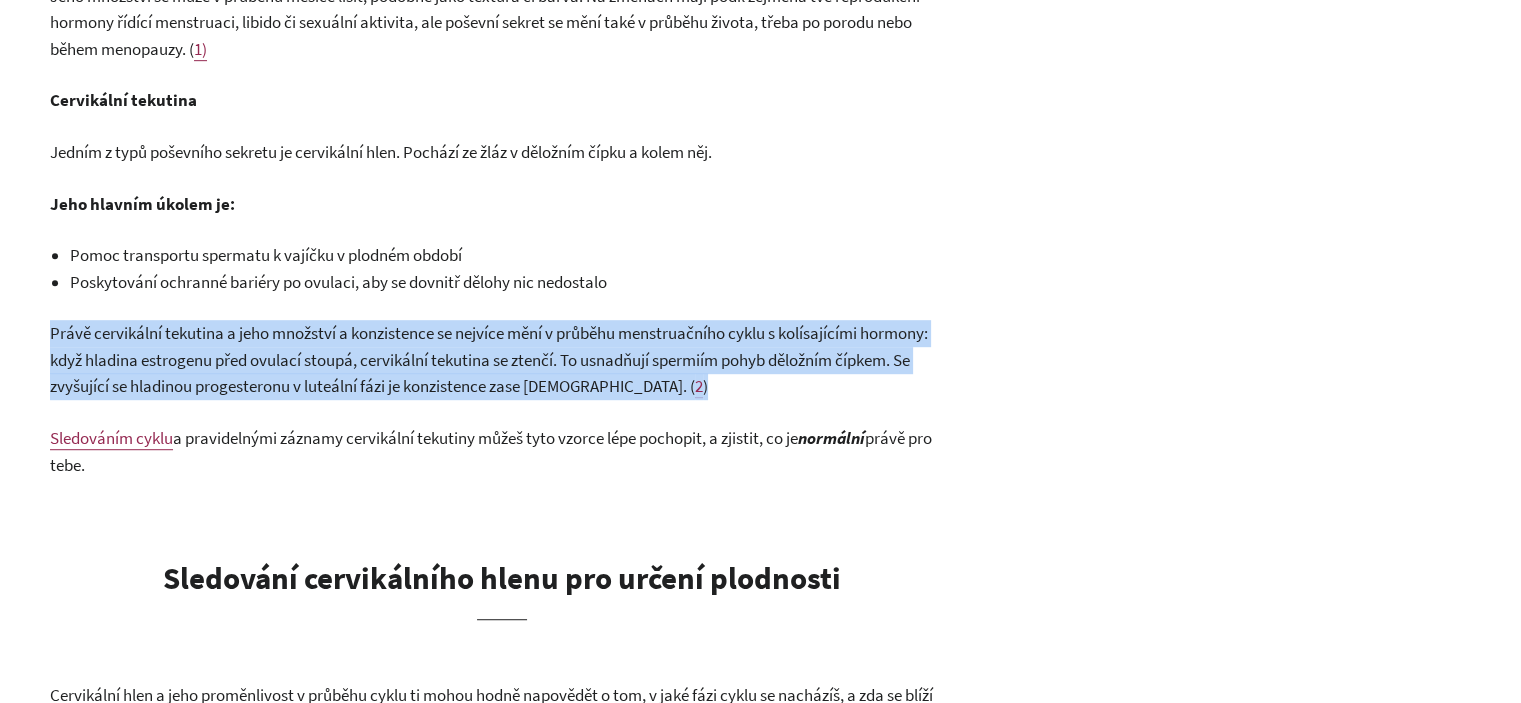 click on "Právě cervikální tekutina a jeho množství a konzistence se nejvíce mění v průběhu menstruačního cyklu s kolísajícími hormony: když hladina estrogenu před ovulací stoupá, cervikální tekutina se ztenčí. To usnadňují spermiím pohyb děložním čípkem. Se zvyšující se hladinou progesteronu v luteální fázi je konzistence zase hustší. (" at bounding box center [489, 359] 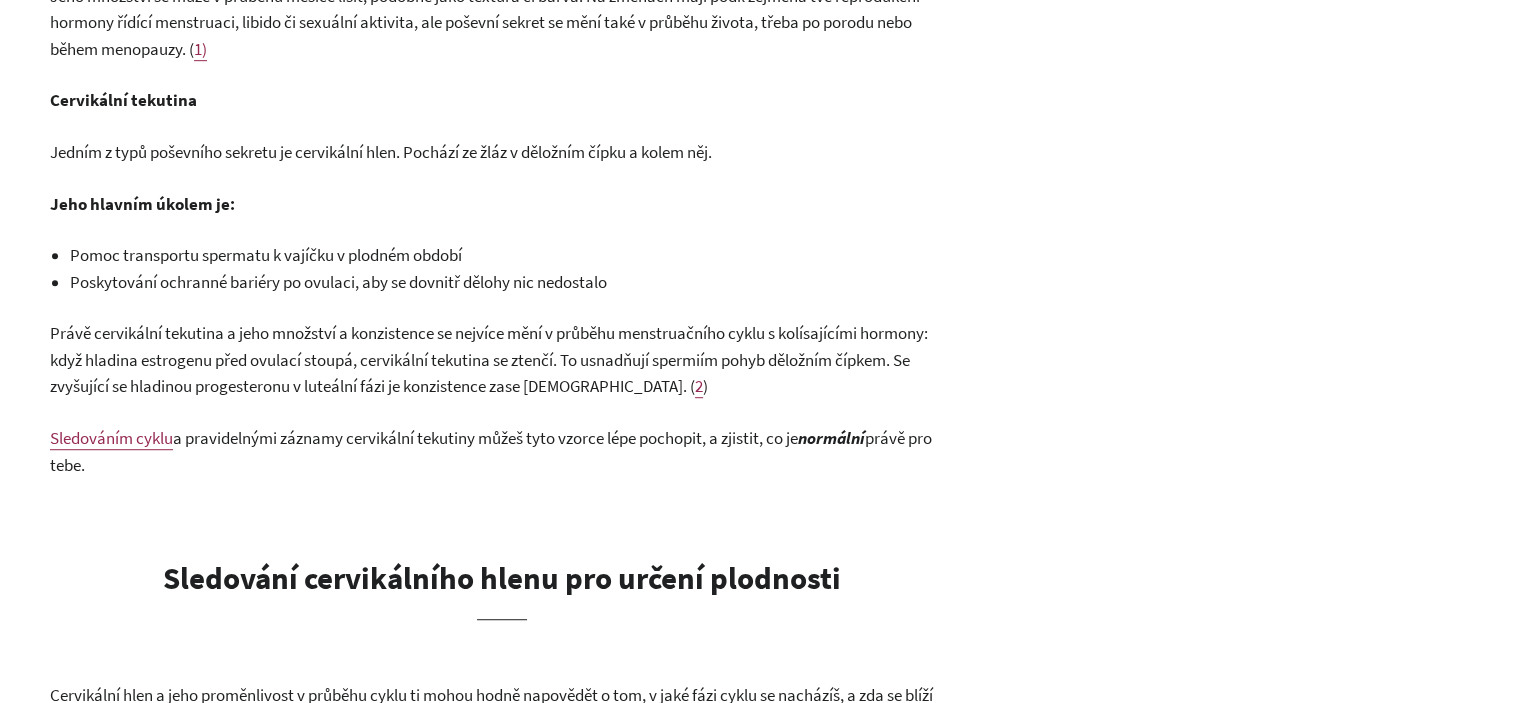 click on "Právě cervikální tekutina a jeho množství a konzistence se nejvíce mění v průběhu menstruačního cyklu s kolísajícími hormony: když hladina estrogenu před ovulací stoupá, cervikální tekutina se ztenčí. To usnadňují spermiím pohyb děložním čípkem. Se zvyšující se hladinou progesteronu v luteální fázi je konzistence zase hustší. (" at bounding box center [489, 359] 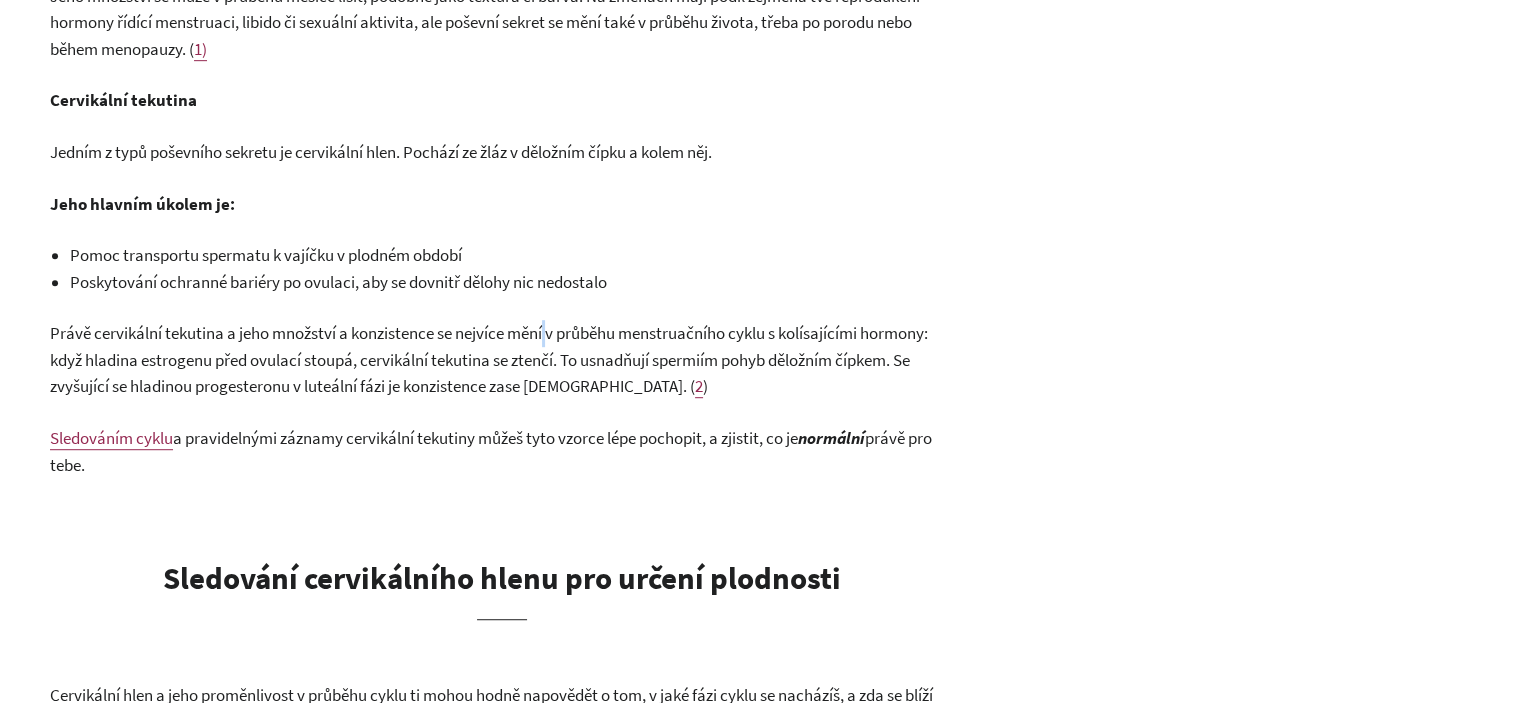 click on "Právě cervikální tekutina a jeho množství a konzistence se nejvíce mění v průběhu menstruačního cyklu s kolísajícími hormony: když hladina estrogenu před ovulací stoupá, cervikální tekutina se ztenčí. To usnadňují spermiím pohyb děložním čípkem. Se zvyšující se hladinou progesteronu v luteální fázi je konzistence zase hustší. (" at bounding box center (489, 359) 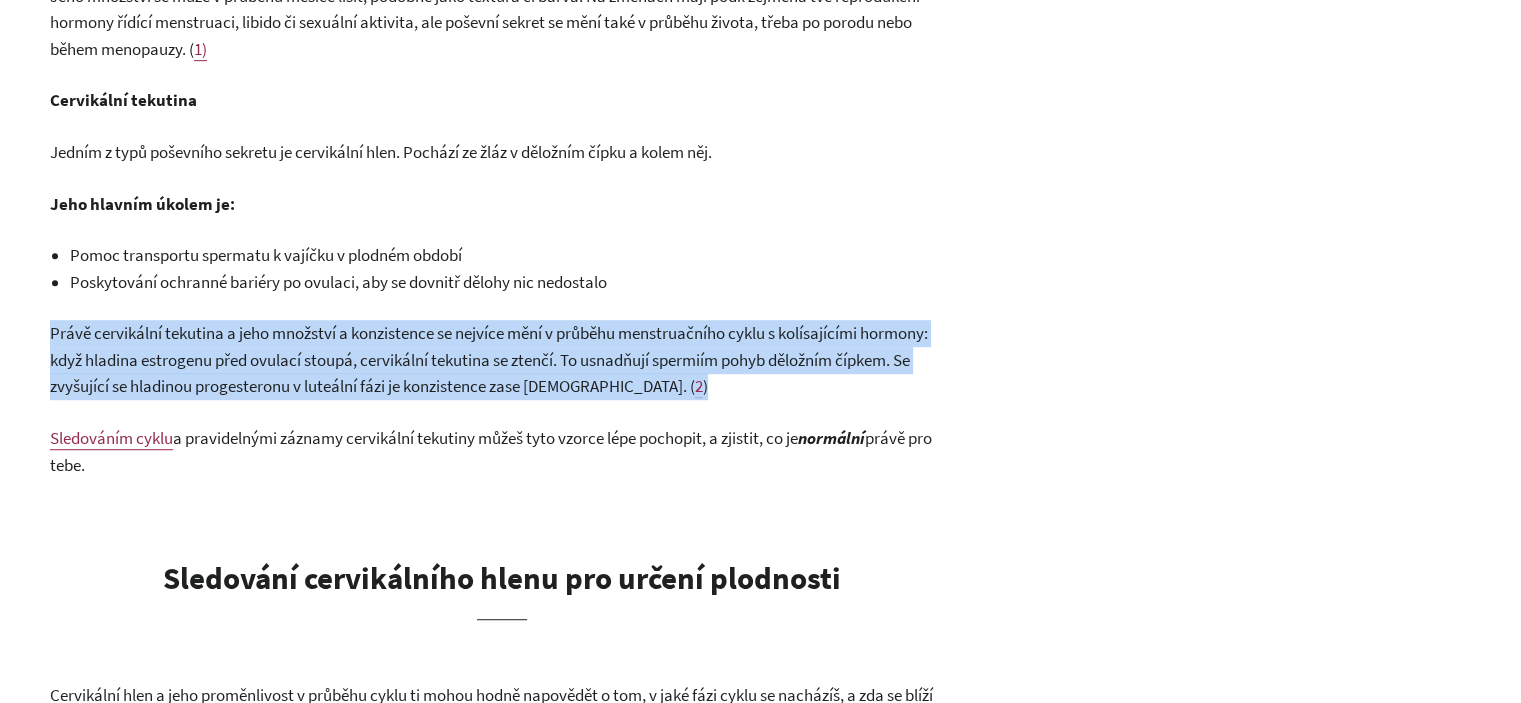 click on "Právě cervikální tekutina a jeho množství a konzistence se nejvíce mění v průběhu menstruačního cyklu s kolísajícími hormony: když hladina estrogenu před ovulací stoupá, cervikální tekutina se ztenčí. To usnadňují spermiím pohyb děložním čípkem. Se zvyšující se hladinou progesteronu v luteální fázi je konzistence zase hustší. (" at bounding box center (489, 359) 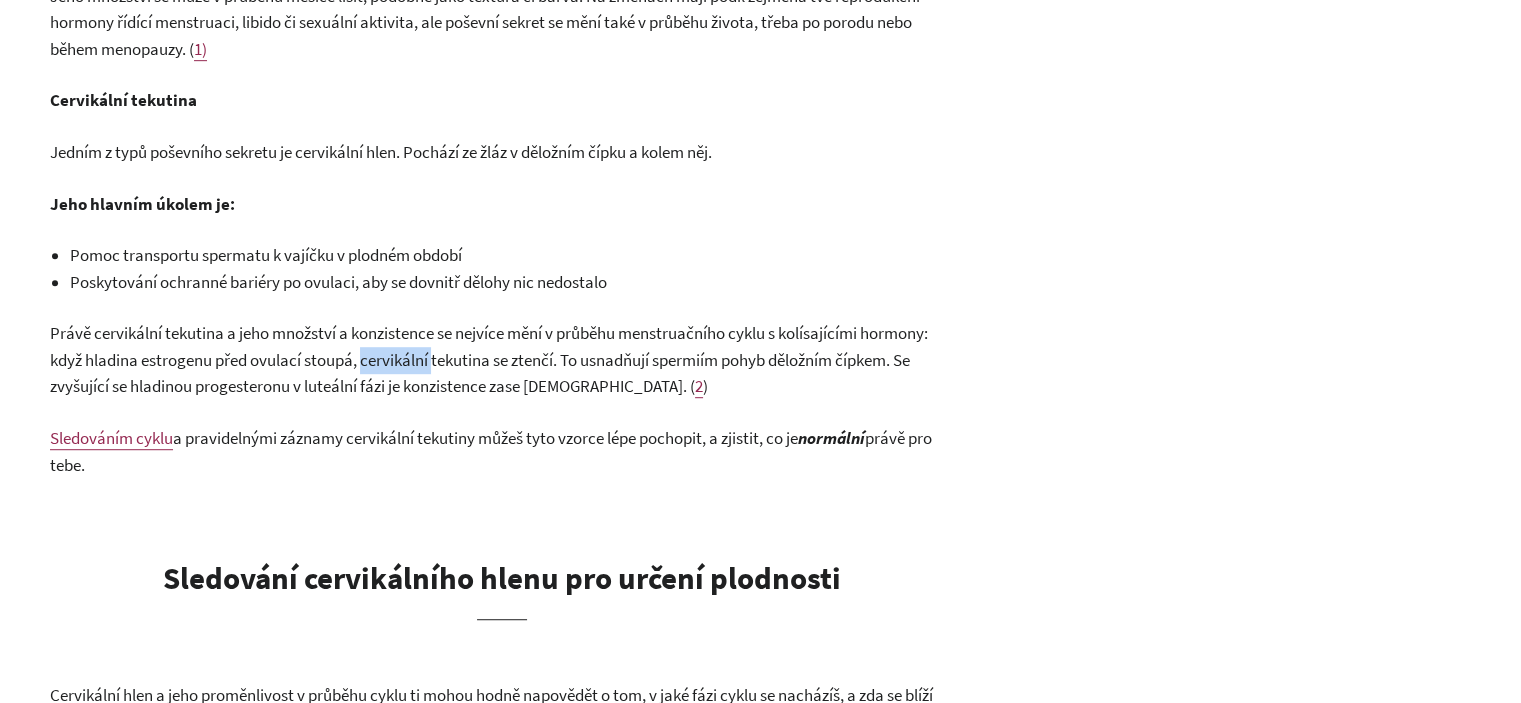 click on "Právě cervikální tekutina a jeho množství a konzistence se nejvíce mění v průběhu menstruačního cyklu s kolísajícími hormony: když hladina estrogenu před ovulací stoupá, cervikální tekutina se ztenčí. To usnadňují spermiím pohyb děložním čípkem. Se zvyšující se hladinou progesteronu v luteální fázi je konzistence zase hustší. (" at bounding box center (489, 359) 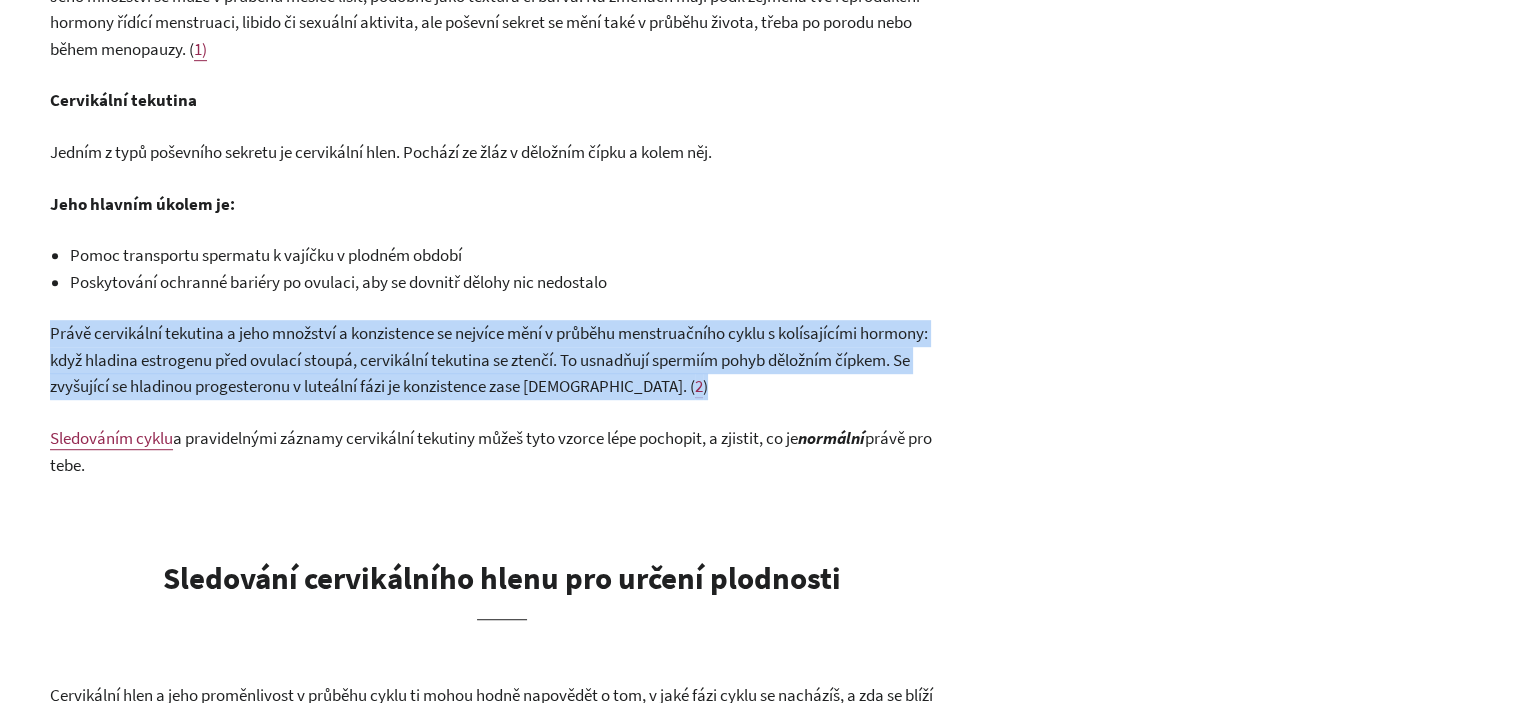 click on "Právě cervikální tekutina a jeho množství a konzistence se nejvíce mění v průběhu menstruačního cyklu s kolísajícími hormony: když hladina estrogenu před ovulací stoupá, cervikální tekutina se ztenčí. To usnadňují spermiím pohyb děložním čípkem. Se zvyšující se hladinou progesteronu v luteální fázi je konzistence zase hustší. (" at bounding box center (489, 359) 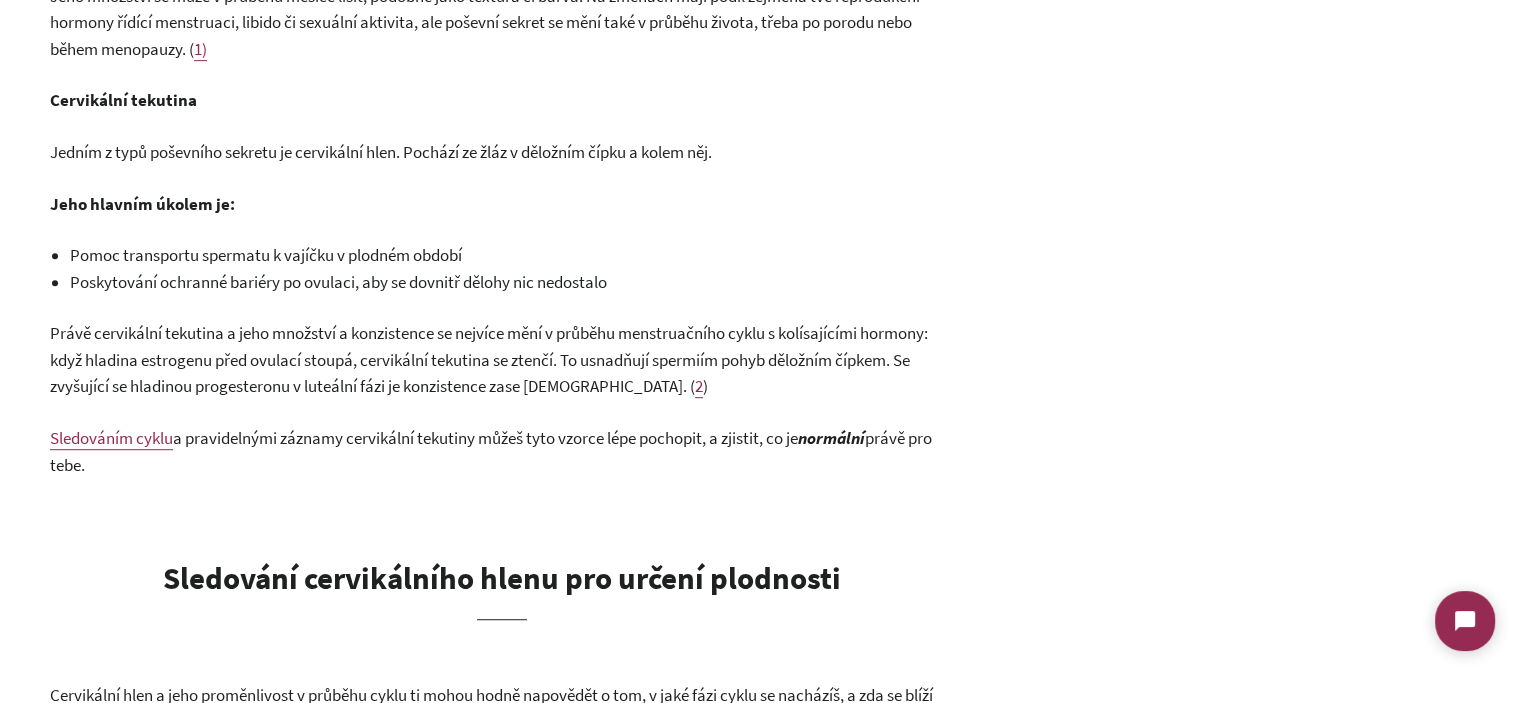 scroll, scrollTop: 0, scrollLeft: 0, axis: both 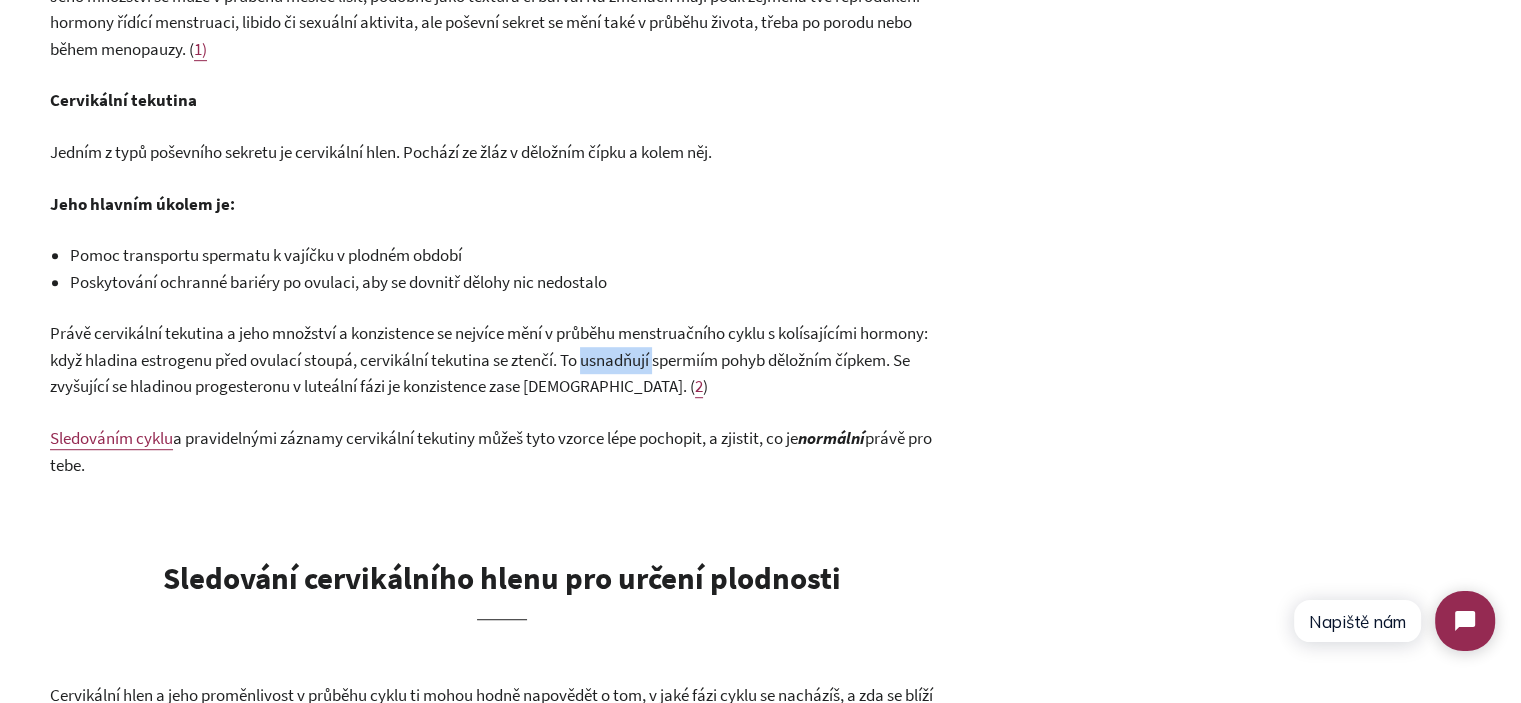 click on "Právě cervikální tekutina a jeho množství a konzistence se nejvíce mění v průběhu menstruačního cyklu s kolísajícími hormony: když hladina estrogenu před ovulací stoupá, cervikální tekutina se ztenčí. To usnadňují spermiím pohyb děložním čípkem. Se zvyšující se hladinou progesteronu v luteální fázi je konzistence zase hustší. ( 2 )" at bounding box center (502, 360) 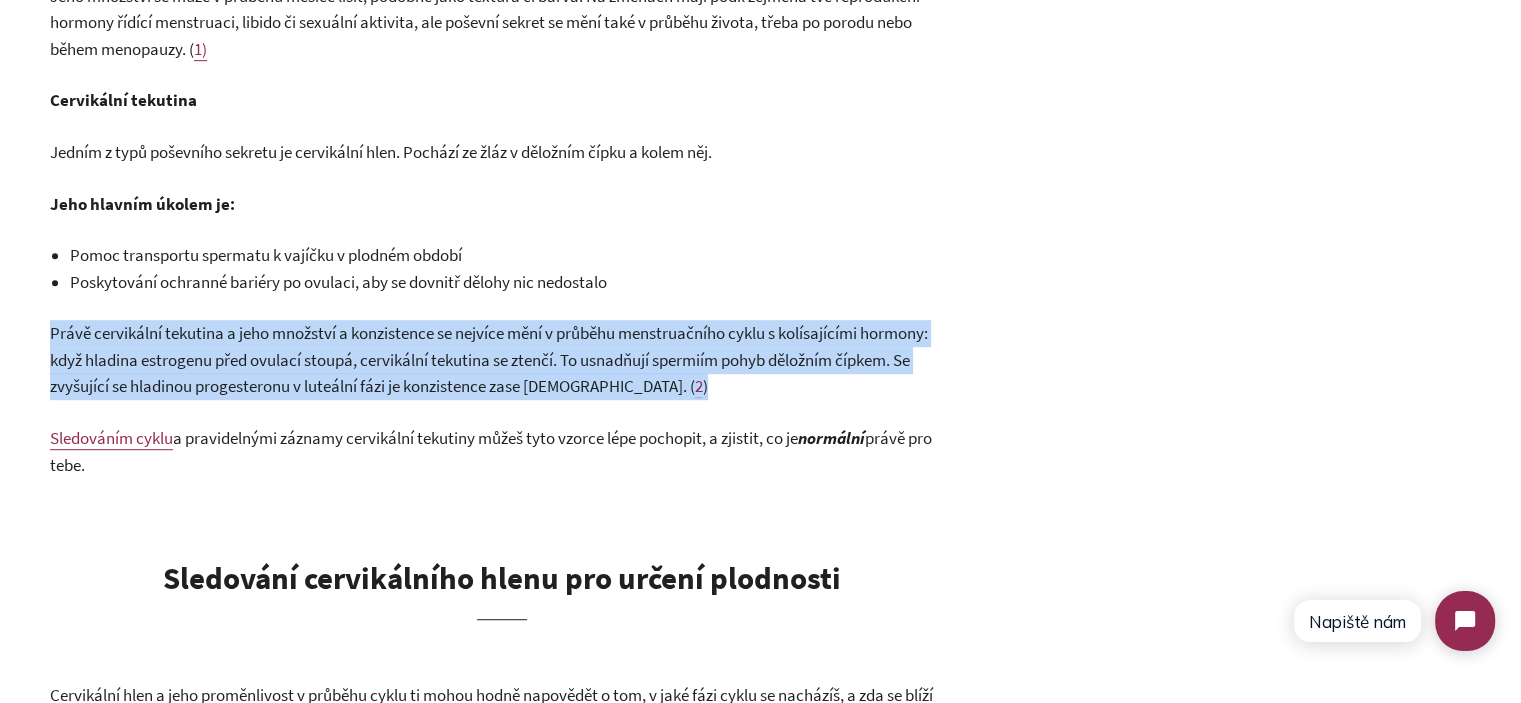 click on "Právě cervikální tekutina a jeho množství a konzistence se nejvíce mění v průběhu menstruačního cyklu s kolísajícími hormony: když hladina estrogenu před ovulací stoupá, cervikální tekutina se ztenčí. To usnadňují spermiím pohyb děložním čípkem. Se zvyšující se hladinou progesteronu v luteální fázi je konzistence zase hustší. ( 2 )" at bounding box center (502, 360) 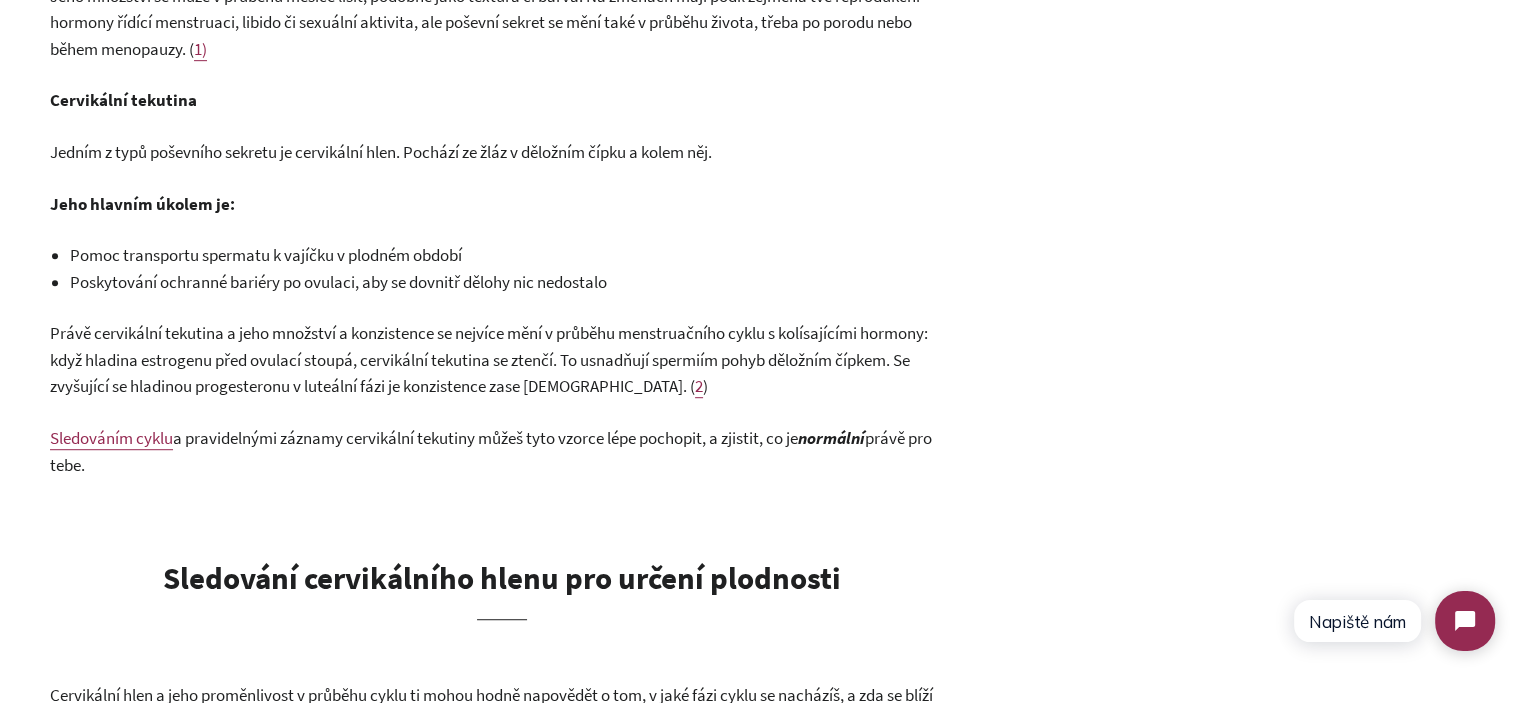 click on "Právě cervikální tekutina a jeho množství a konzistence se nejvíce mění v průběhu menstruačního cyklu s kolísajícími hormony: když hladina estrogenu před ovulací stoupá, cervikální tekutina se ztenčí. To usnadňují spermiím pohyb děložním čípkem. Se zvyšující se hladinou progesteronu v luteální fázi je konzistence zase hustší. (" at bounding box center [489, 359] 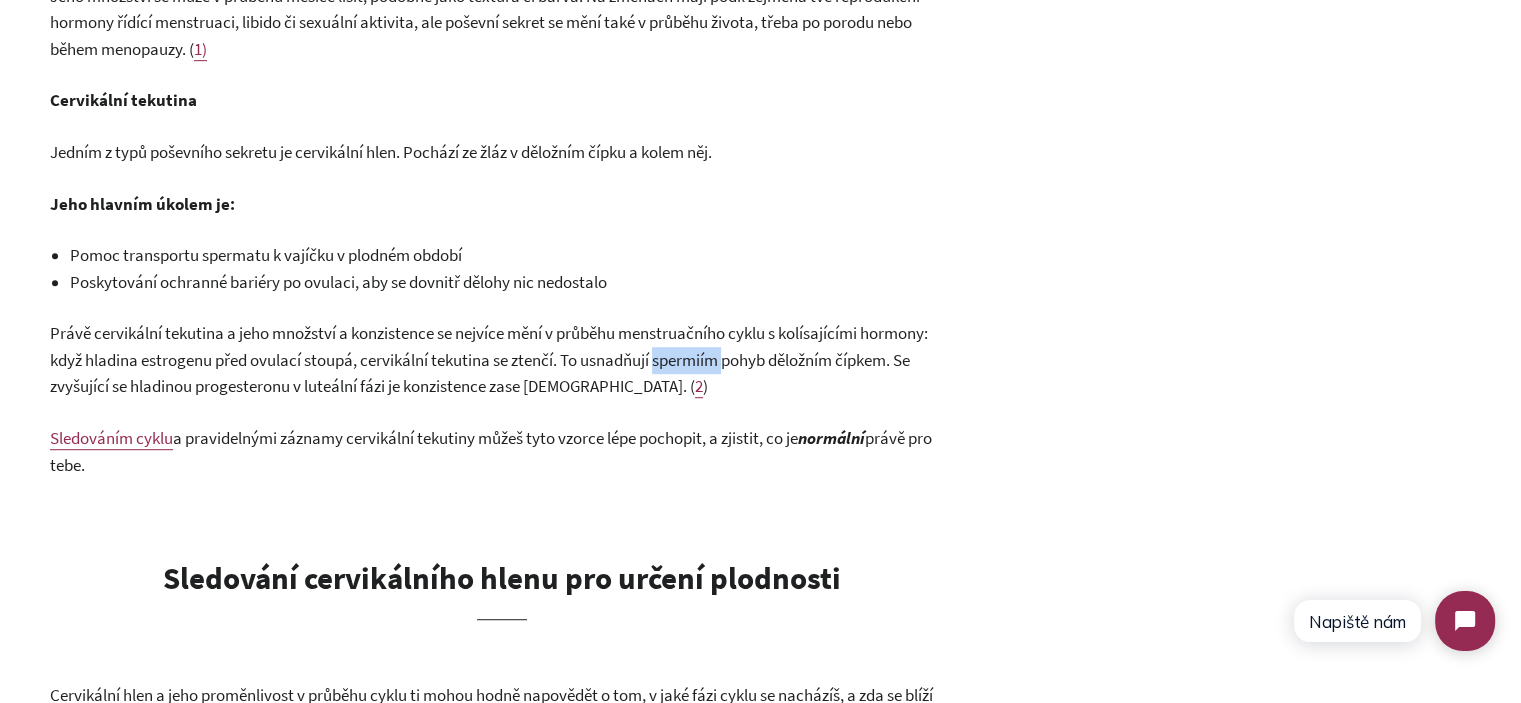 click on "Právě cervikální tekutina a jeho množství a konzistence se nejvíce mění v průběhu menstruačního cyklu s kolísajícími hormony: když hladina estrogenu před ovulací stoupá, cervikální tekutina se ztenčí. To usnadňují spermiím pohyb děložním čípkem. Se zvyšující se hladinou progesteronu v luteální fázi je konzistence zase hustší. (" at bounding box center [489, 359] 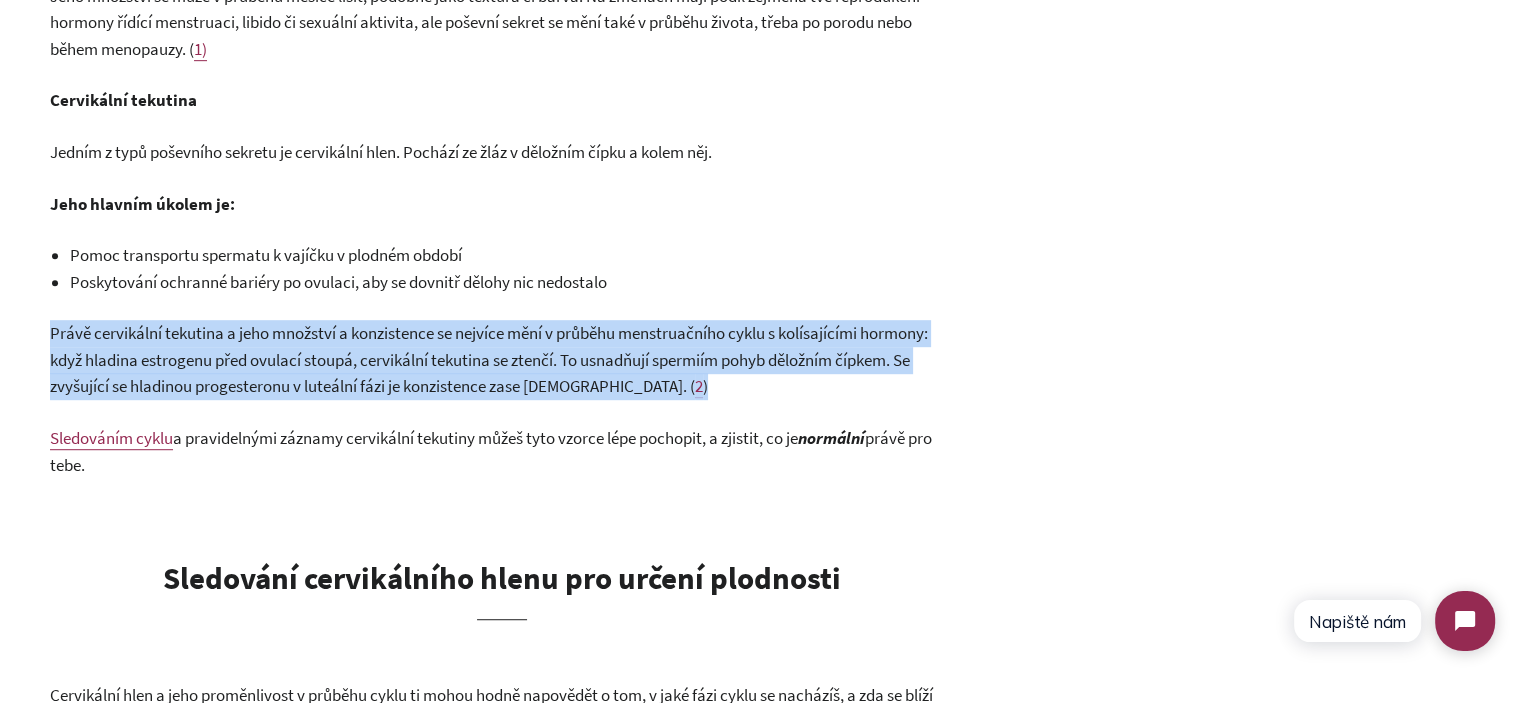 click on "Právě cervikální tekutina a jeho množství a konzistence se nejvíce mění v průběhu menstruačního cyklu s kolísajícími hormony: když hladina estrogenu před ovulací stoupá, cervikální tekutina se ztenčí. To usnadňují spermiím pohyb děložním čípkem. Se zvyšující se hladinou progesteronu v luteální fázi je konzistence zase hustší. (" at bounding box center [489, 359] 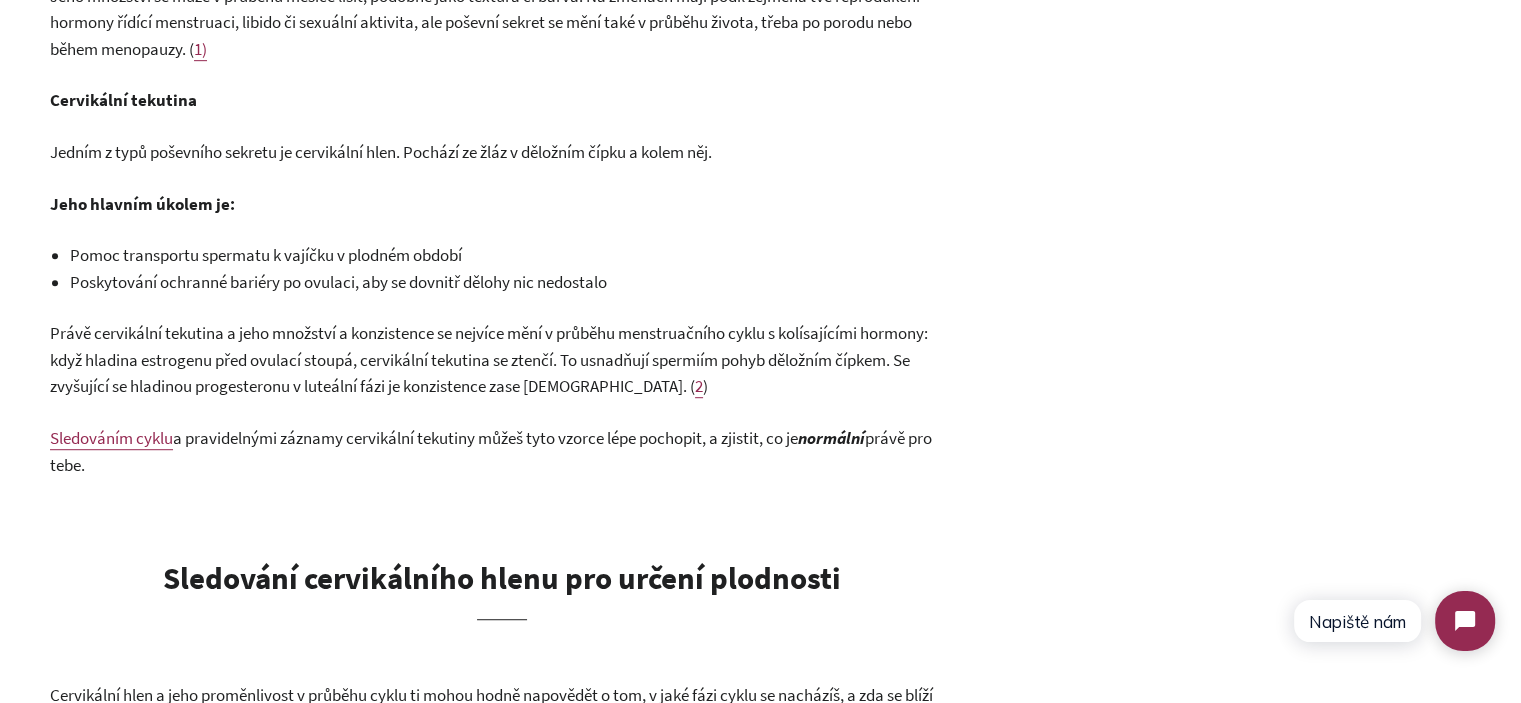 click on "Právě cervikální tekutina a jeho množství a konzistence se nejvíce mění v průběhu menstruačního cyklu s kolísajícími hormony: když hladina estrogenu před ovulací stoupá, cervikální tekutina se ztenčí. To usnadňují spermiím pohyb děložním čípkem. Se zvyšující se hladinou progesteronu v luteální fázi je konzistence zase hustší. (" at bounding box center (489, 359) 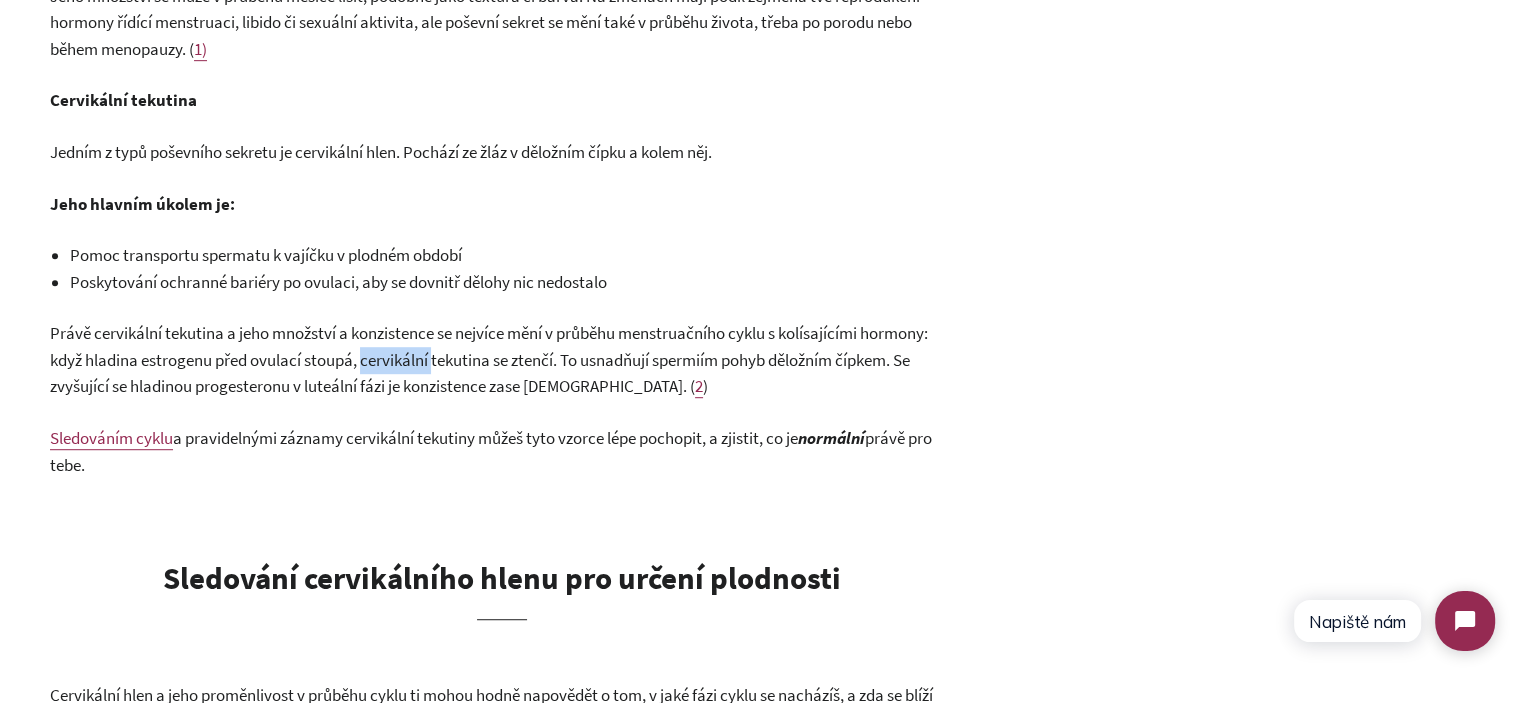 click on "Právě cervikální tekutina a jeho množství a konzistence se nejvíce mění v průběhu menstruačního cyklu s kolísajícími hormony: když hladina estrogenu před ovulací stoupá, cervikální tekutina se ztenčí. To usnadňují spermiím pohyb děložním čípkem. Se zvyšující se hladinou progesteronu v luteální fázi je konzistence zase hustší. (" at bounding box center (489, 359) 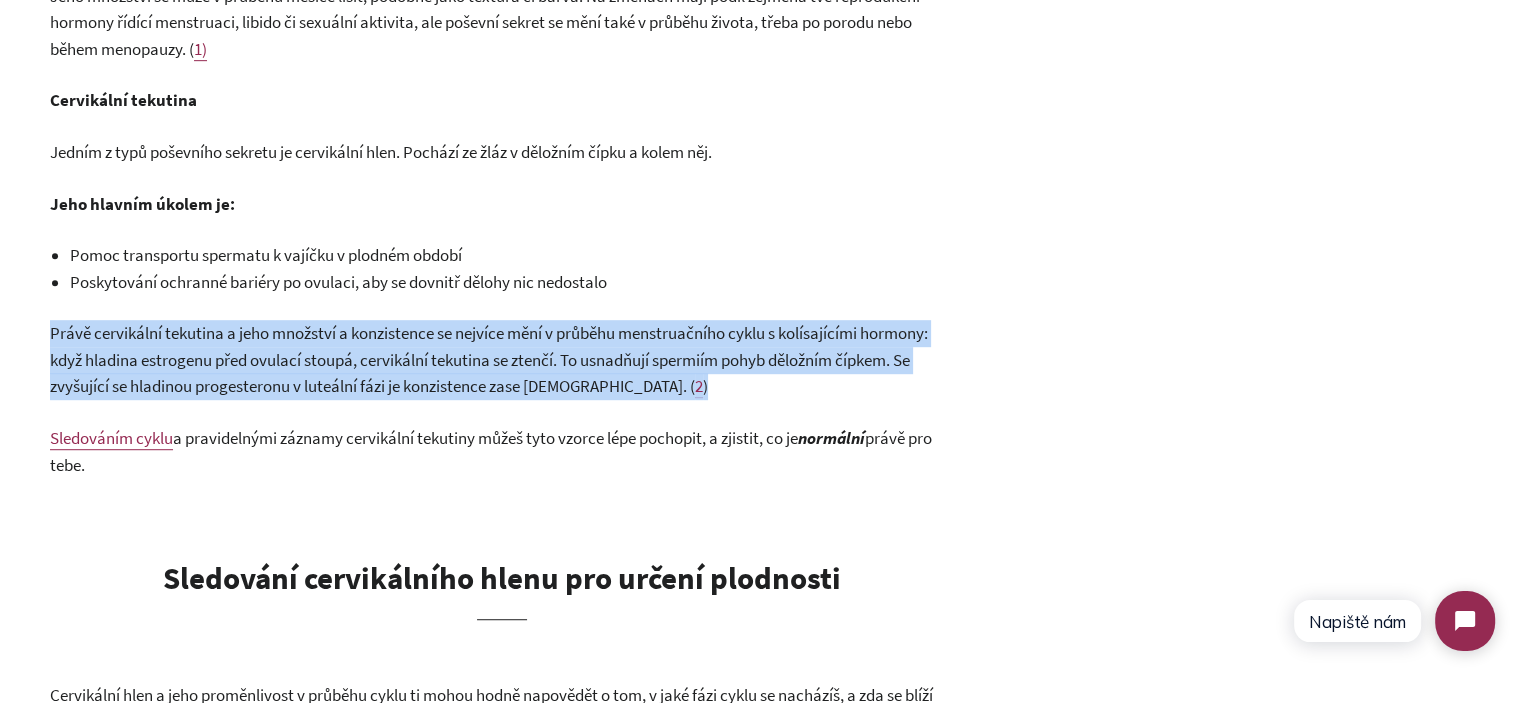 click on "Právě cervikální tekutina a jeho množství a konzistence se nejvíce mění v průběhu menstruačního cyklu s kolísajícími hormony: když hladina estrogenu před ovulací stoupá, cervikální tekutina se ztenčí. To usnadňují spermiím pohyb děložním čípkem. Se zvyšující se hladinou progesteronu v luteální fázi je konzistence zase hustší. (" at bounding box center (489, 359) 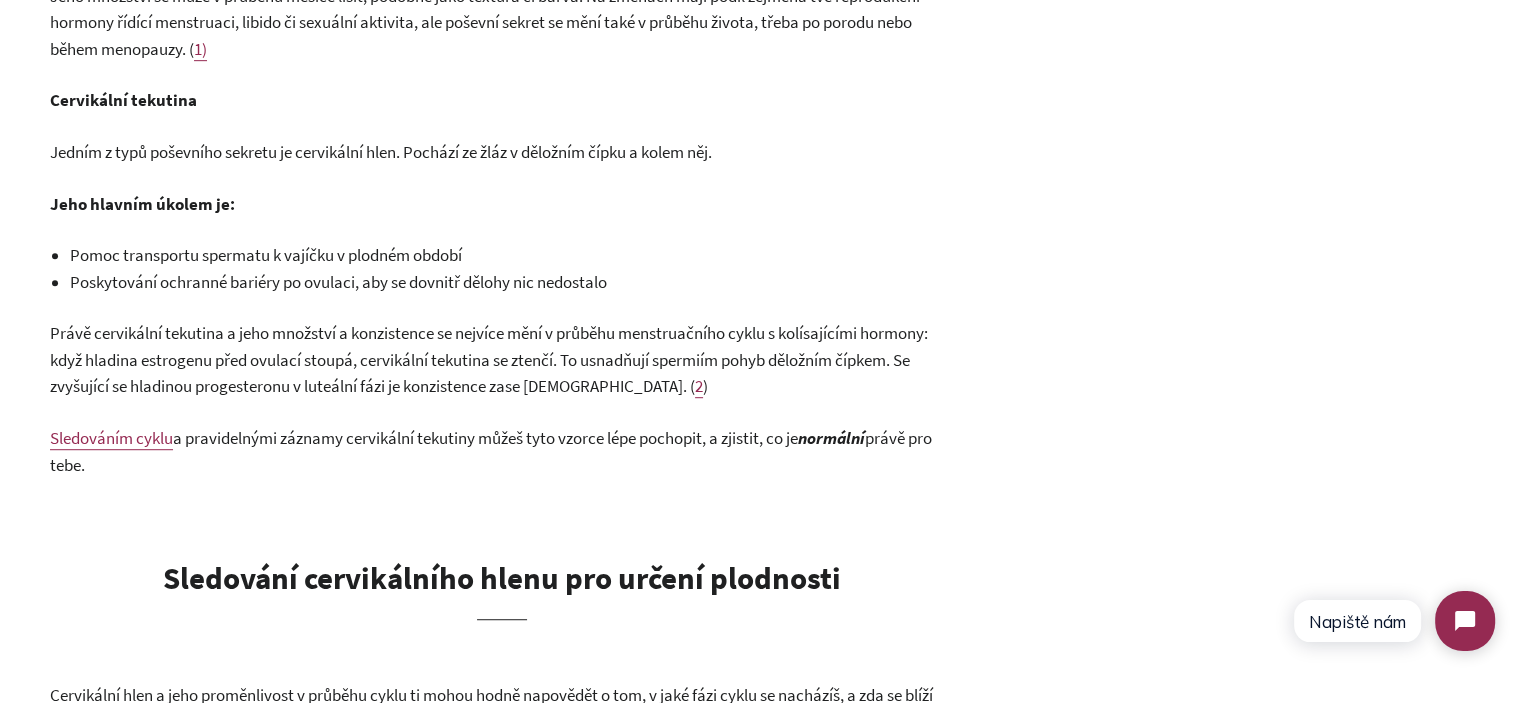 click on "Právě cervikální tekutina a jeho množství a konzistence se nejvíce mění v průběhu menstruačního cyklu s kolísajícími hormony: když hladina estrogenu před ovulací stoupá, cervikální tekutina se ztenčí. To usnadňují spermiím pohyb děložním čípkem. Se zvyšující se hladinou progesteronu v luteální fázi je konzistence zase hustší. ( 2 )" at bounding box center (502, 360) 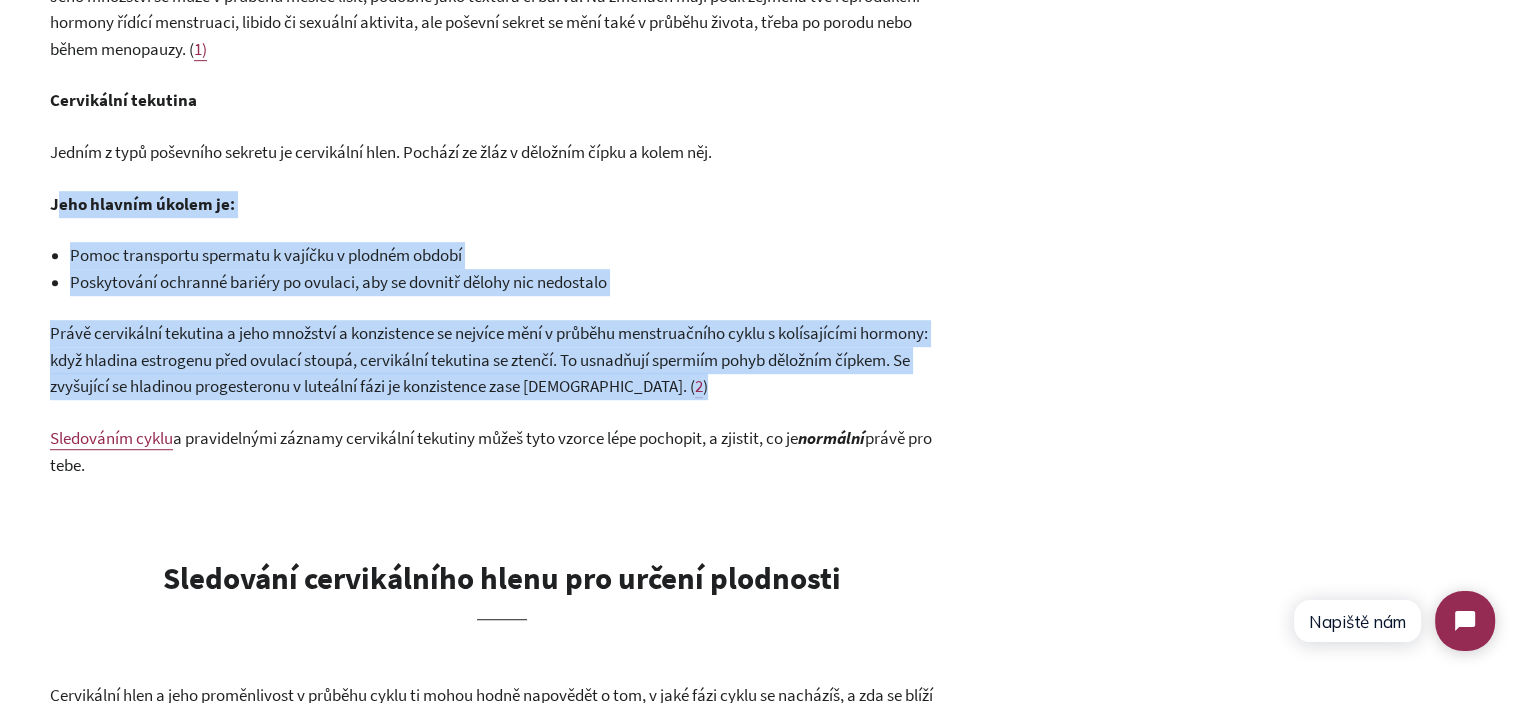 drag, startPoint x: 660, startPoint y: 389, endPoint x: 57, endPoint y: 203, distance: 631.03485 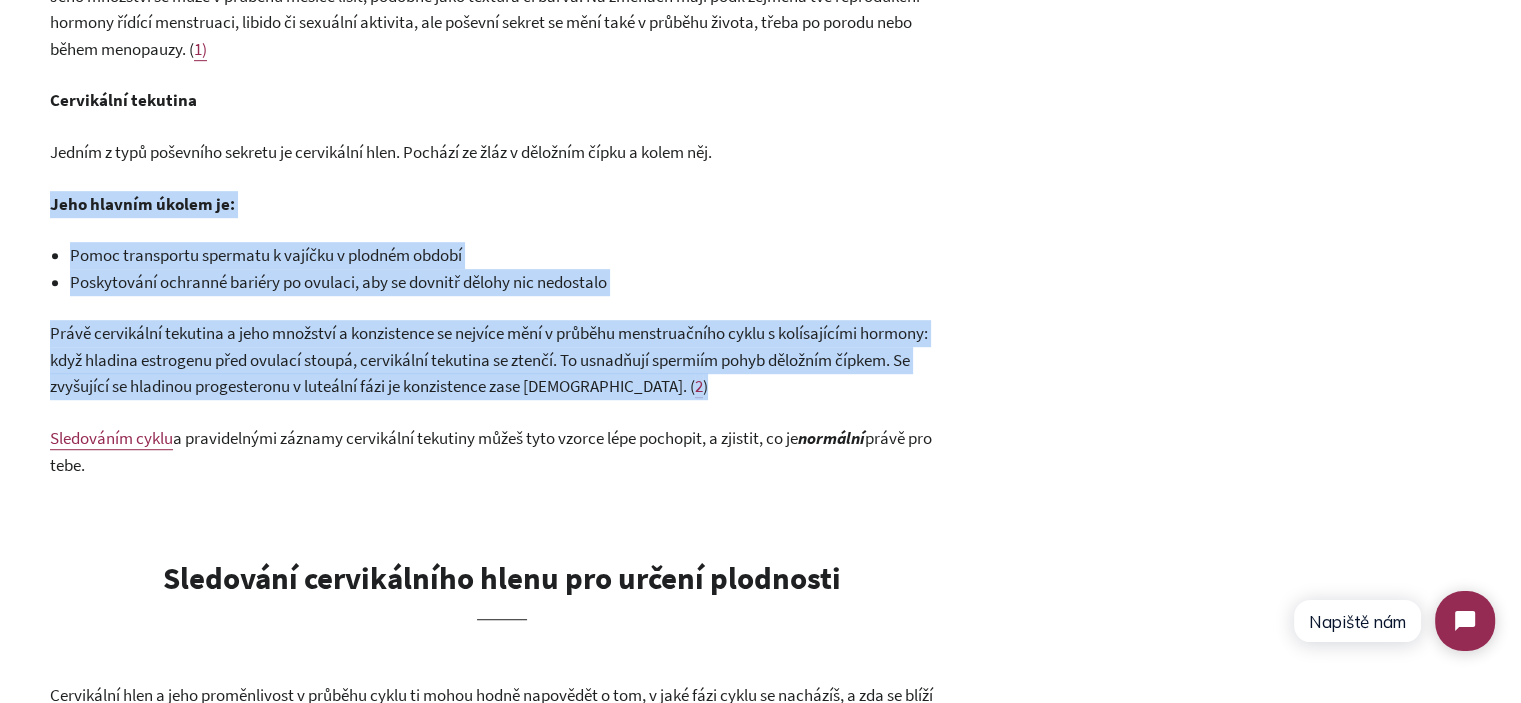 drag, startPoint x: 49, startPoint y: 207, endPoint x: 689, endPoint y: 383, distance: 663.759 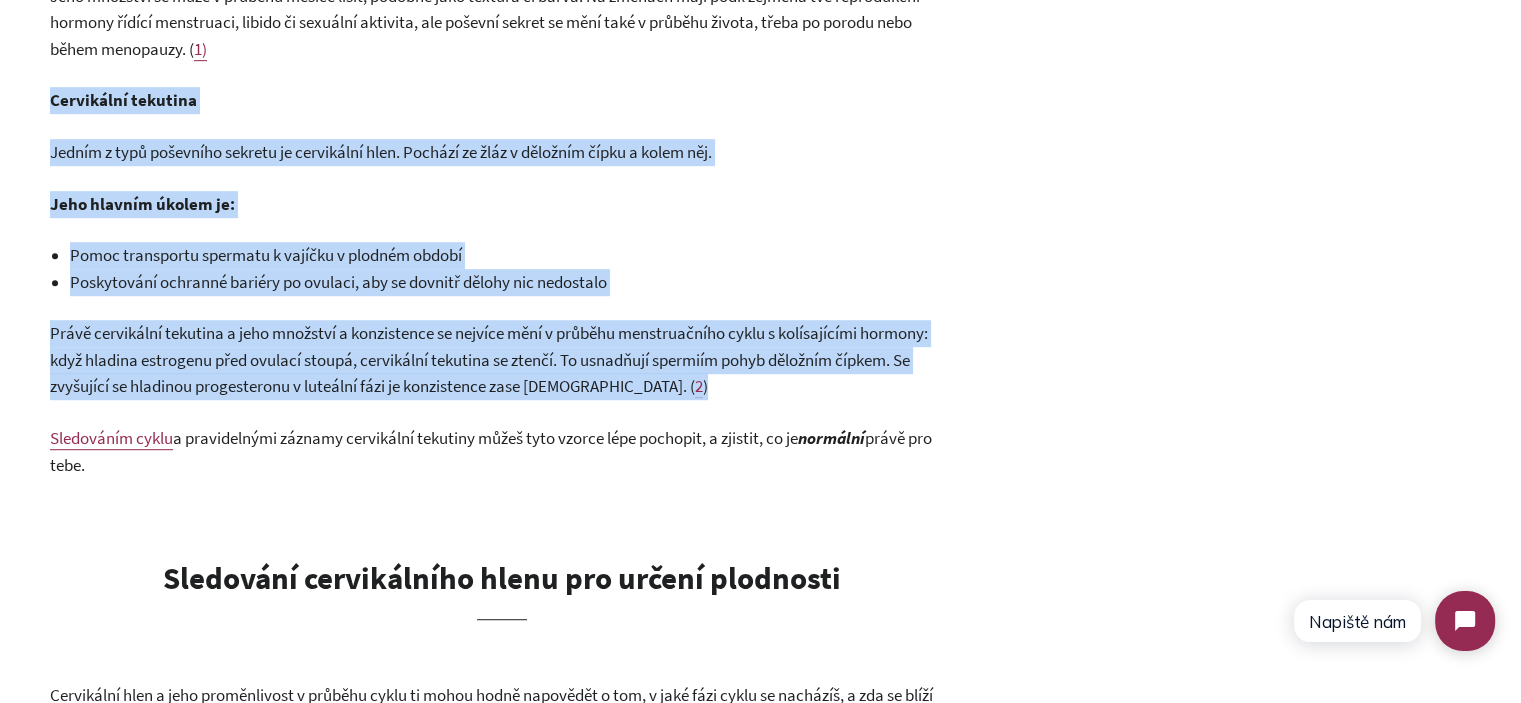 drag, startPoint x: 690, startPoint y: 384, endPoint x: 56, endPoint y: 113, distance: 689.4904 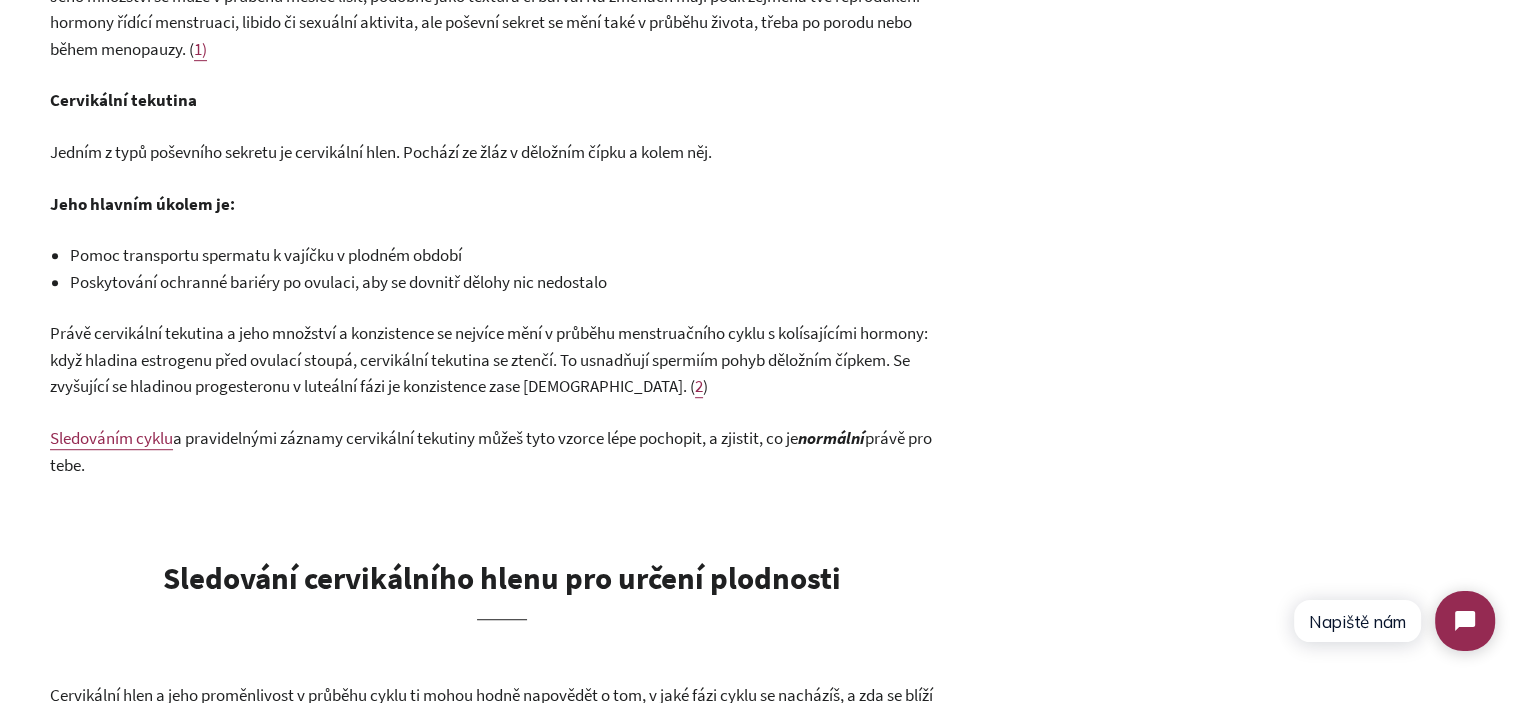 click on "a pravidelnými záznamy cervikální tekutiny můžeš tyto vzorce lépe pochopit, a zjistit, co je" at bounding box center (485, 438) 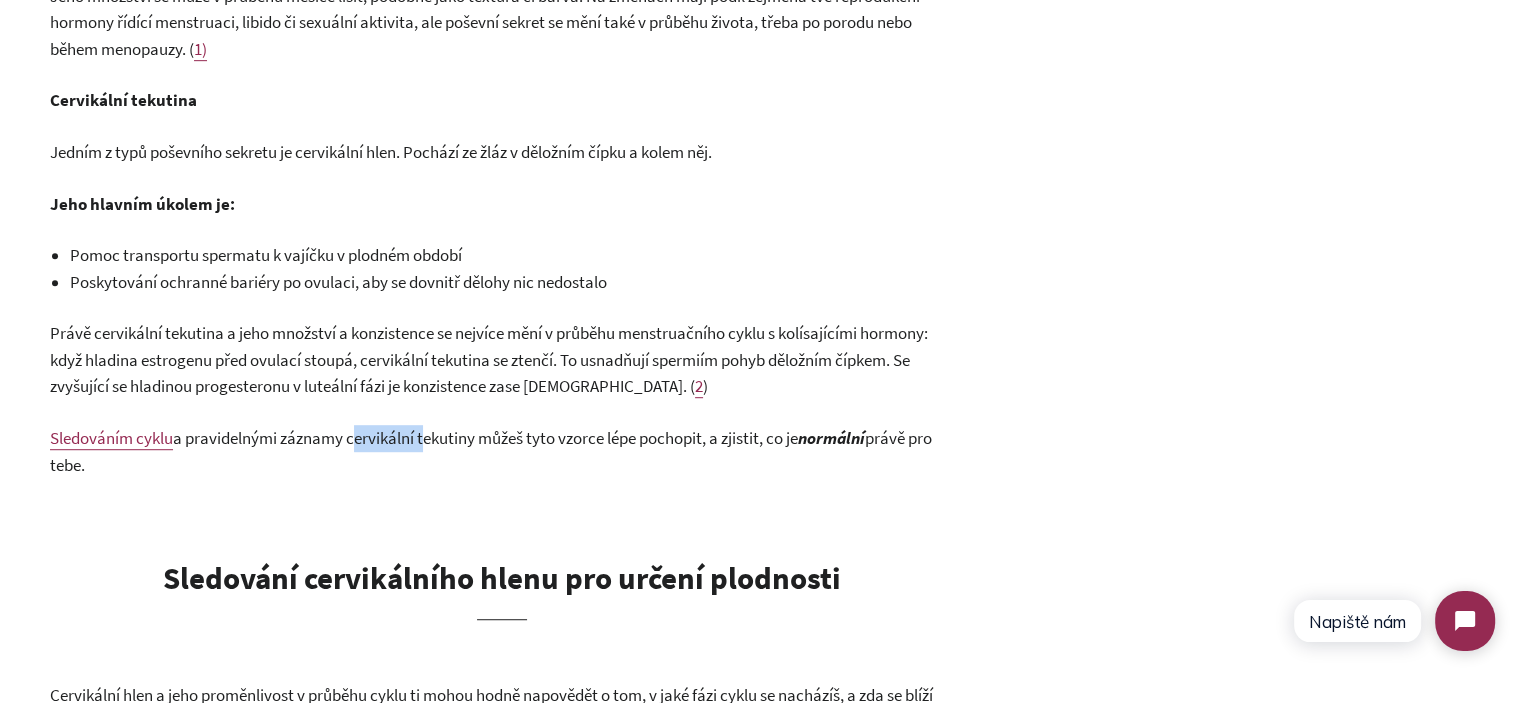 click on "a pravidelnými záznamy cervikální tekutiny můžeš tyto vzorce lépe pochopit, a zjistit, co je" at bounding box center (485, 438) 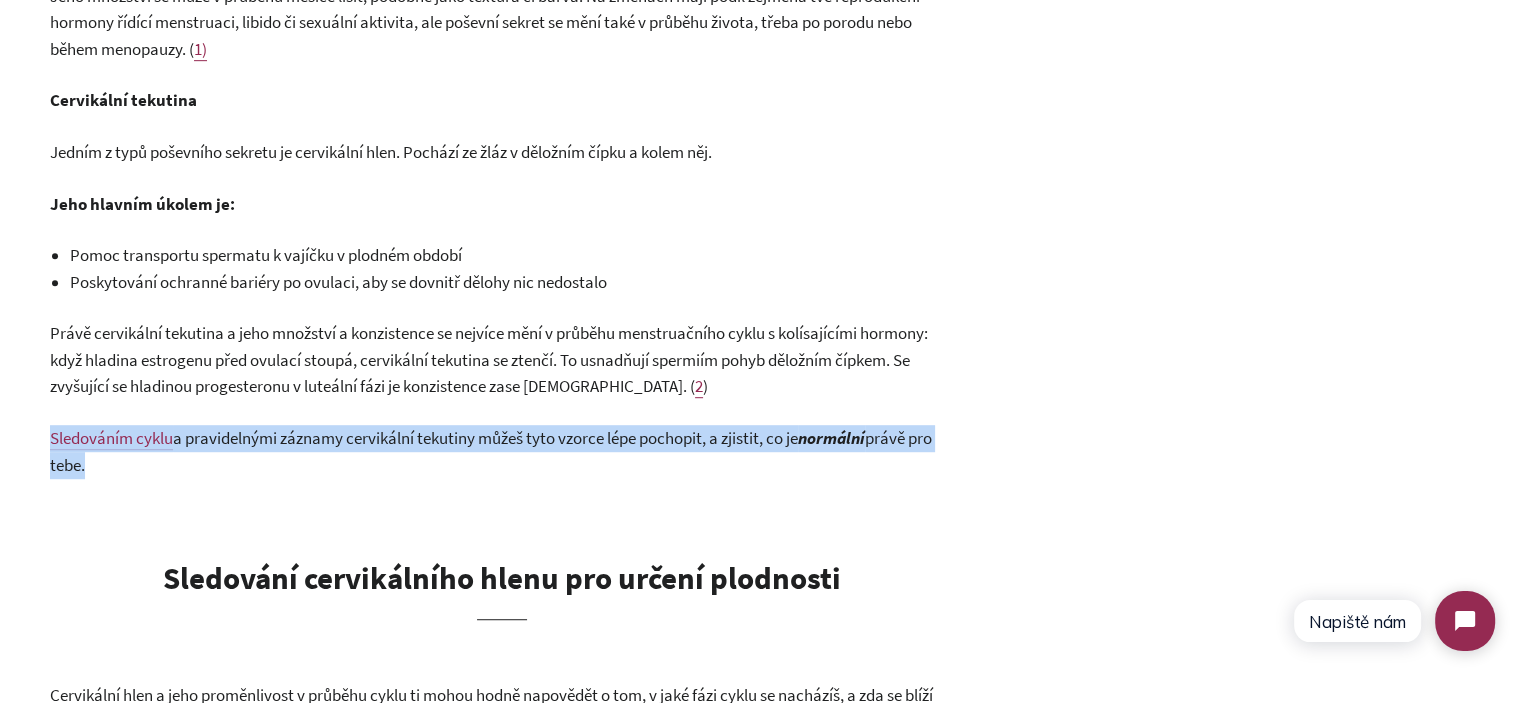 click on "a pravidelnými záznamy cervikální tekutiny můžeš tyto vzorce lépe pochopit, a zjistit, co je" at bounding box center (485, 438) 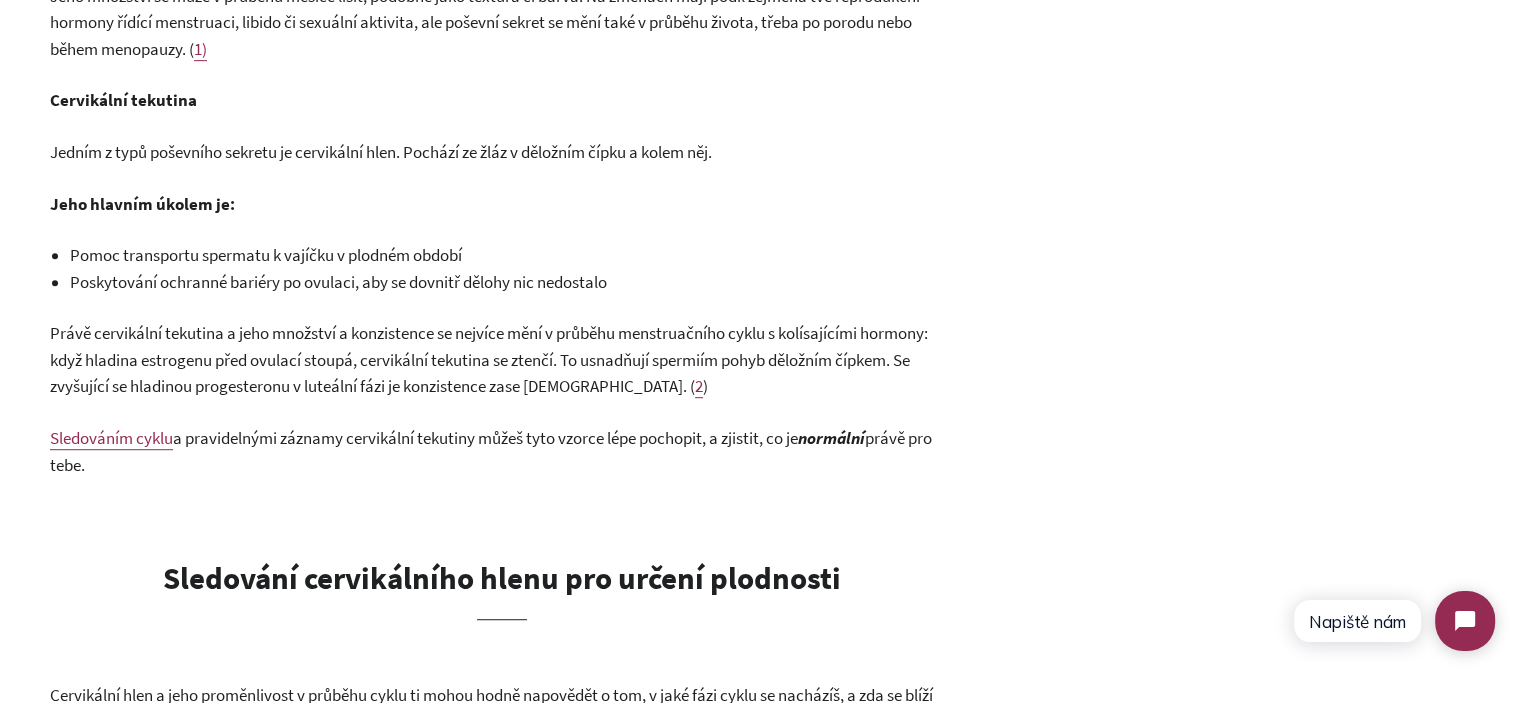 click on "Sledováním cyklu  a pravidelnými záznamy cervikální tekutiny můžeš tyto vzorce lépe pochopit, a zjistit, co je  normální  právě pro tebe." at bounding box center (502, 451) 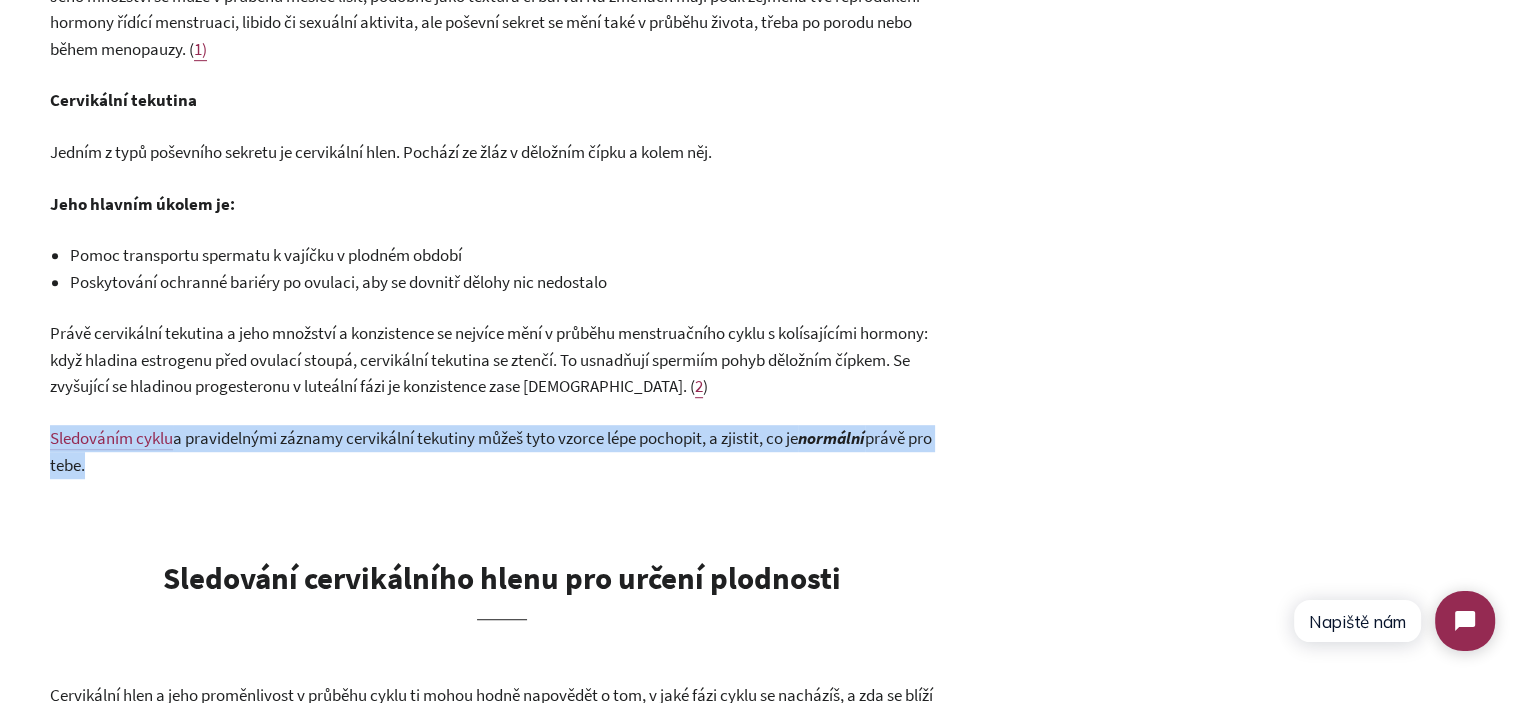 click on "Sledováním cyklu  a pravidelnými záznamy cervikální tekutiny můžeš tyto vzorce lépe pochopit, a zjistit, co je  normální  právě pro tebe." at bounding box center [502, 451] 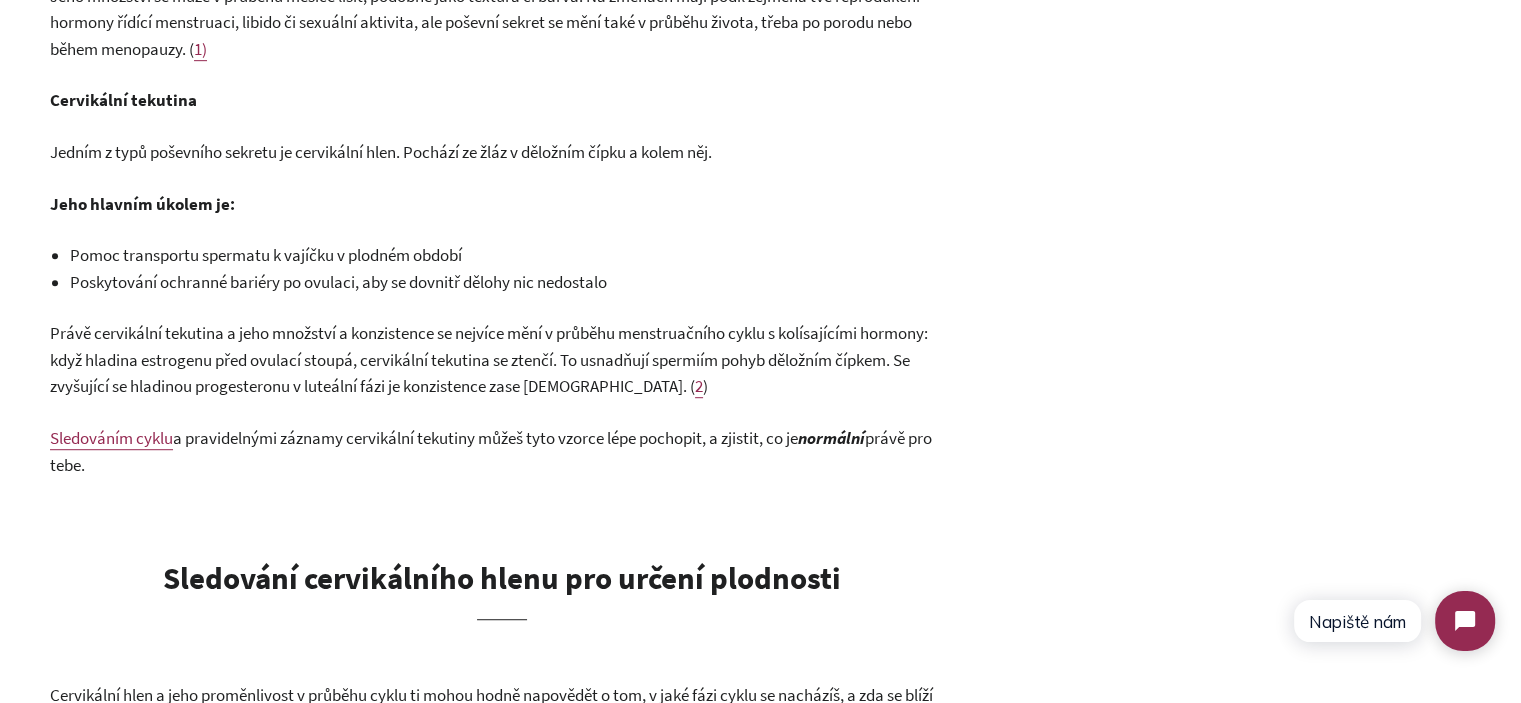 click on "a pravidelnými záznamy cervikální tekutiny můžeš tyto vzorce lépe pochopit, a zjistit, co je" at bounding box center [485, 438] 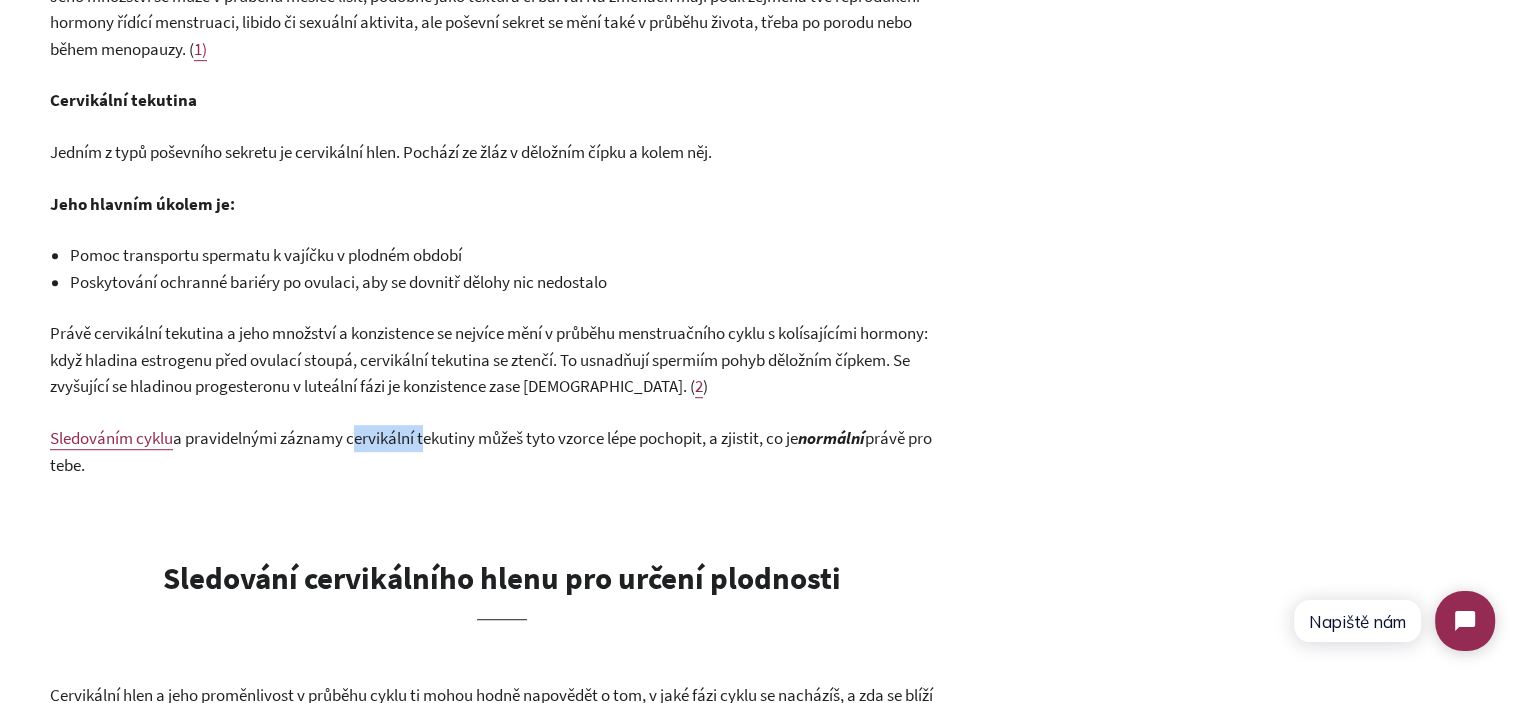 click on "a pravidelnými záznamy cervikální tekutiny můžeš tyto vzorce lépe pochopit, a zjistit, co je" at bounding box center (485, 438) 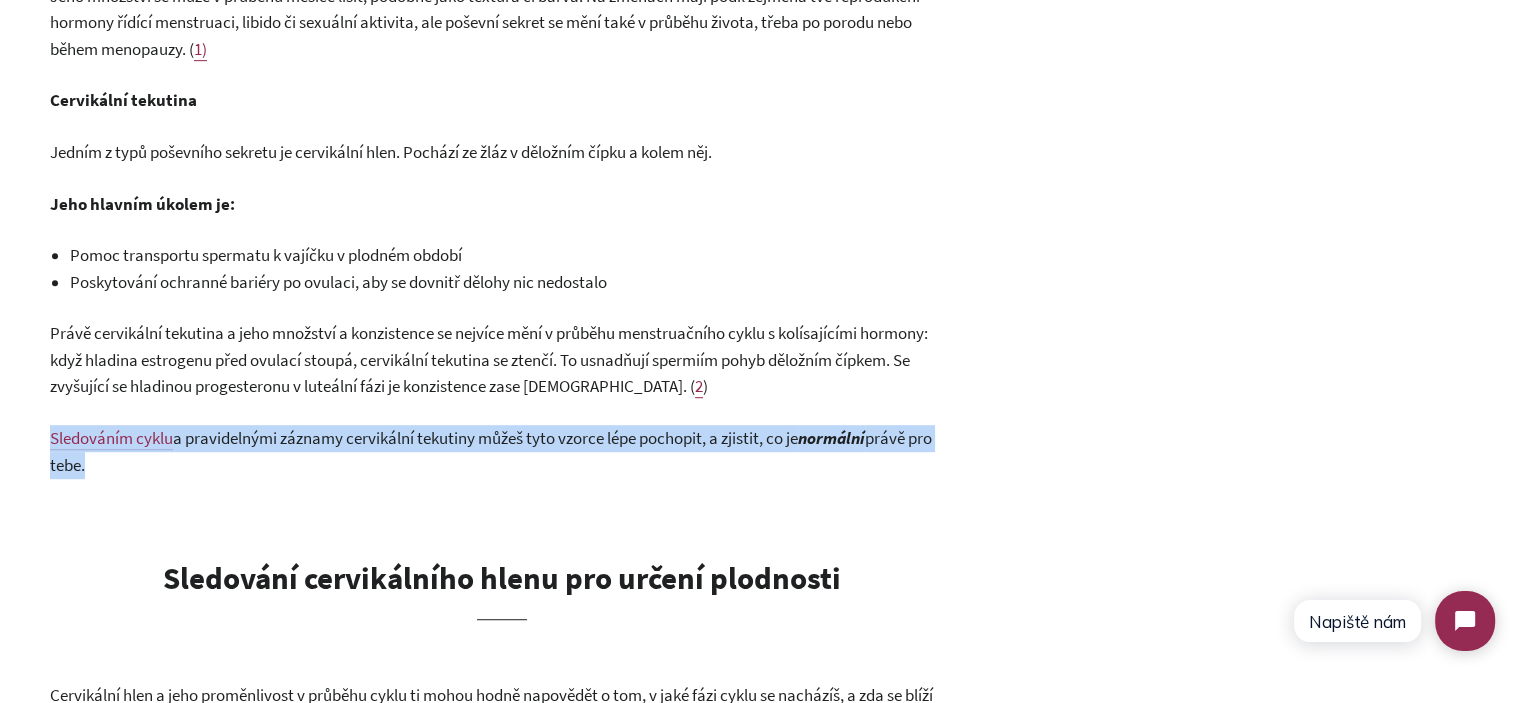 click on "a pravidelnými záznamy cervikální tekutiny můžeš tyto vzorce lépe pochopit, a zjistit, co je" at bounding box center (485, 438) 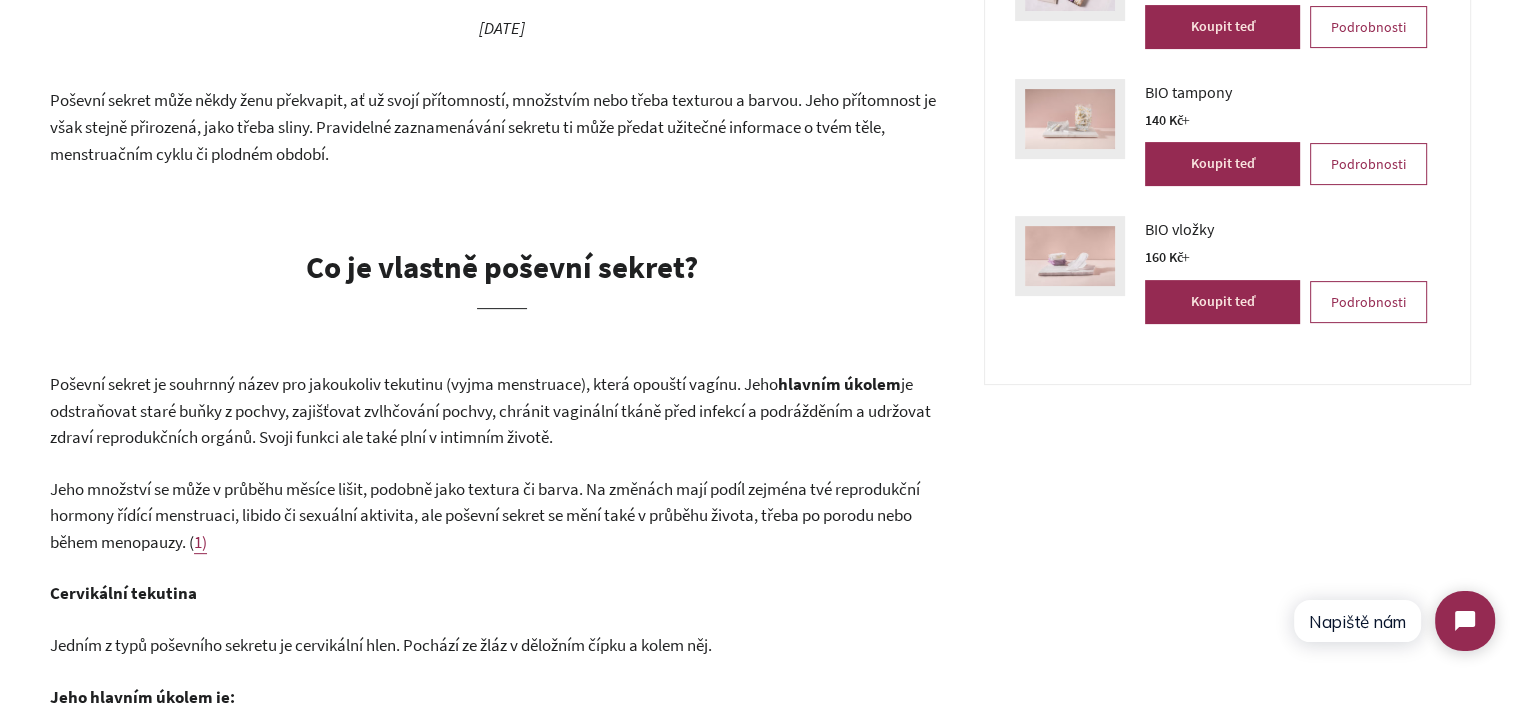 scroll, scrollTop: 500, scrollLeft: 0, axis: vertical 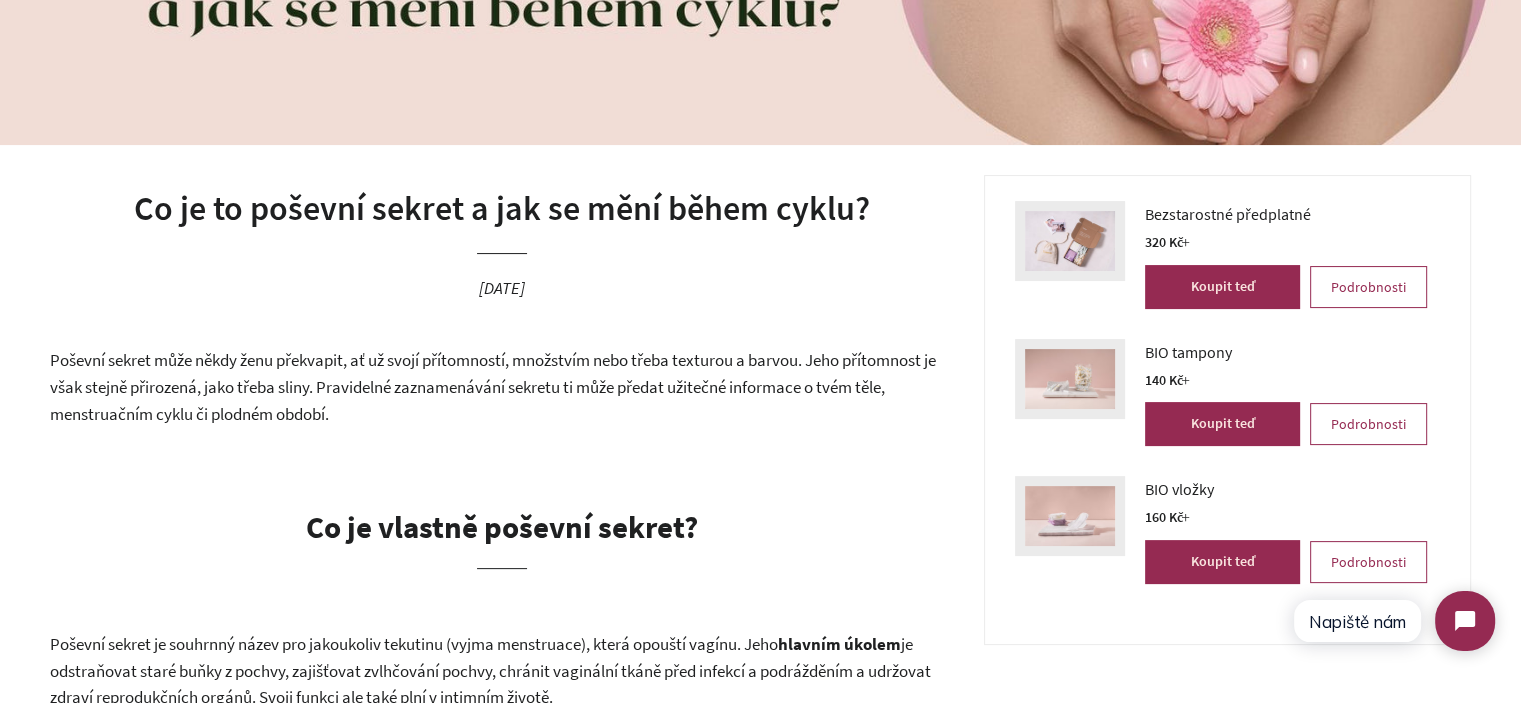 click on "Poševní sekret může někdy ženu překvapit, ať už svojí přítomností, množstvím nebo třeba texturou a barvou. Jeho přítomnost je však stejně přirozená, jako třeba sliny. Pravidelné zaznamenávání sekretu ti může předat užitečné informace o tvém těle, menstruačním cyklu či plodném období." at bounding box center (502, 387) 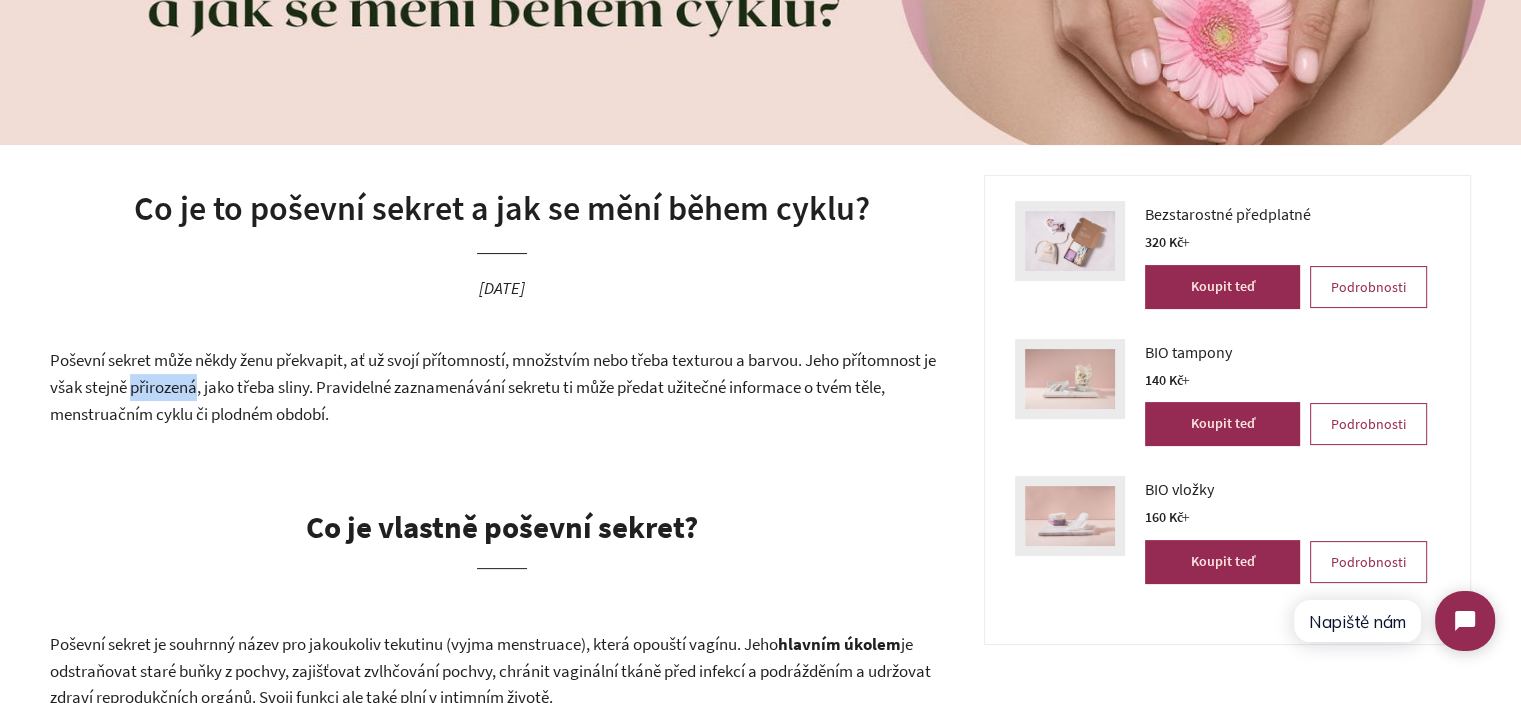 click on "Poševní sekret může někdy ženu překvapit, ať už svojí přítomností, množstvím nebo třeba texturou a barvou. Jeho přítomnost je však stejně přirozená, jako třeba sliny. Pravidelné zaznamenávání sekretu ti může předat užitečné informace o tvém těle, menstruačním cyklu či plodném období." at bounding box center [502, 387] 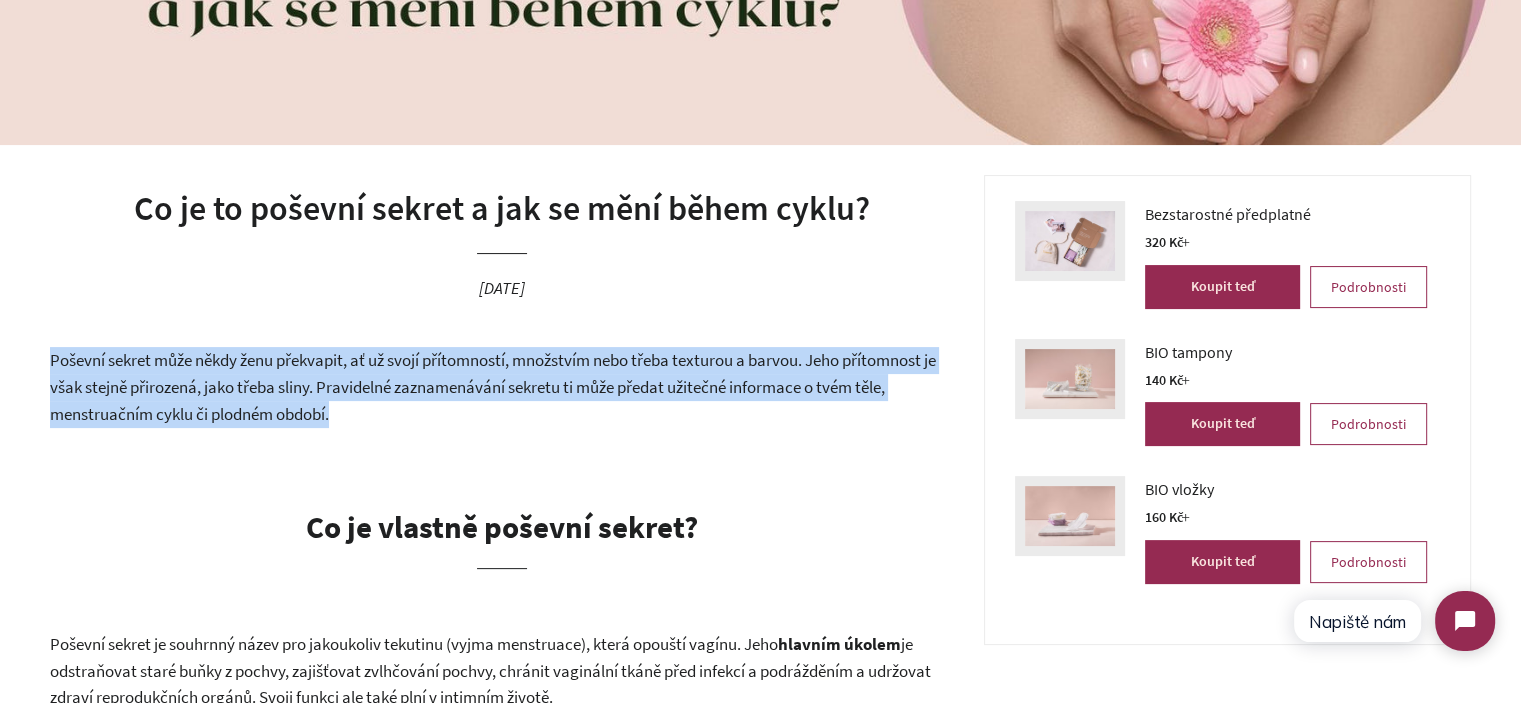 click on "Poševní sekret může někdy ženu překvapit, ať už svojí přítomností, množstvím nebo třeba texturou a barvou. Jeho přítomnost je však stejně přirozená, jako třeba sliny. Pravidelné zaznamenávání sekretu ti může předat užitečné informace o tvém těle, menstruačním cyklu či plodném období." at bounding box center (502, 387) 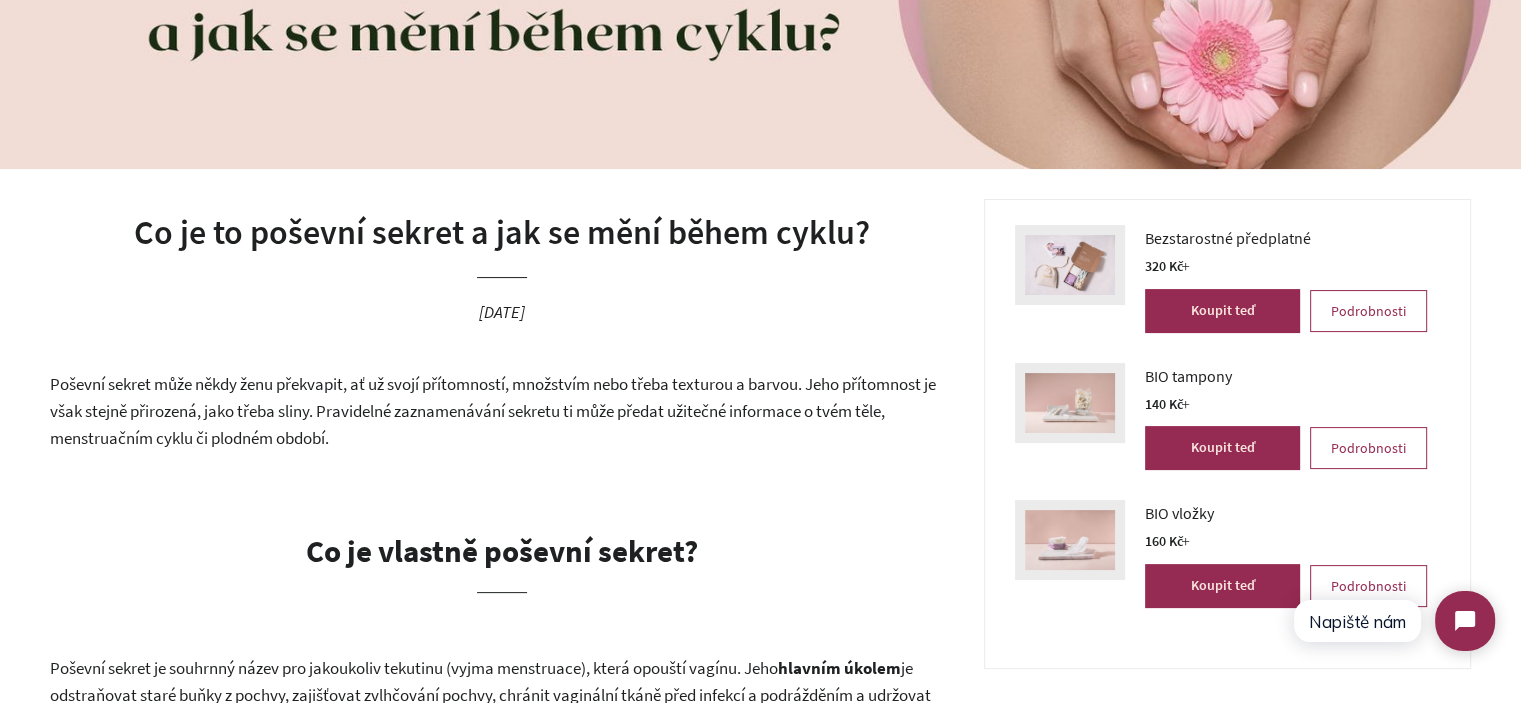 scroll, scrollTop: 328, scrollLeft: 0, axis: vertical 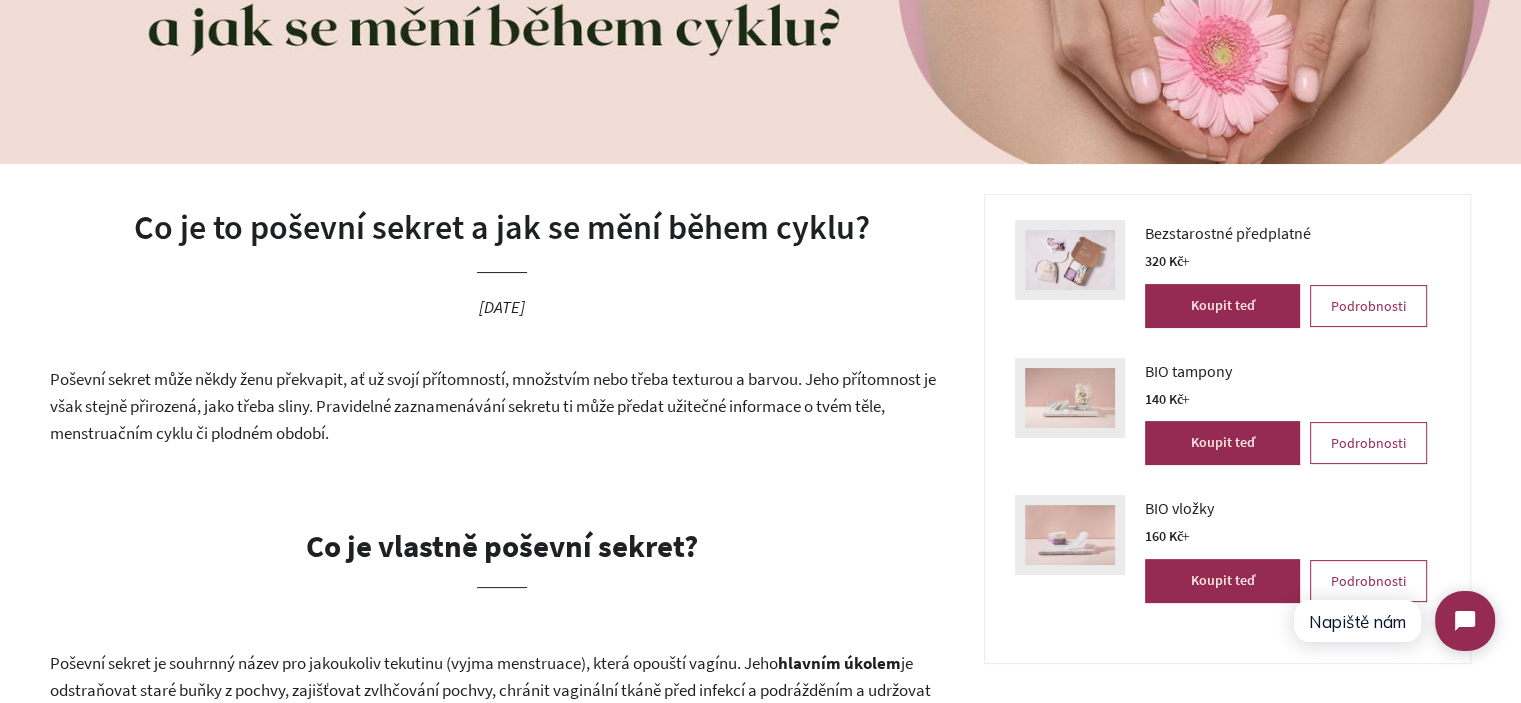 click on "Co je to poševní sekret a jak se mění během cyklu?" at bounding box center [502, 228] 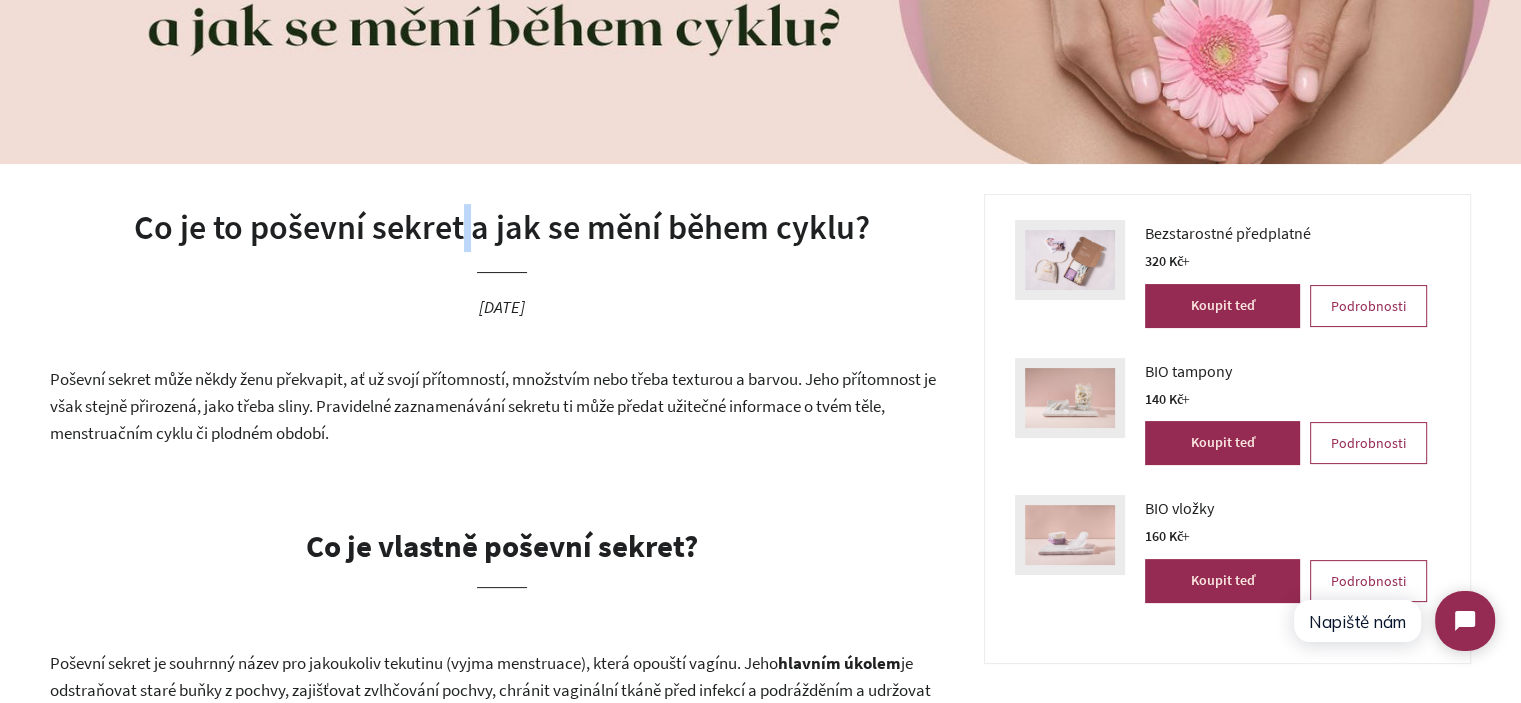 click on "Co je to poševní sekret a jak se mění během cyklu?" at bounding box center [502, 228] 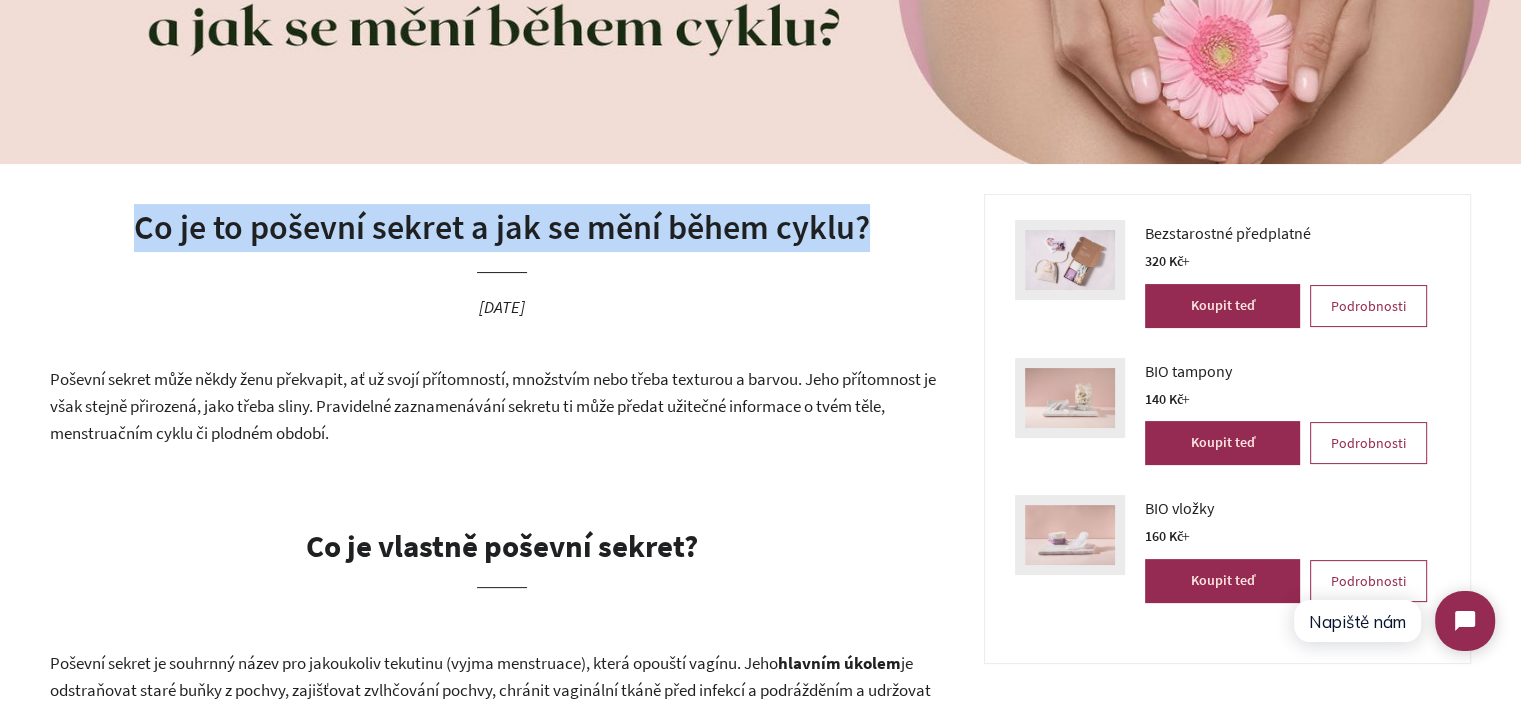 click on "Co je to poševní sekret a jak se mění během cyklu?" at bounding box center [502, 228] 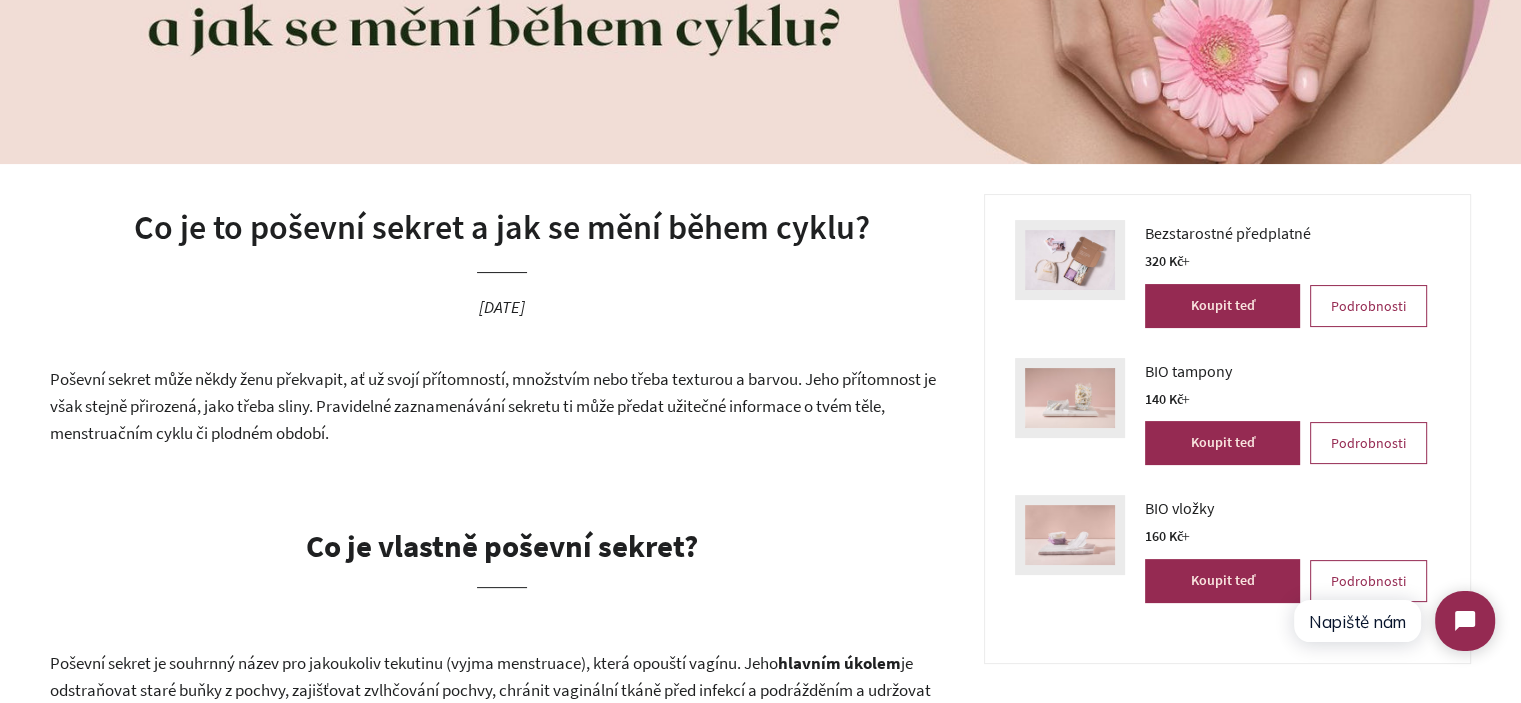 click on "Poševní sekret může někdy ženu překvapit, ať už svojí přítomností, množstvím nebo třeba texturou a barvou. Jeho přítomnost je však stejně přirozená, jako třeba sliny. Pravidelné zaznamenávání sekretu ti může předat užitečné informace o tvém těle, menstruačním cyklu či plodném období." at bounding box center (502, 406) 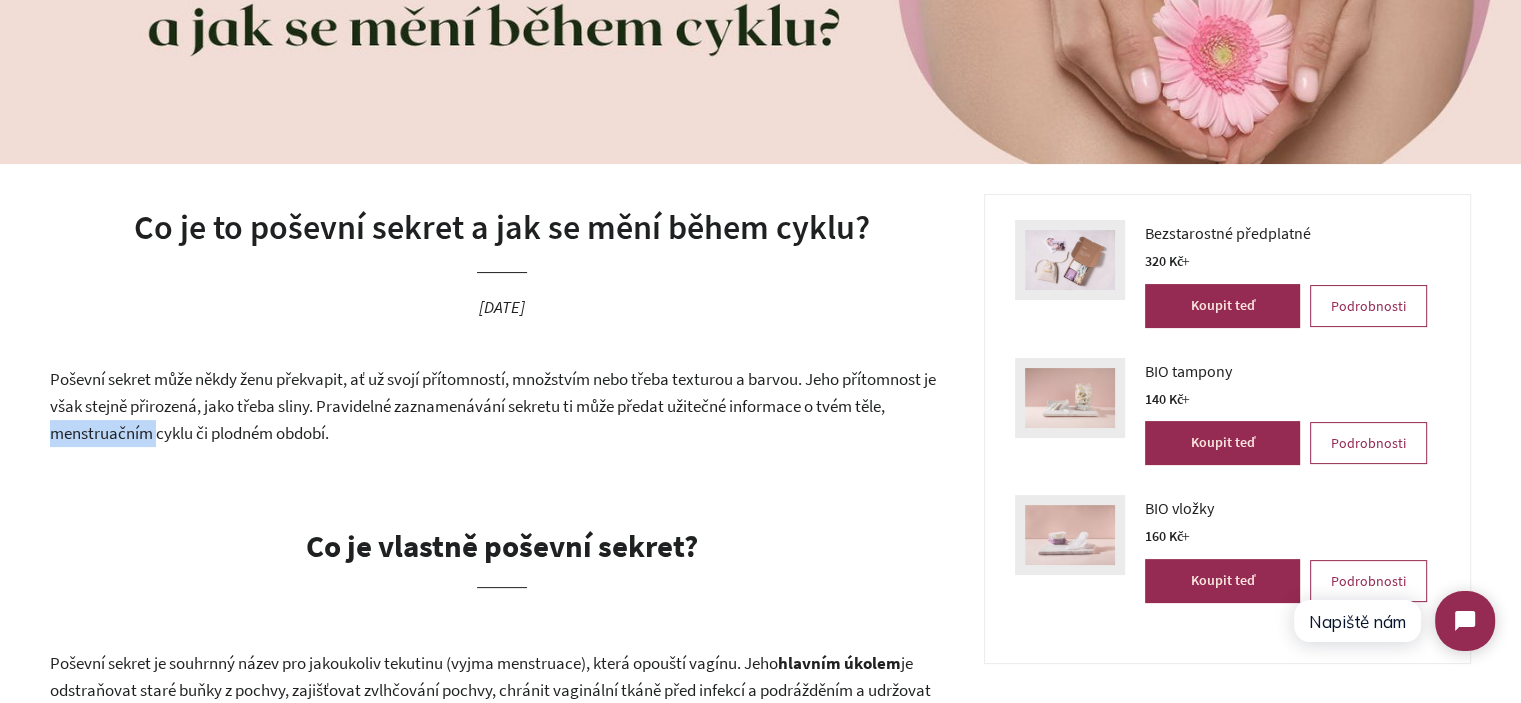click on "Poševní sekret může někdy ženu překvapit, ať už svojí přítomností, množstvím nebo třeba texturou a barvou. Jeho přítomnost je však stejně přirozená, jako třeba sliny. Pravidelné zaznamenávání sekretu ti může předat užitečné informace o tvém těle, menstruačním cyklu či plodném období." at bounding box center (502, 406) 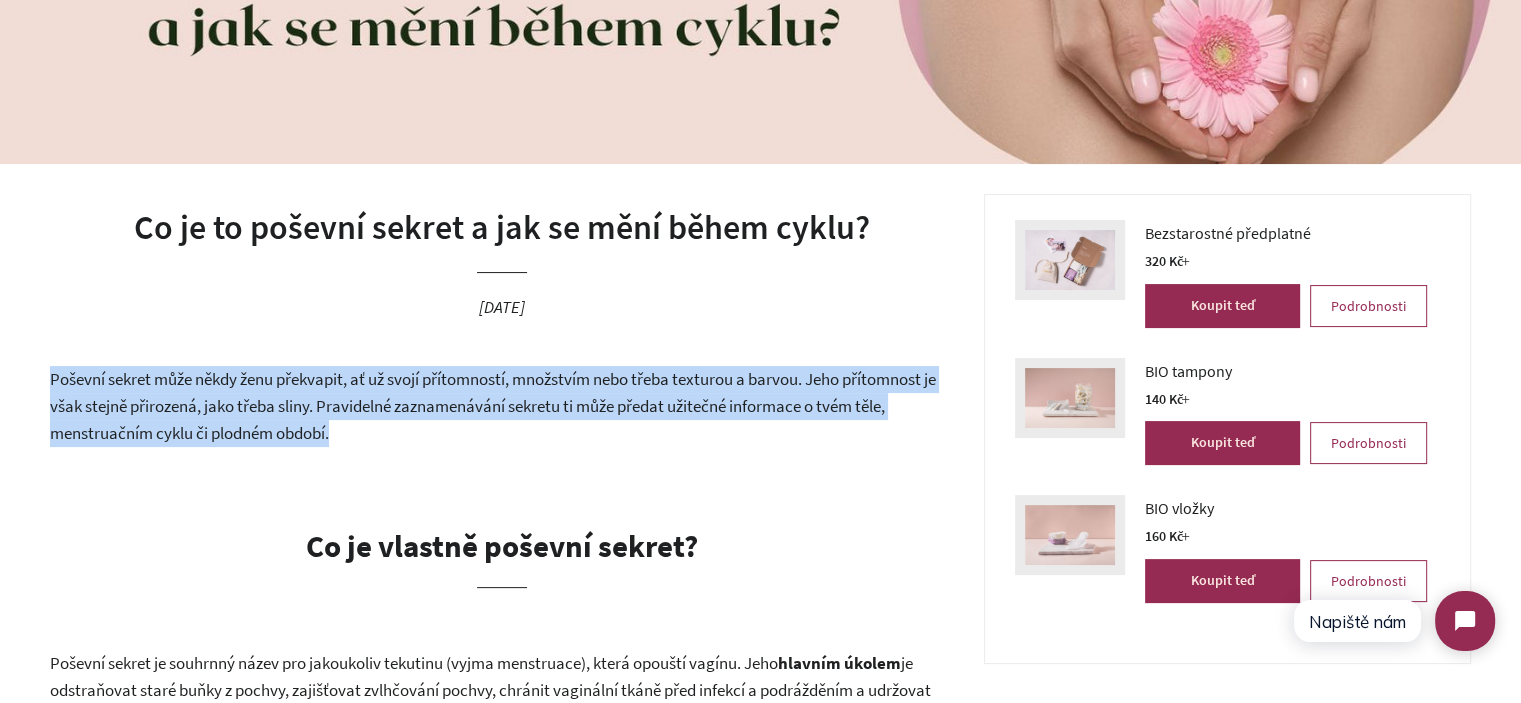 click on "Poševní sekret může někdy ženu překvapit, ať už svojí přítomností, množstvím nebo třeba texturou a barvou. Jeho přítomnost je však stejně přirozená, jako třeba sliny. Pravidelné zaznamenávání sekretu ti může předat užitečné informace o tvém těle, menstruačním cyklu či plodném období." at bounding box center [502, 406] 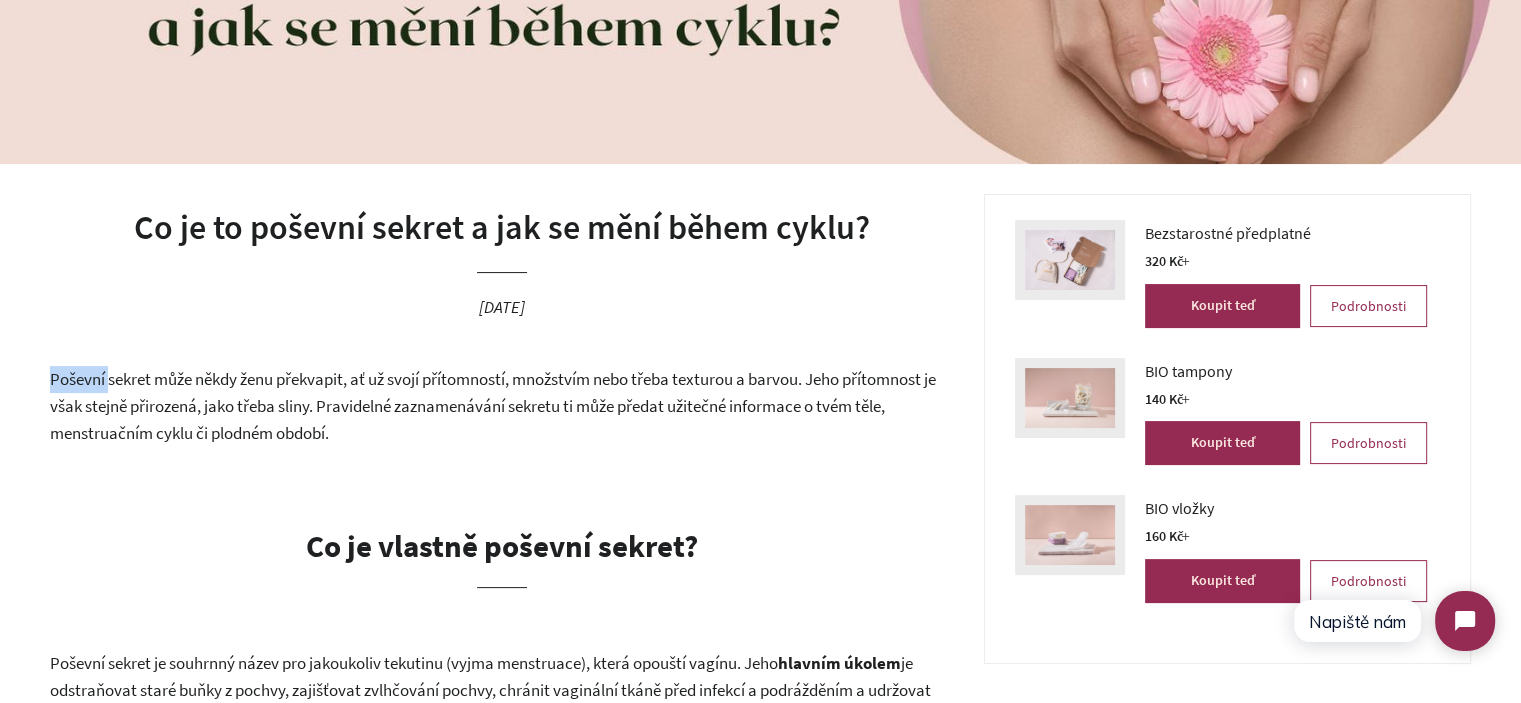 click on "Poševní sekret může někdy ženu překvapit, ať už svojí přítomností, množstvím nebo třeba texturou a barvou. Jeho přítomnost je však stejně přirozená, jako třeba sliny. Pravidelné zaznamenávání sekretu ti může předat užitečné informace o tvém těle, menstruačním cyklu či plodném období." at bounding box center [502, 406] 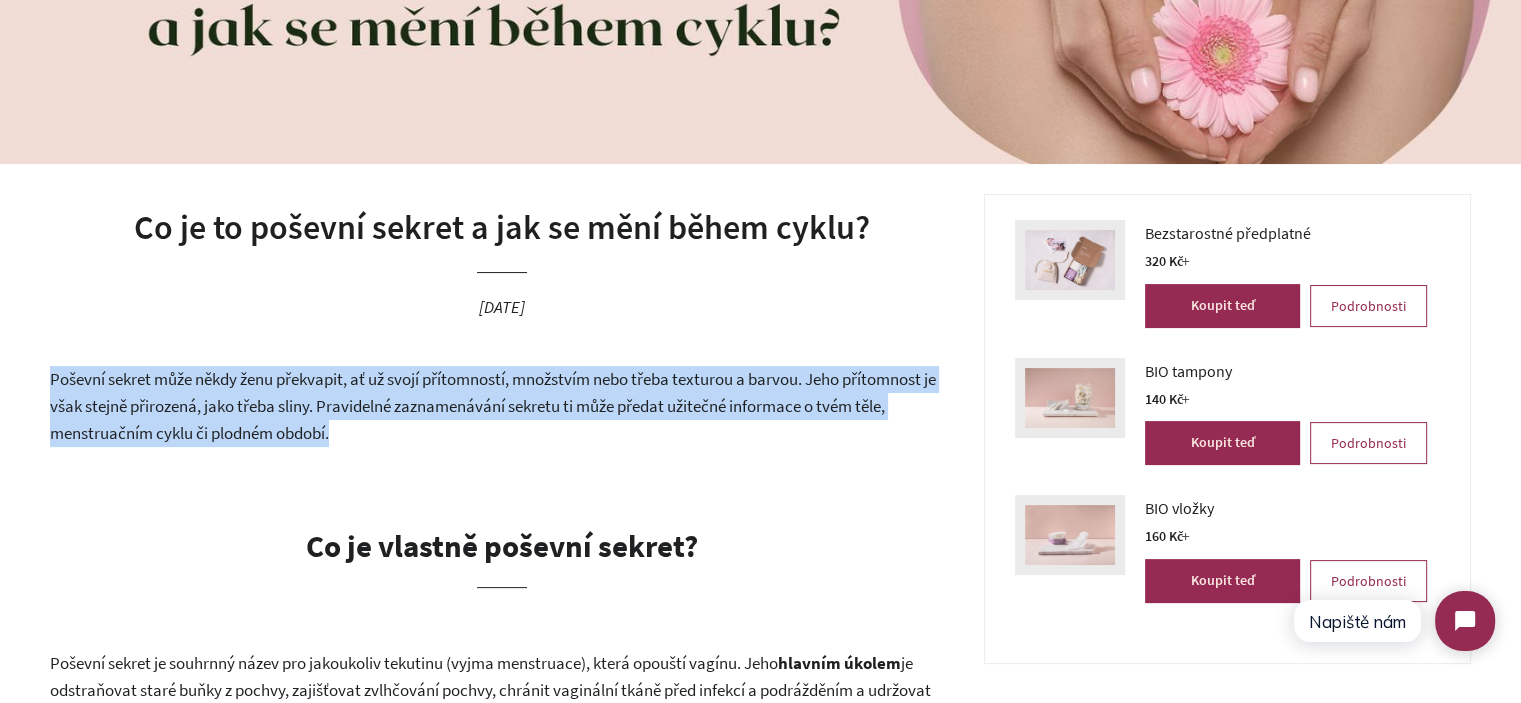 click on "Poševní sekret může někdy ženu překvapit, ať už svojí přítomností, množstvím nebo třeba texturou a barvou. Jeho přítomnost je však stejně přirozená, jako třeba sliny. Pravidelné zaznamenávání sekretu ti může předat užitečné informace o tvém těle, menstruačním cyklu či plodném období." at bounding box center [502, 406] 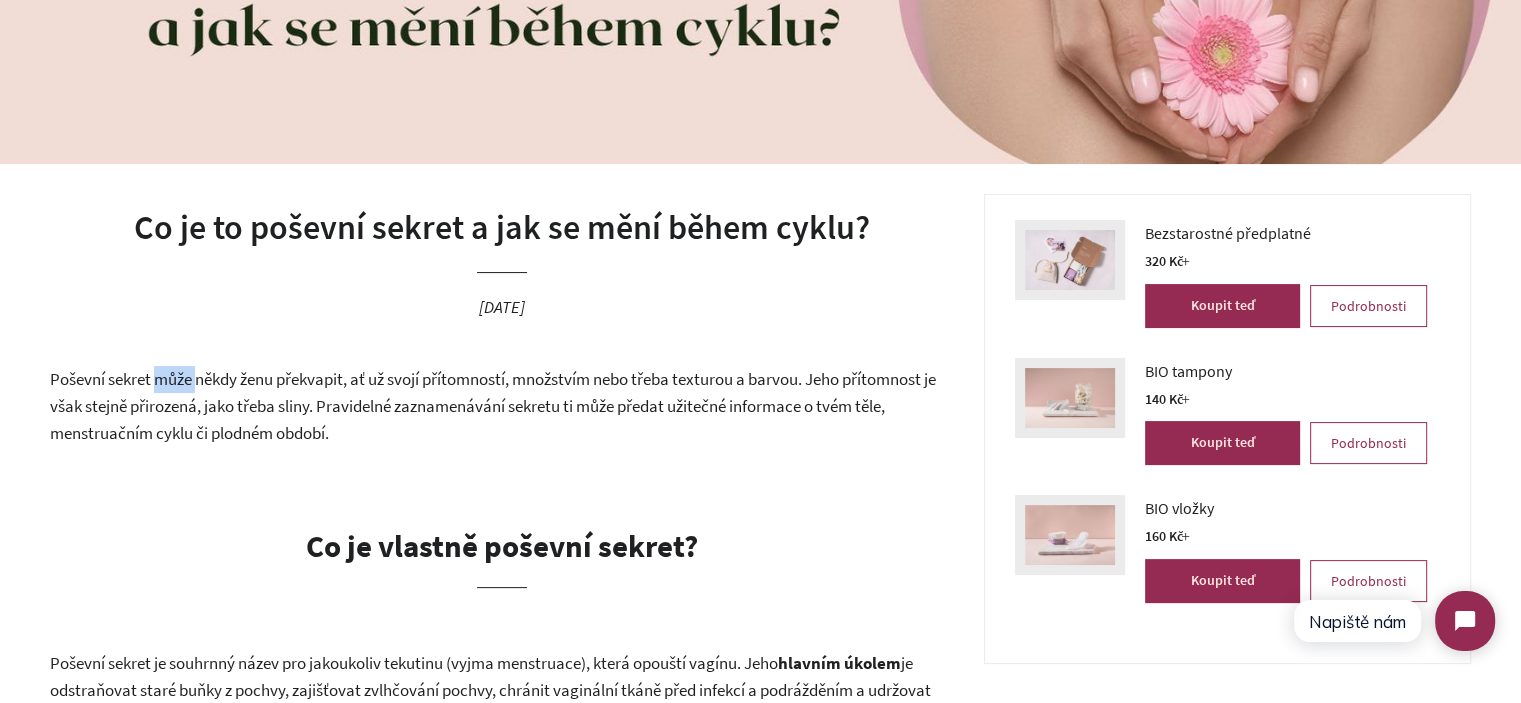 click on "Poševní sekret může někdy ženu překvapit, ať už svojí přítomností, množstvím nebo třeba texturou a barvou. Jeho přítomnost je však stejně přirozená, jako třeba sliny. Pravidelné zaznamenávání sekretu ti může předat užitečné informace o tvém těle, menstruačním cyklu či plodném období." at bounding box center (502, 406) 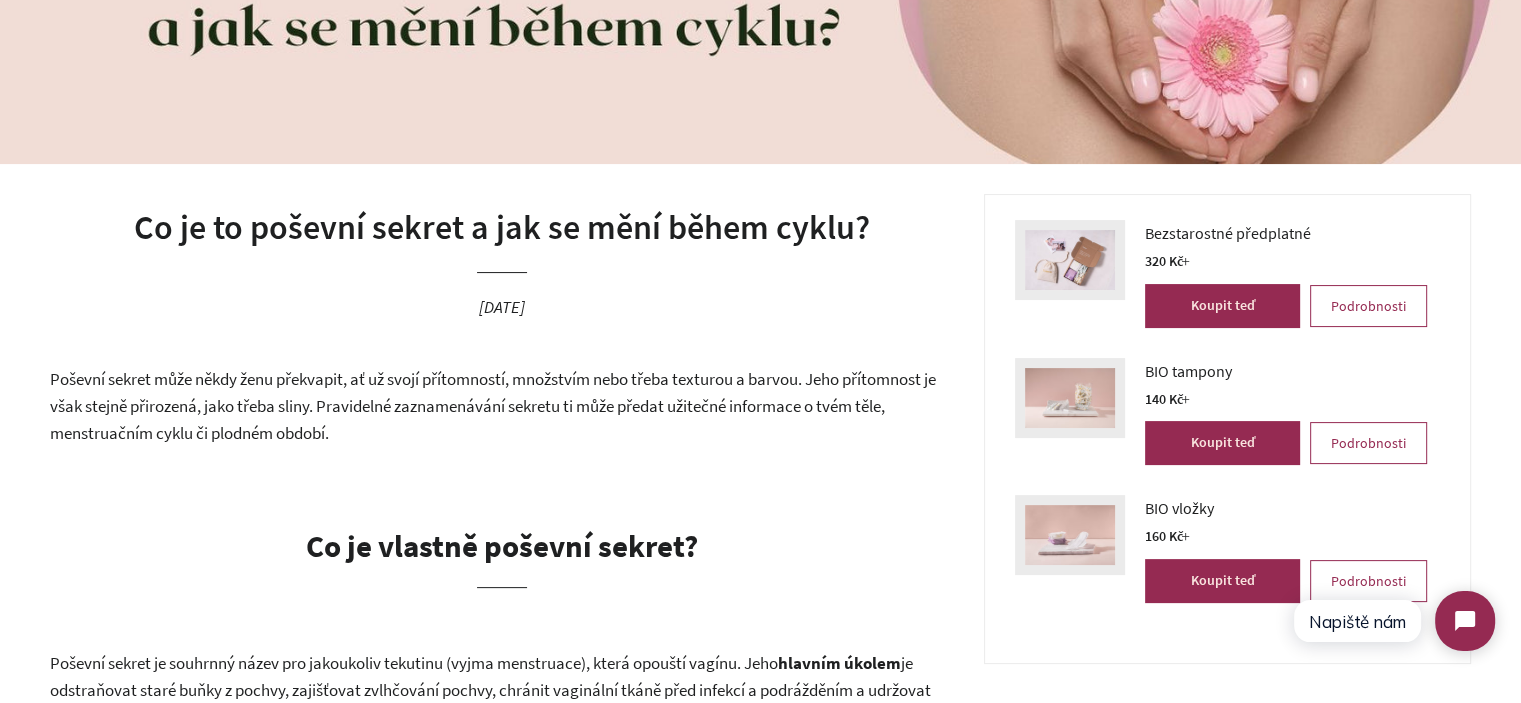 click on "Poševní sekret může někdy ženu překvapit, ať už svojí přítomností, množstvím nebo třeba texturou a barvou. Jeho přítomnost je však stejně přirozená, jako třeba sliny. Pravidelné zaznamenávání sekretu ti může předat užitečné informace o tvém těle, menstruačním cyklu či plodném období." at bounding box center (502, 406) 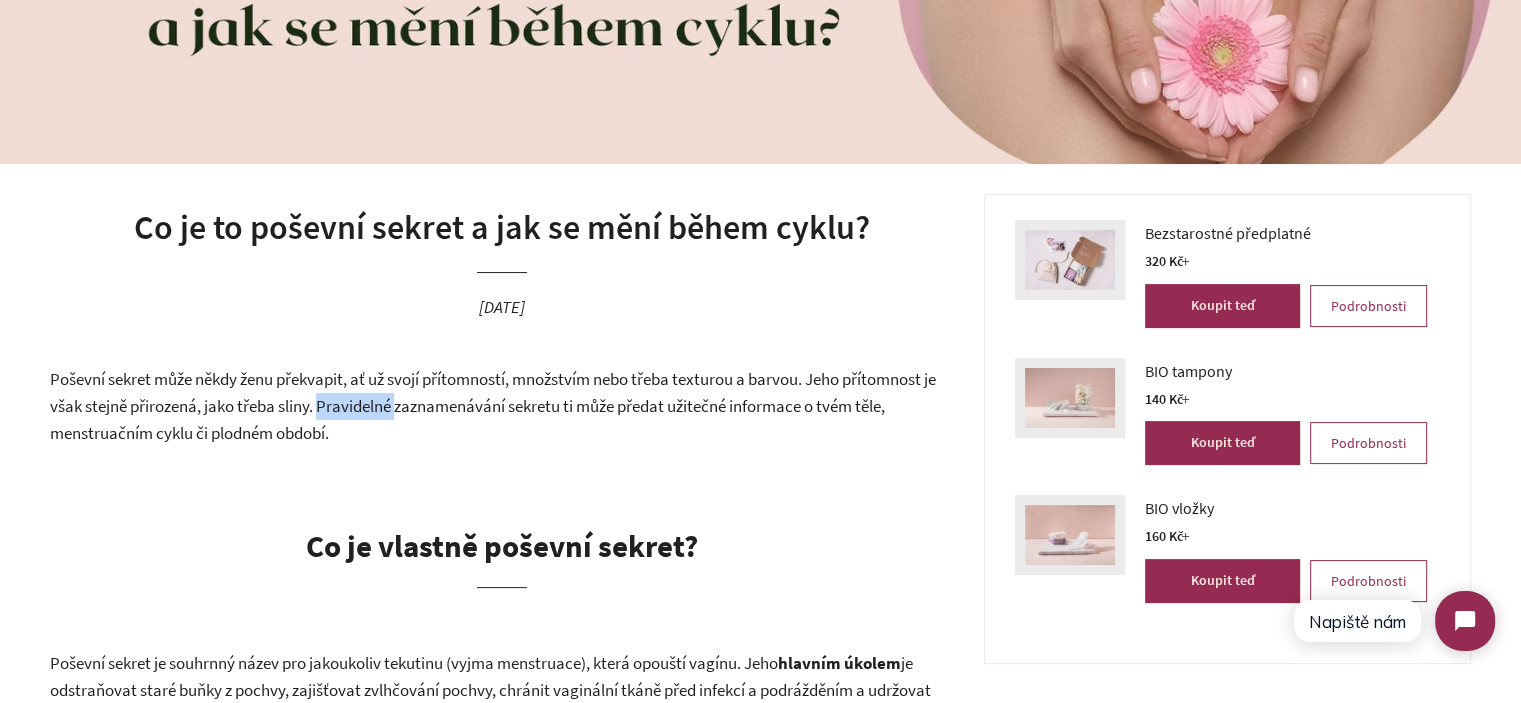 click on "Poševní sekret může někdy ženu překvapit, ať už svojí přítomností, množstvím nebo třeba texturou a barvou. Jeho přítomnost je však stejně přirozená, jako třeba sliny. Pravidelné zaznamenávání sekretu ti může předat užitečné informace o tvém těle, menstruačním cyklu či plodném období." at bounding box center (502, 406) 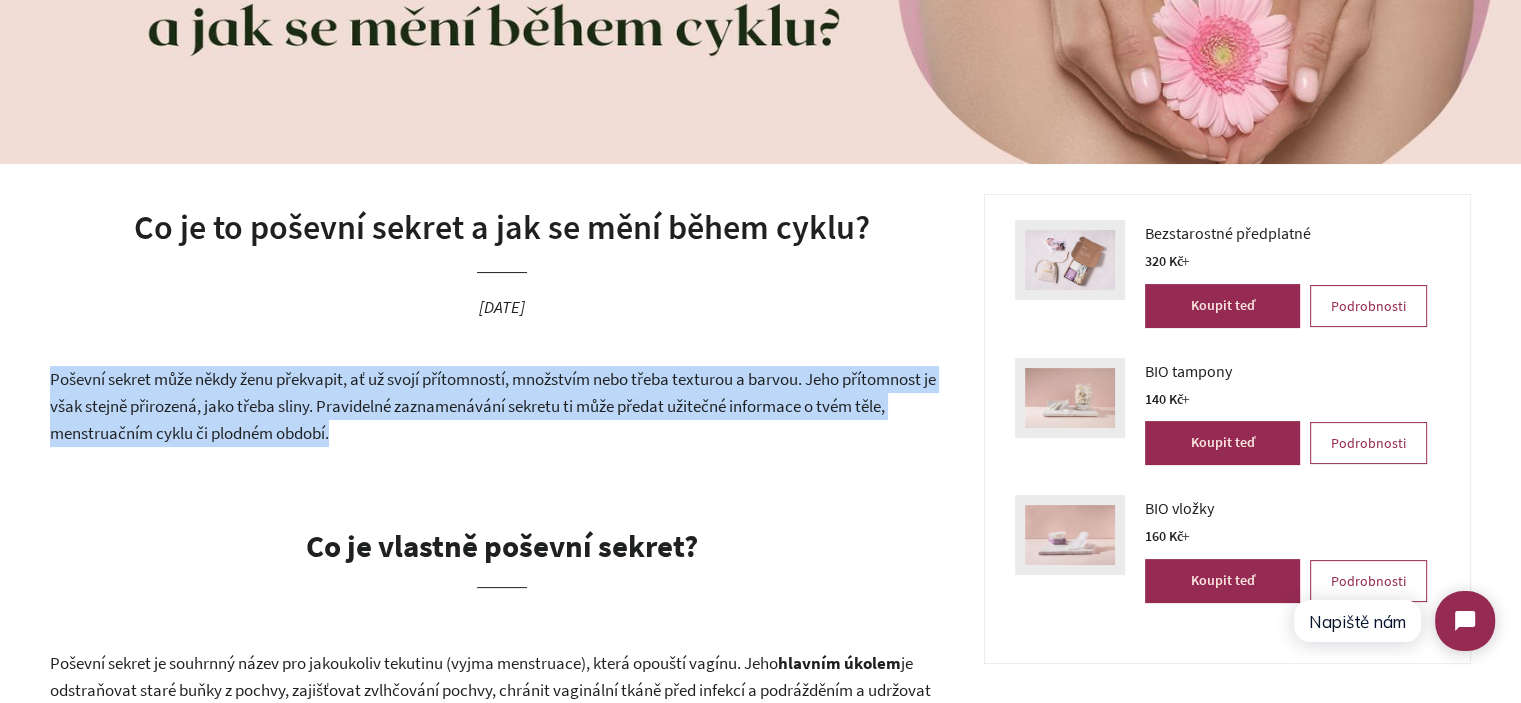 click on "Poševní sekret může někdy ženu překvapit, ať už svojí přítomností, množstvím nebo třeba texturou a barvou. Jeho přítomnost je však stejně přirozená, jako třeba sliny. Pravidelné zaznamenávání sekretu ti může předat užitečné informace o tvém těle, menstruačním cyklu či plodném období." at bounding box center (502, 406) 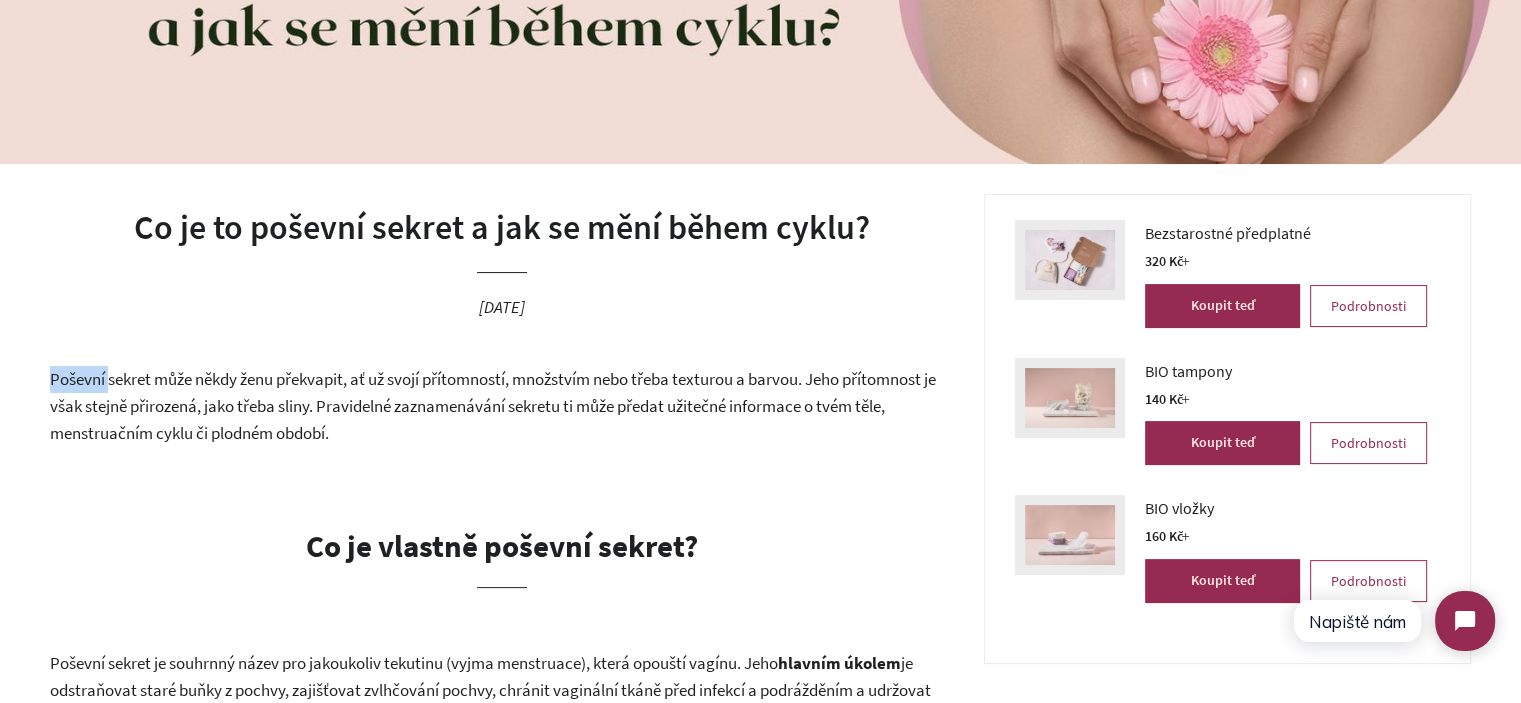 click on "Co je to poševní sekret a jak se mění během cyklu?
1. květen 2024
Poševní sekret může někdy ženu překvapit, ať už svojí přítomností, množstvím nebo třeba texturou a barvou. Jeho přítomnost je však stejně přirozená, jako třeba sliny. Pravidelné zaznamenávání sekretu ti může předat užitečné informace o tvém těle, menstruačním cyklu či plodném období.
Co je vlastně poševní sekret?
Poševní sekret je souhrnný název pro jakoukoliv tekutinu (vyjma menstruace), která opouští vagínu. Jeho  hlavním úkolem  je odstraňovat staré buňky z pochvy, zajišťovat zvlhčování pochvy, chránit vaginální tkáně před infekcí a podrážděním a udržovat zdraví reprodukčních orgánů. Svoji funkci ale také plní v intimním životě.
1)
Cervikální tekutina
Jeho hlavním úkolem je:
2 )
Sledováním cyklu normální
. ( 4 )" at bounding box center (760, 1697) 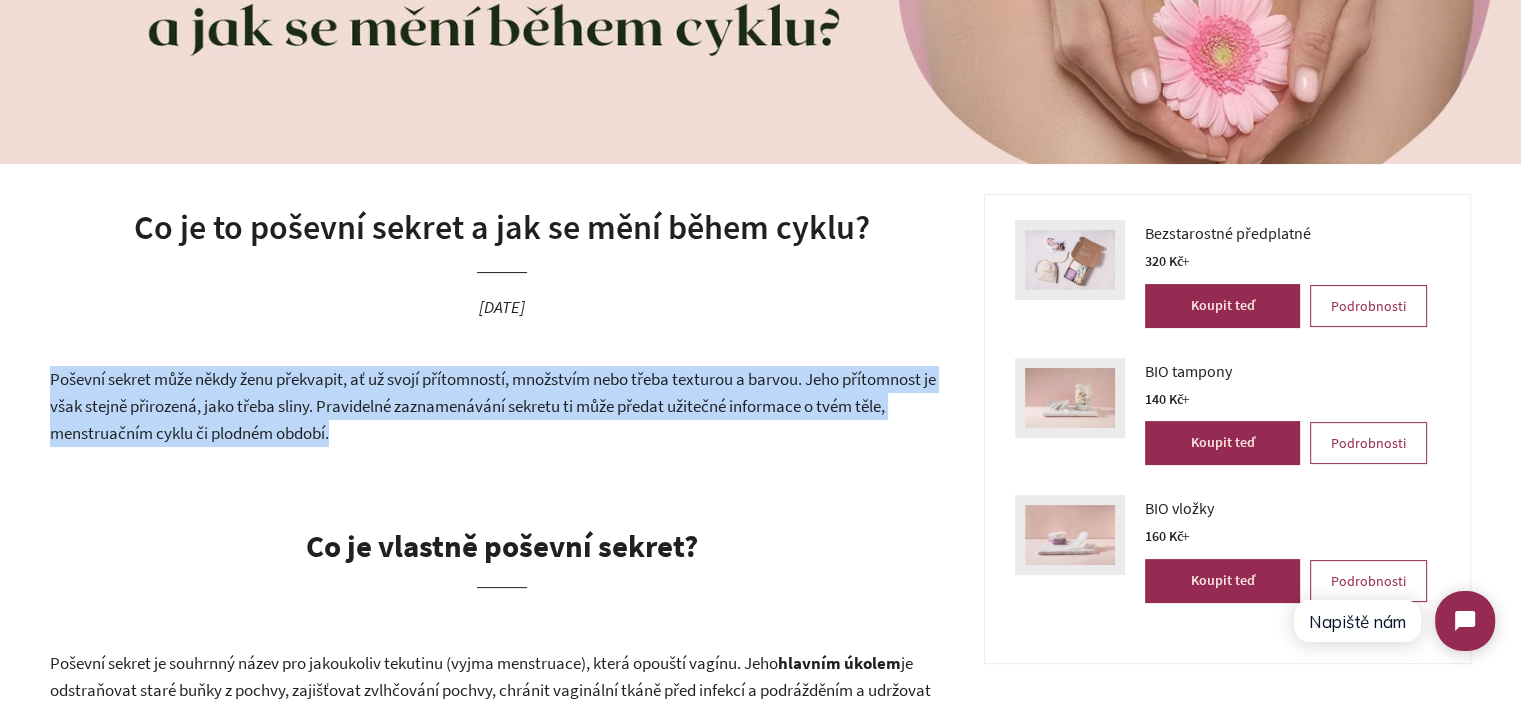 click on "Co je to poševní sekret a jak se mění během cyklu?
1. květen 2024
Poševní sekret může někdy ženu překvapit, ať už svojí přítomností, množstvím nebo třeba texturou a barvou. Jeho přítomnost je však stejně přirozená, jako třeba sliny. Pravidelné zaznamenávání sekretu ti může předat užitečné informace o tvém těle, menstruačním cyklu či plodném období.
Co je vlastně poševní sekret?
Poševní sekret je souhrnný název pro jakoukoliv tekutinu (vyjma menstruace), která opouští vagínu. Jeho  hlavním úkolem  je odstraňovat staré buňky z pochvy, zajišťovat zvlhčování pochvy, chránit vaginální tkáně před infekcí a podrážděním a udržovat zdraví reprodukčních orgánů. Svoji funkci ale také plní v intimním životě.
1)
Cervikální tekutina
Jeho hlavním úkolem je:
2 )
Sledováním cyklu normální
. ( 4 )" at bounding box center (760, 1697) 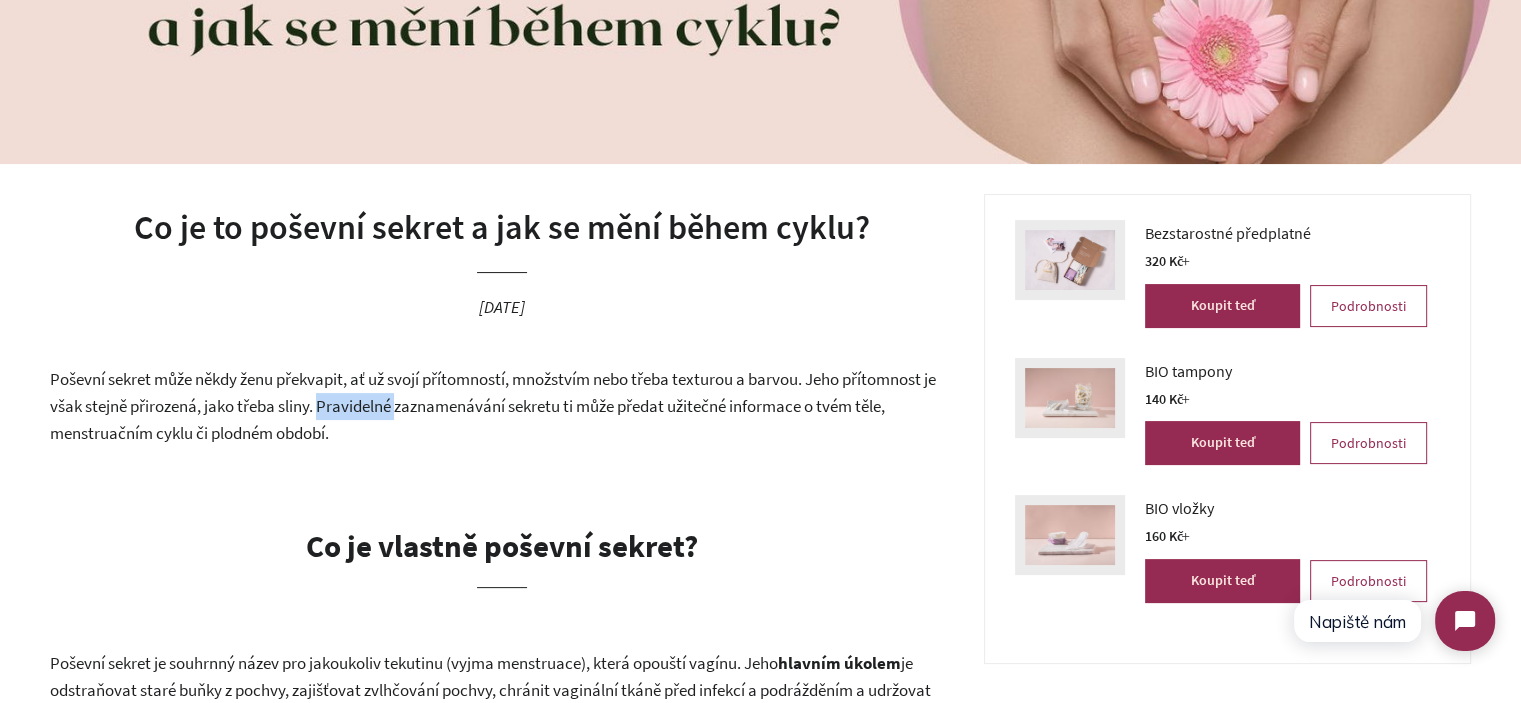 click on "Poševní sekret může někdy ženu překvapit, ať už svojí přítomností, množstvím nebo třeba texturou a barvou. Jeho přítomnost je však stejně přirozená, jako třeba sliny. Pravidelné zaznamenávání sekretu ti může předat užitečné informace o tvém těle, menstruačním cyklu či plodném období." at bounding box center (502, 406) 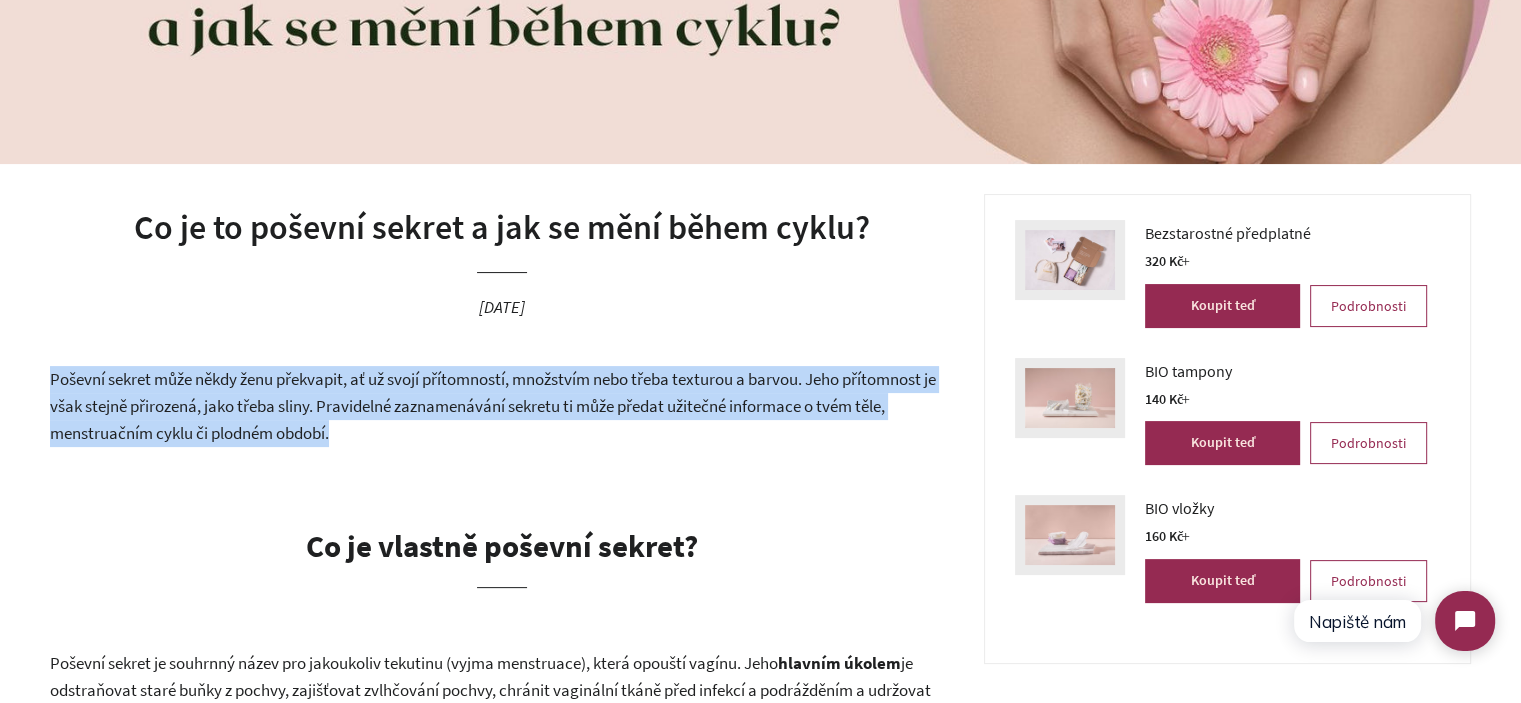 click on "Poševní sekret může někdy ženu překvapit, ať už svojí přítomností, množstvím nebo třeba texturou a barvou. Jeho přítomnost je však stejně přirozená, jako třeba sliny. Pravidelné zaznamenávání sekretu ti může předat užitečné informace o tvém těle, menstruačním cyklu či plodném období." at bounding box center [502, 406] 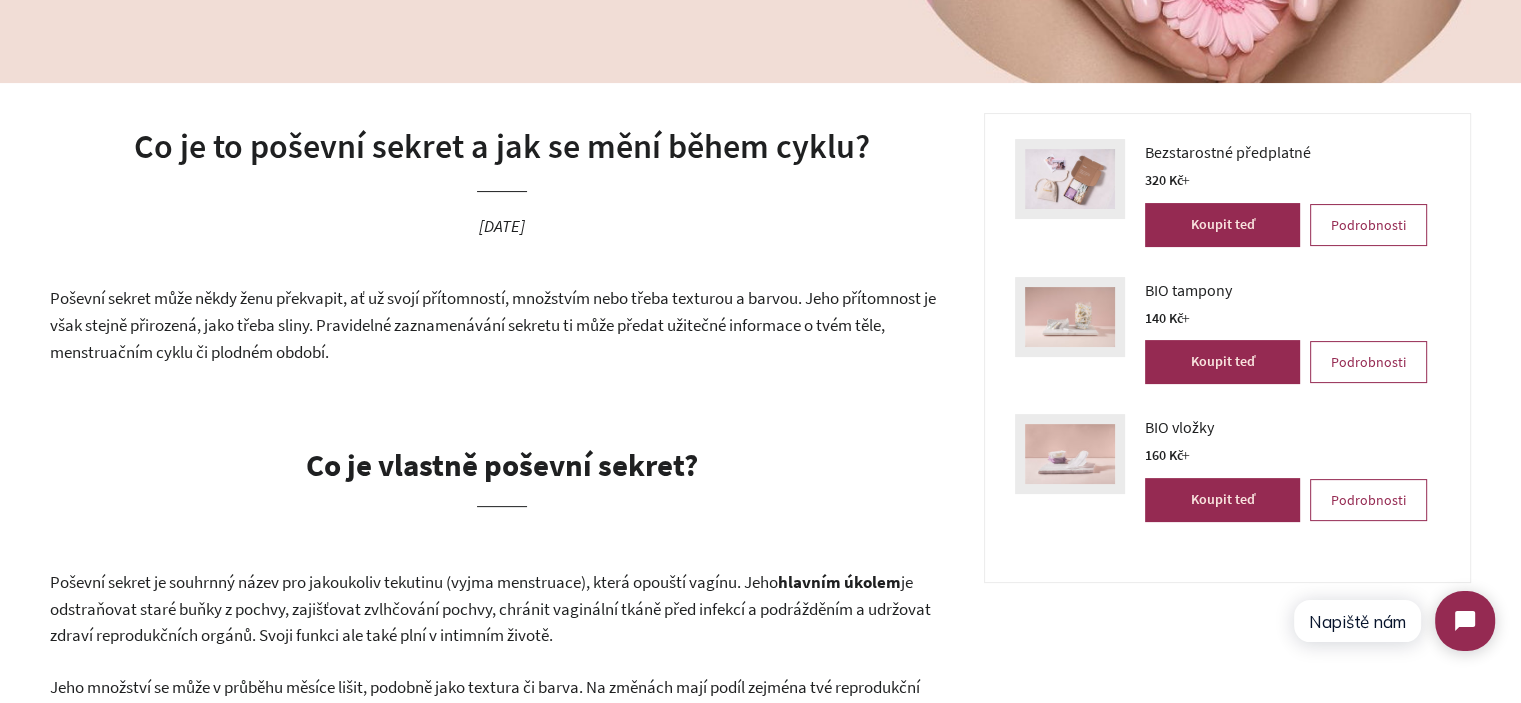 scroll, scrollTop: 728, scrollLeft: 0, axis: vertical 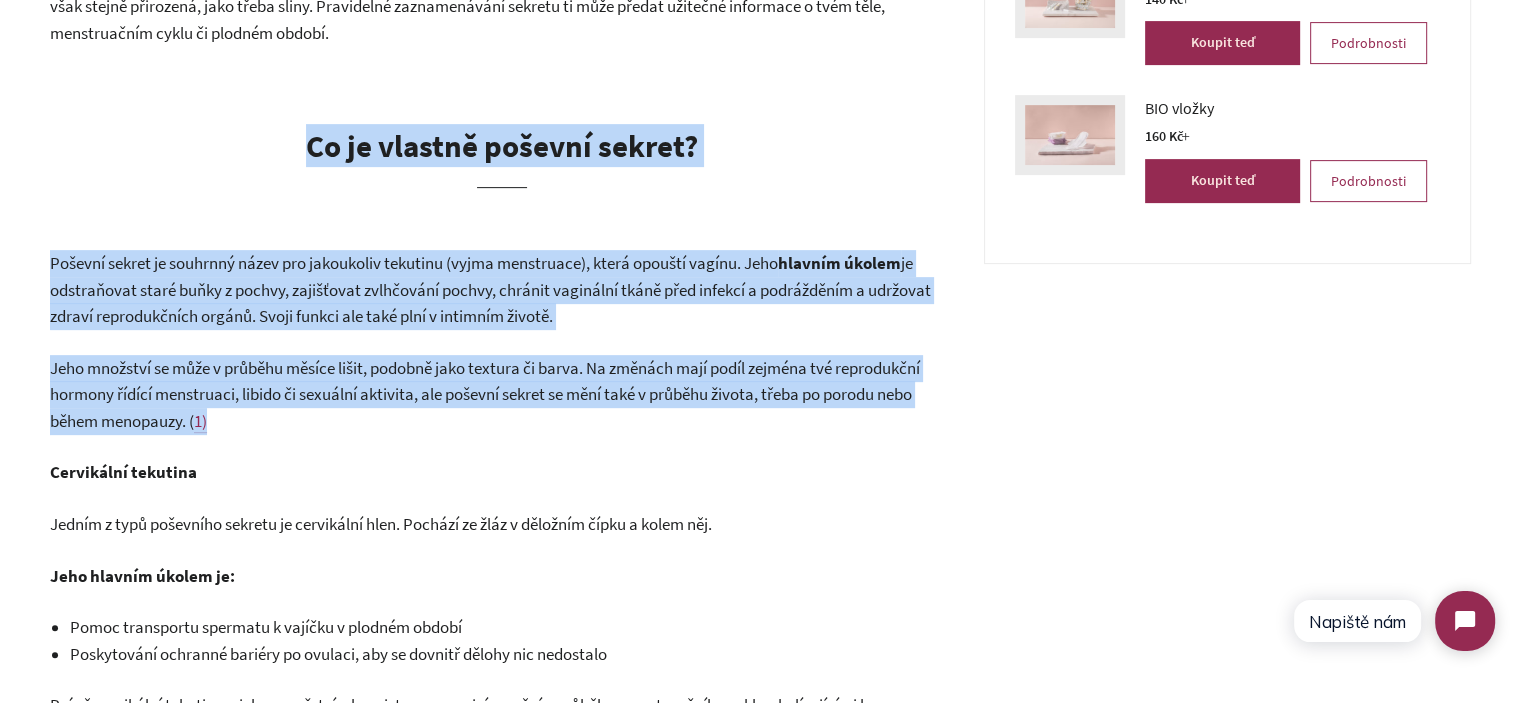 drag, startPoint x: 312, startPoint y: 142, endPoint x: 328, endPoint y: 416, distance: 274.46677 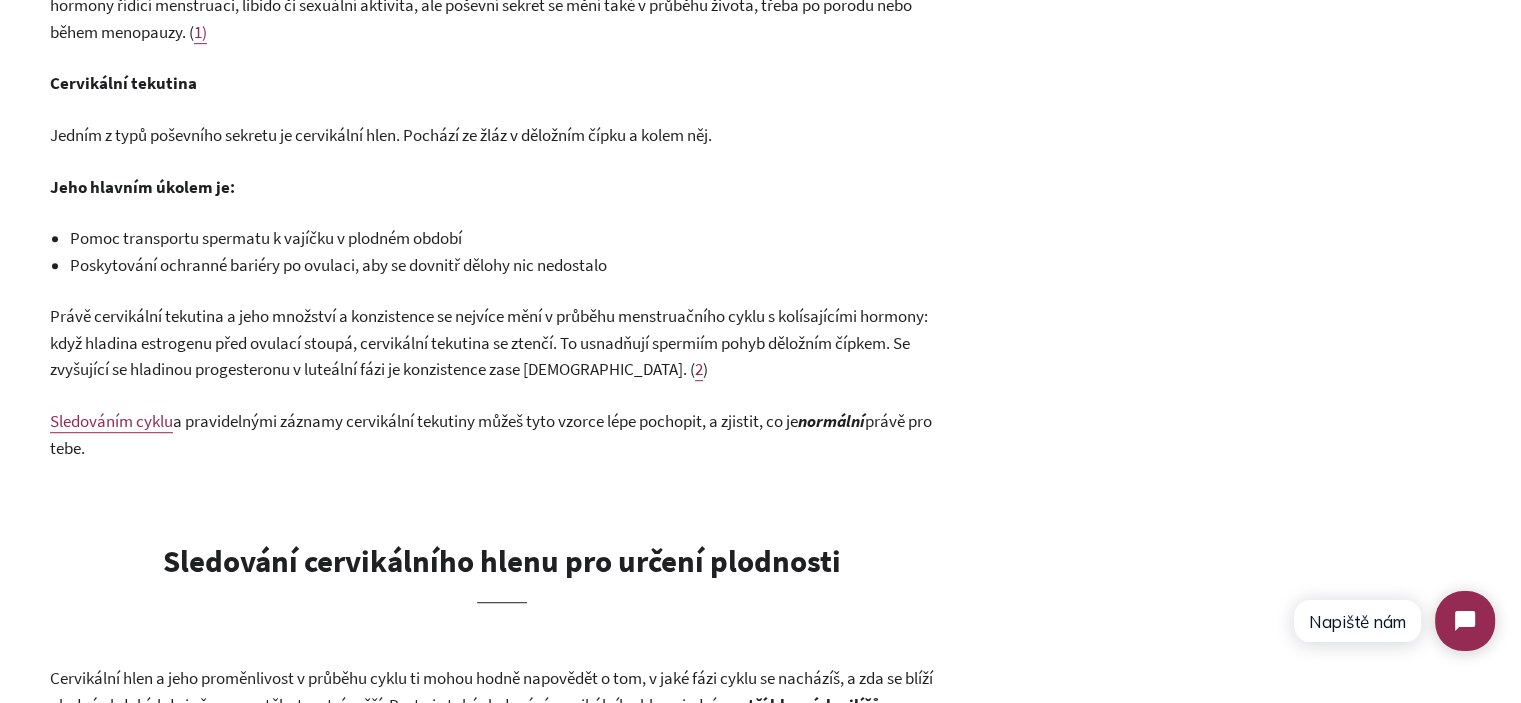 scroll, scrollTop: 1128, scrollLeft: 0, axis: vertical 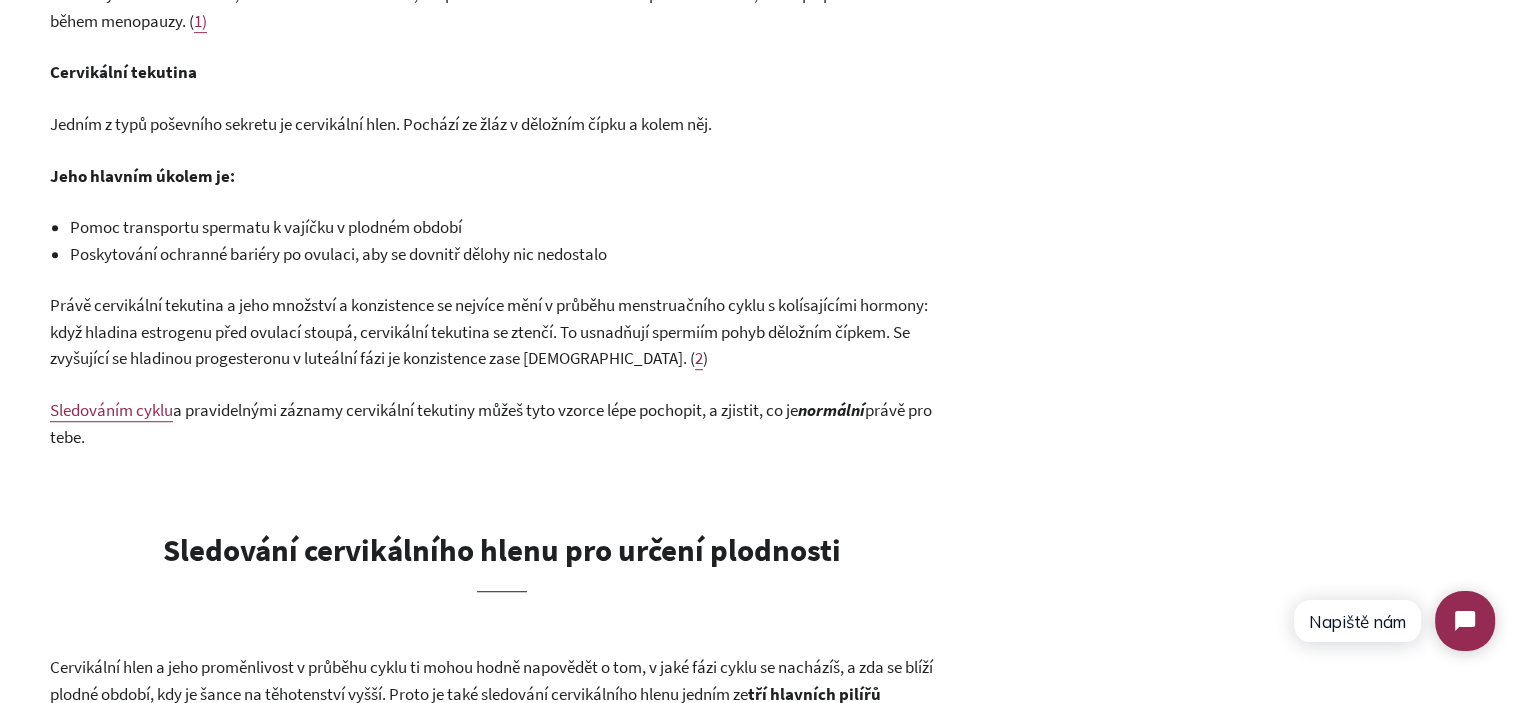 click on "Právě cervikální tekutina a jeho množství a konzistence se nejvíce mění v průběhu menstruačního cyklu s kolísajícími hormony: když hladina estrogenu před ovulací stoupá, cervikální tekutina se ztenčí. To usnadňují spermiím pohyb děložním čípkem. Se zvyšující se hladinou progesteronu v luteální fázi je konzistence zase hustší. (" at bounding box center (489, 331) 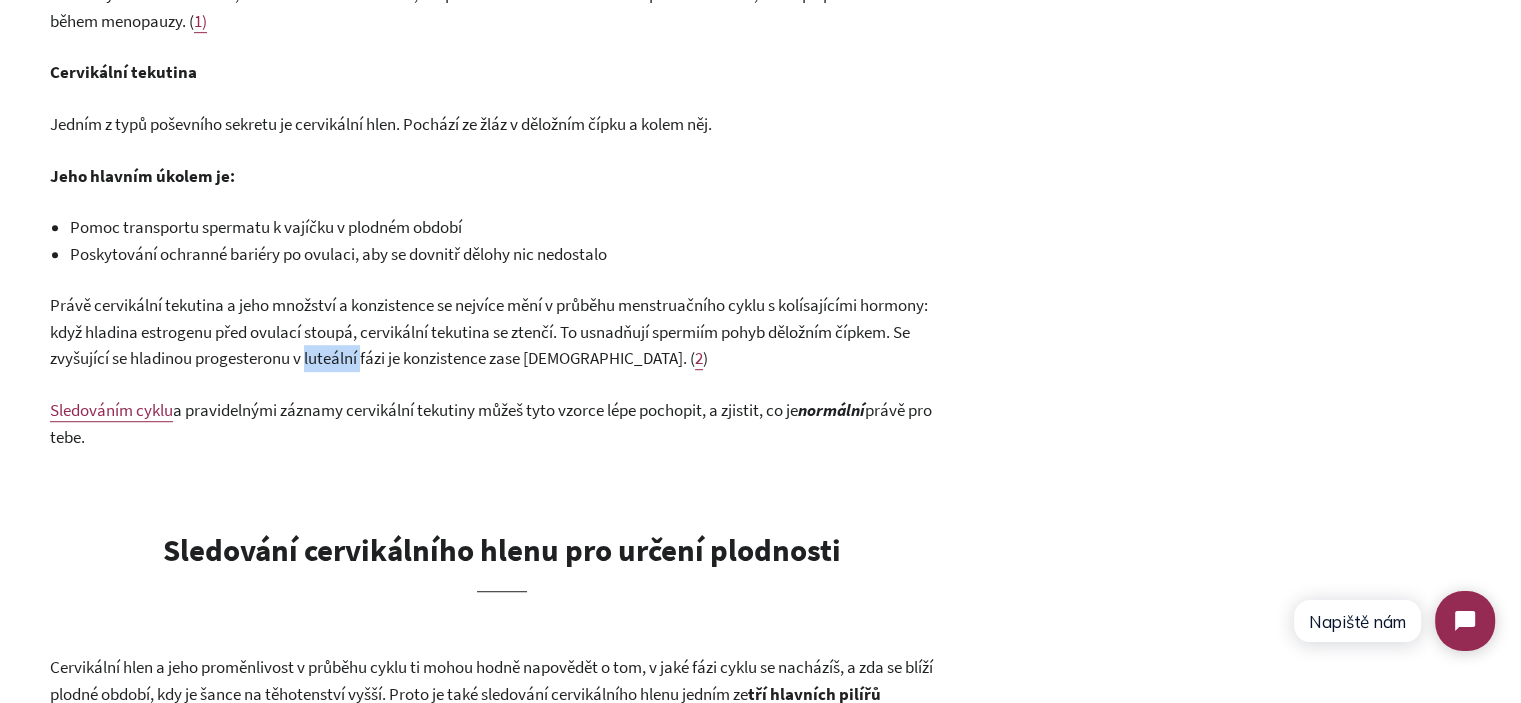 click on "Právě cervikální tekutina a jeho množství a konzistence se nejvíce mění v průběhu menstruačního cyklu s kolísajícími hormony: když hladina estrogenu před ovulací stoupá, cervikální tekutina se ztenčí. To usnadňují spermiím pohyb děložním čípkem. Se zvyšující se hladinou progesteronu v luteální fázi je konzistence zase hustší. (" at bounding box center [489, 331] 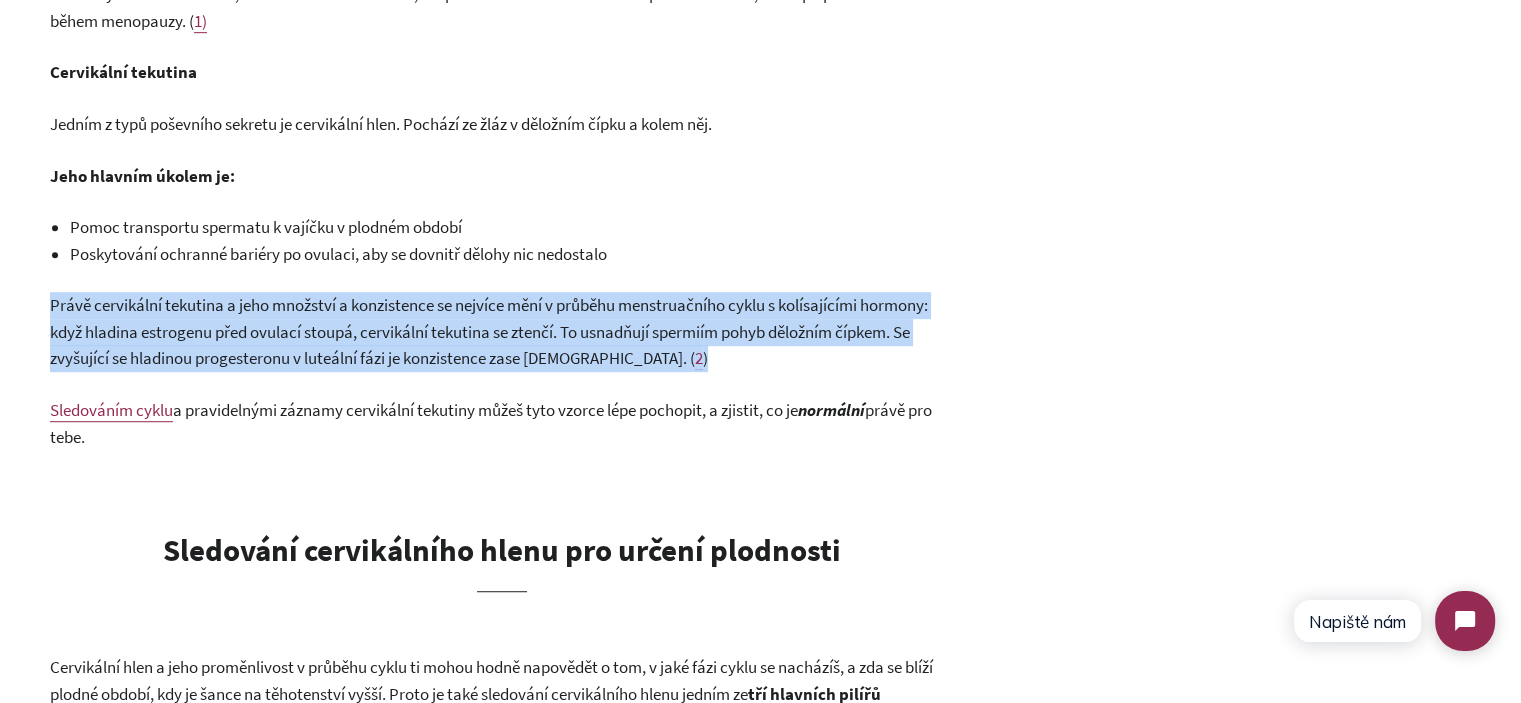 click on "Právě cervikální tekutina a jeho množství a konzistence se nejvíce mění v průběhu menstruačního cyklu s kolísajícími hormony: když hladina estrogenu před ovulací stoupá, cervikální tekutina se ztenčí. To usnadňují spermiím pohyb děložním čípkem. Se zvyšující se hladinou progesteronu v luteální fázi je konzistence zase hustší. (" at bounding box center [489, 331] 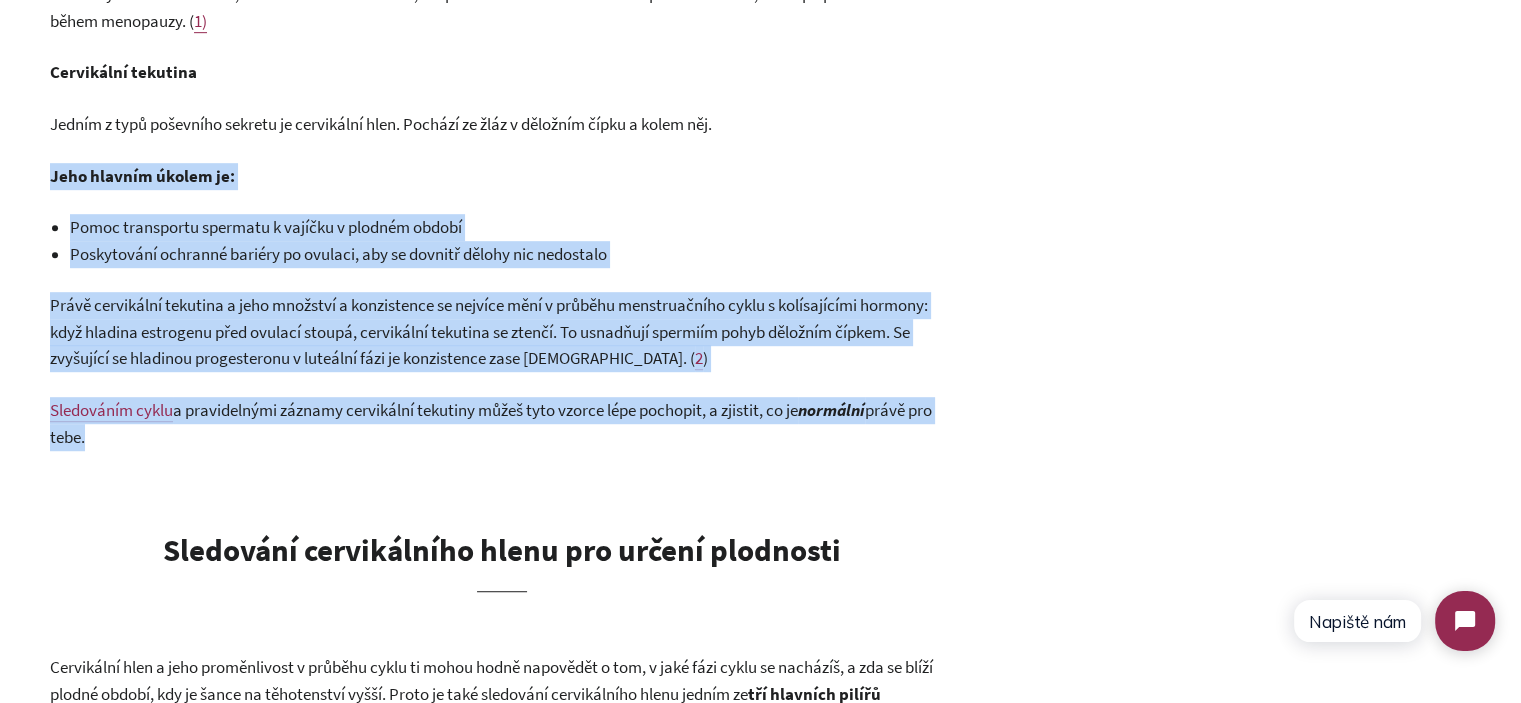 drag, startPoint x: 44, startPoint y: 183, endPoint x: 637, endPoint y: 440, distance: 646.2956 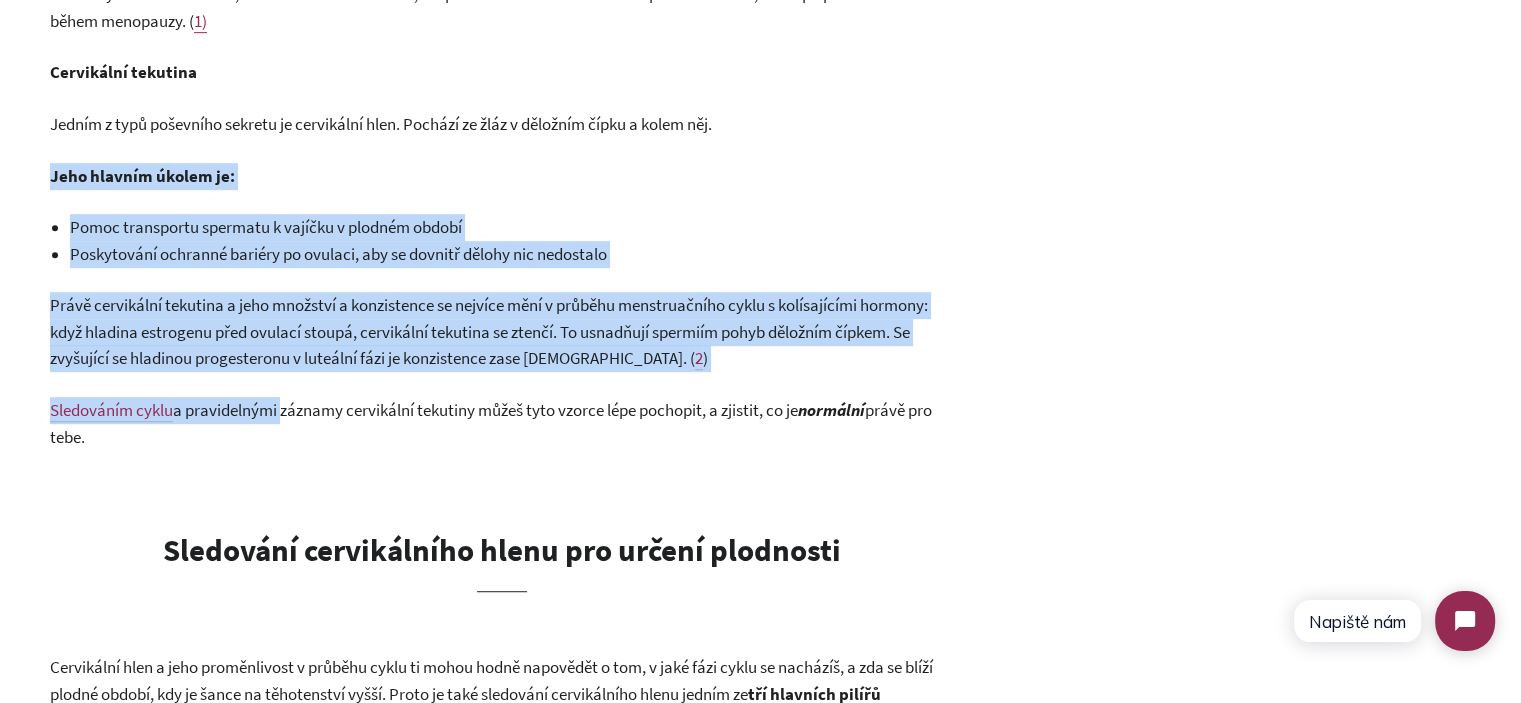 drag, startPoint x: 39, startPoint y: 168, endPoint x: 229, endPoint y: 420, distance: 315.601 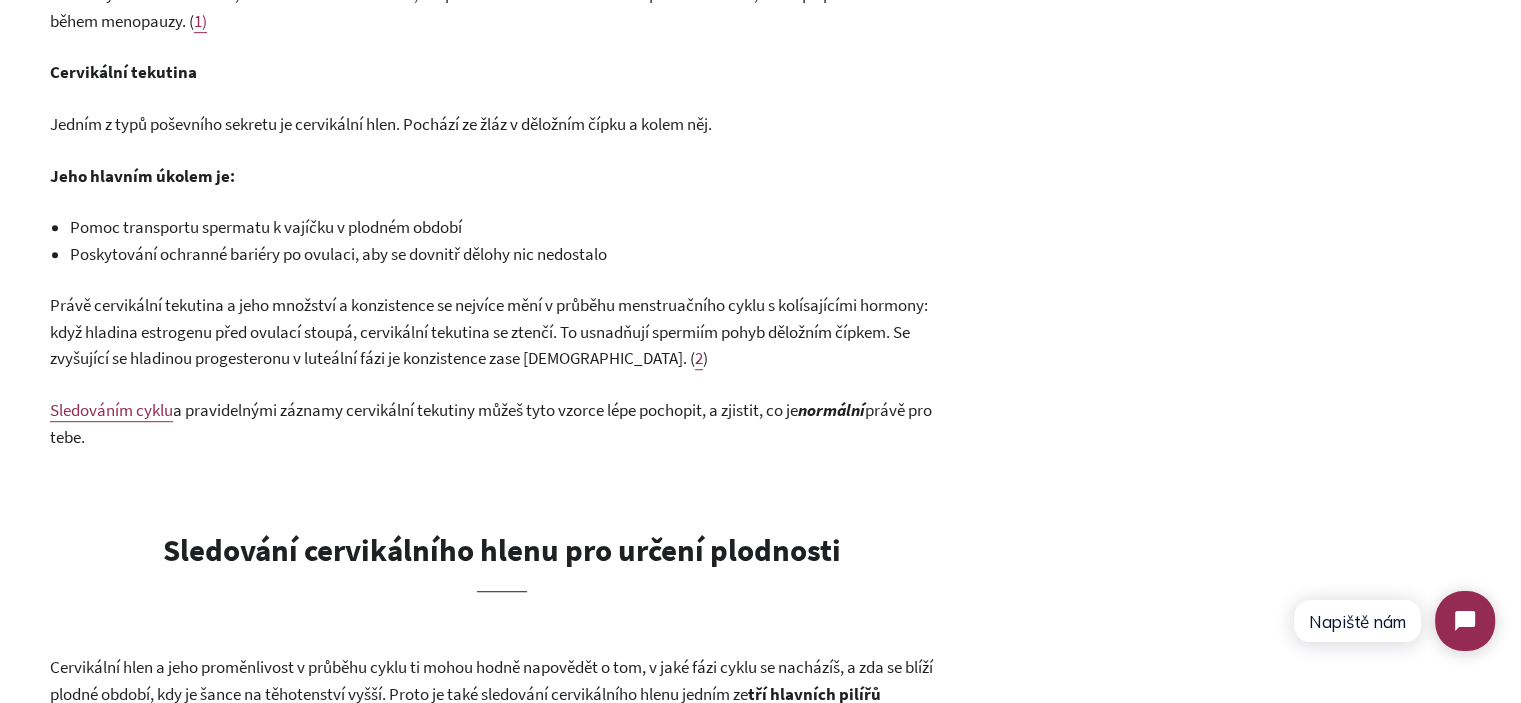 click on "Sledováním cyklu  a pravidelnými záznamy cervikální tekutiny můžeš tyto vzorce lépe pochopit, a zjistit, co je  normální  právě pro tebe." at bounding box center [502, 423] 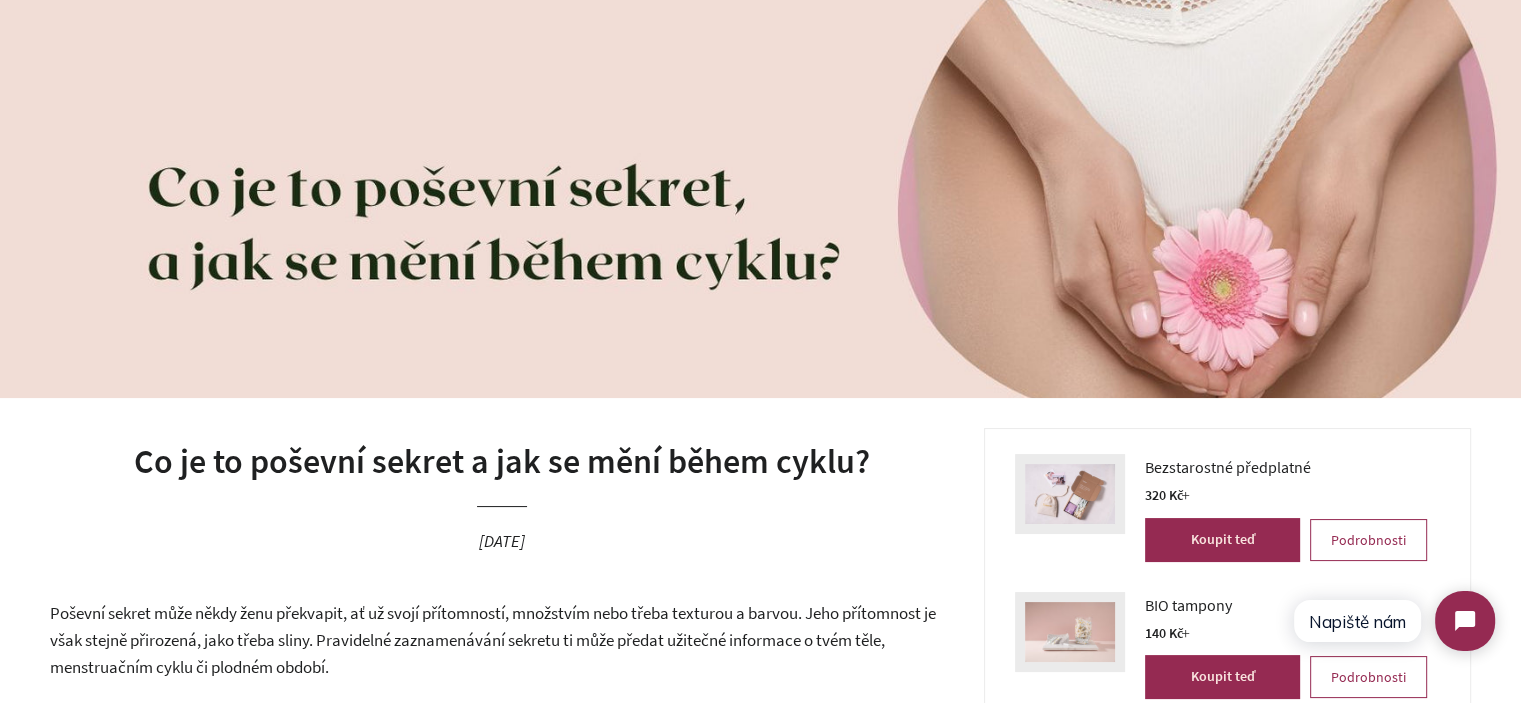 scroll, scrollTop: 128, scrollLeft: 0, axis: vertical 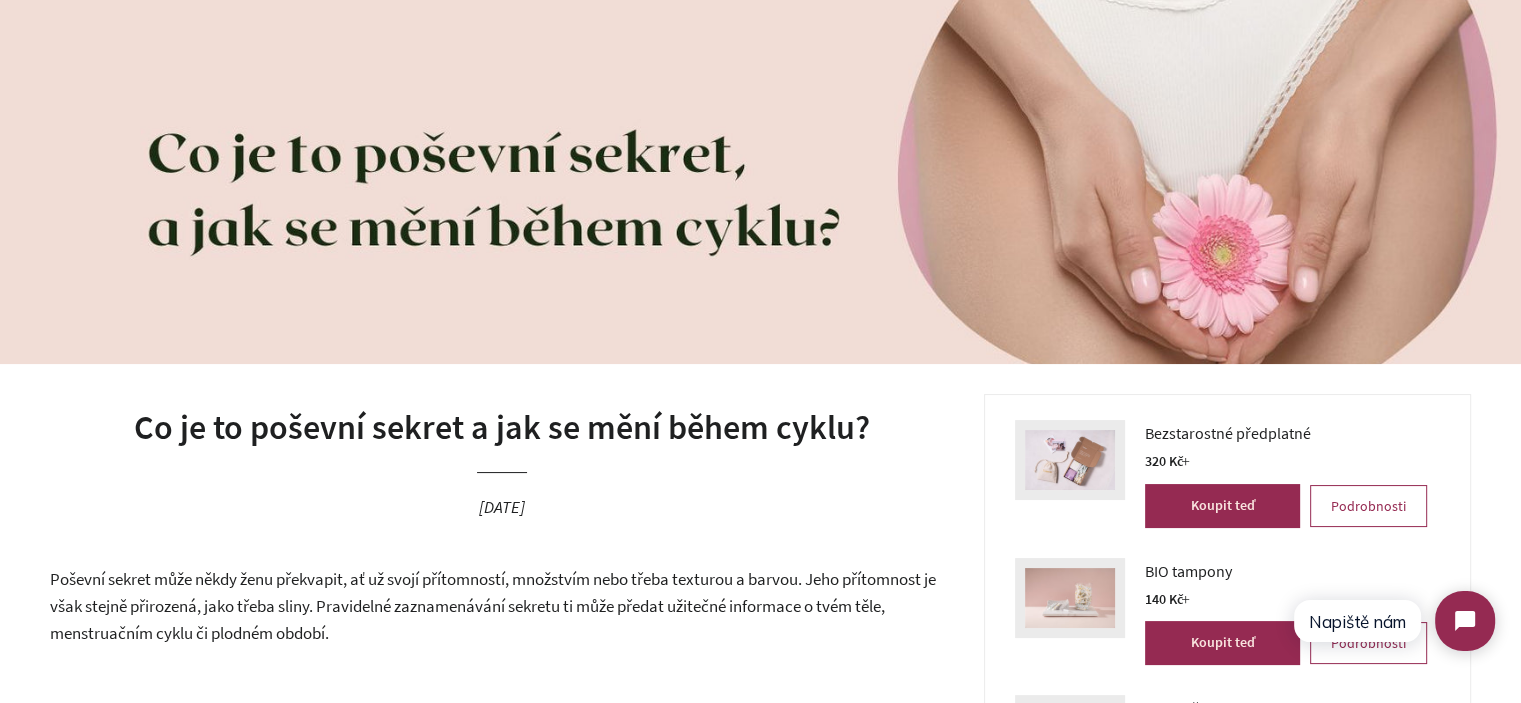 click on "Co je to poševní sekret a jak se mění během cyklu?" at bounding box center (502, 428) 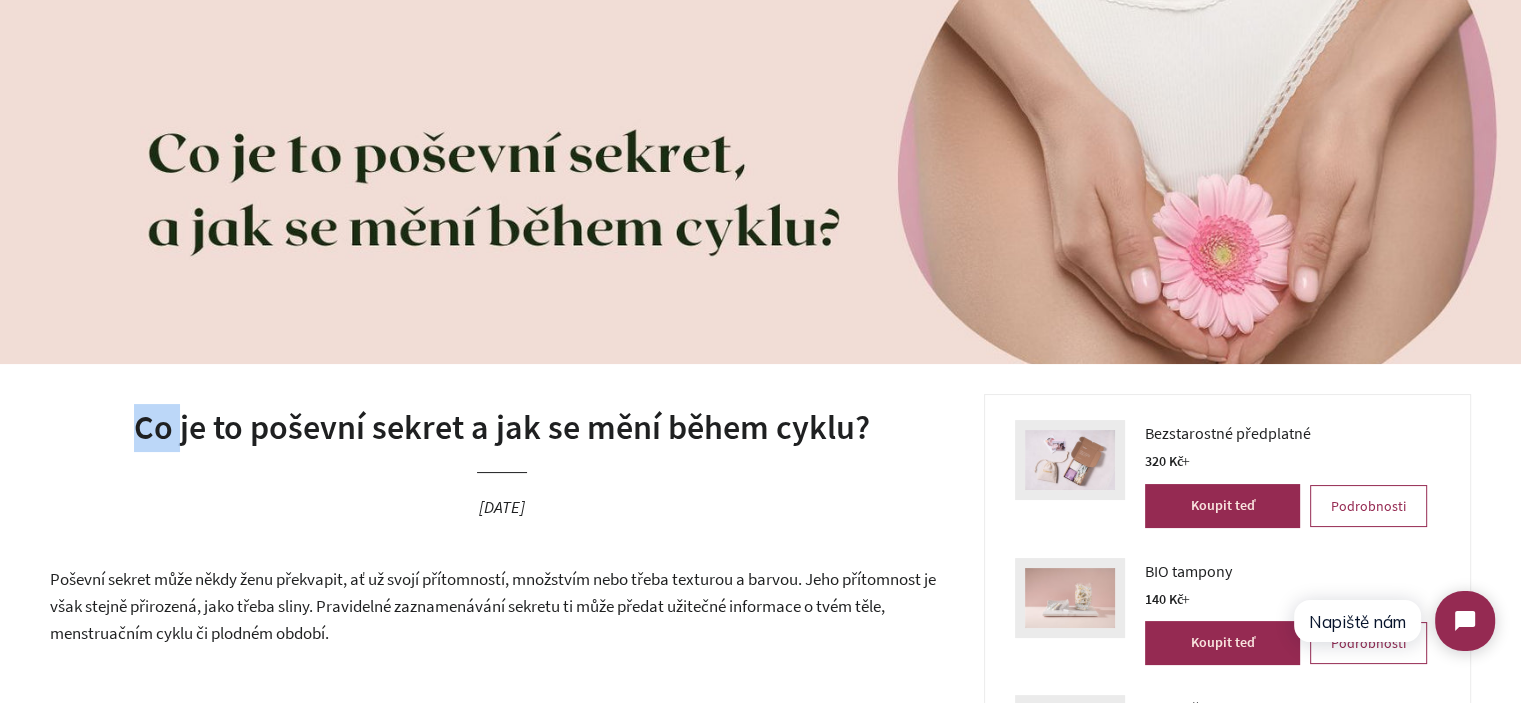 click on "Co je to poševní sekret a jak se mění během cyklu?" at bounding box center (502, 428) 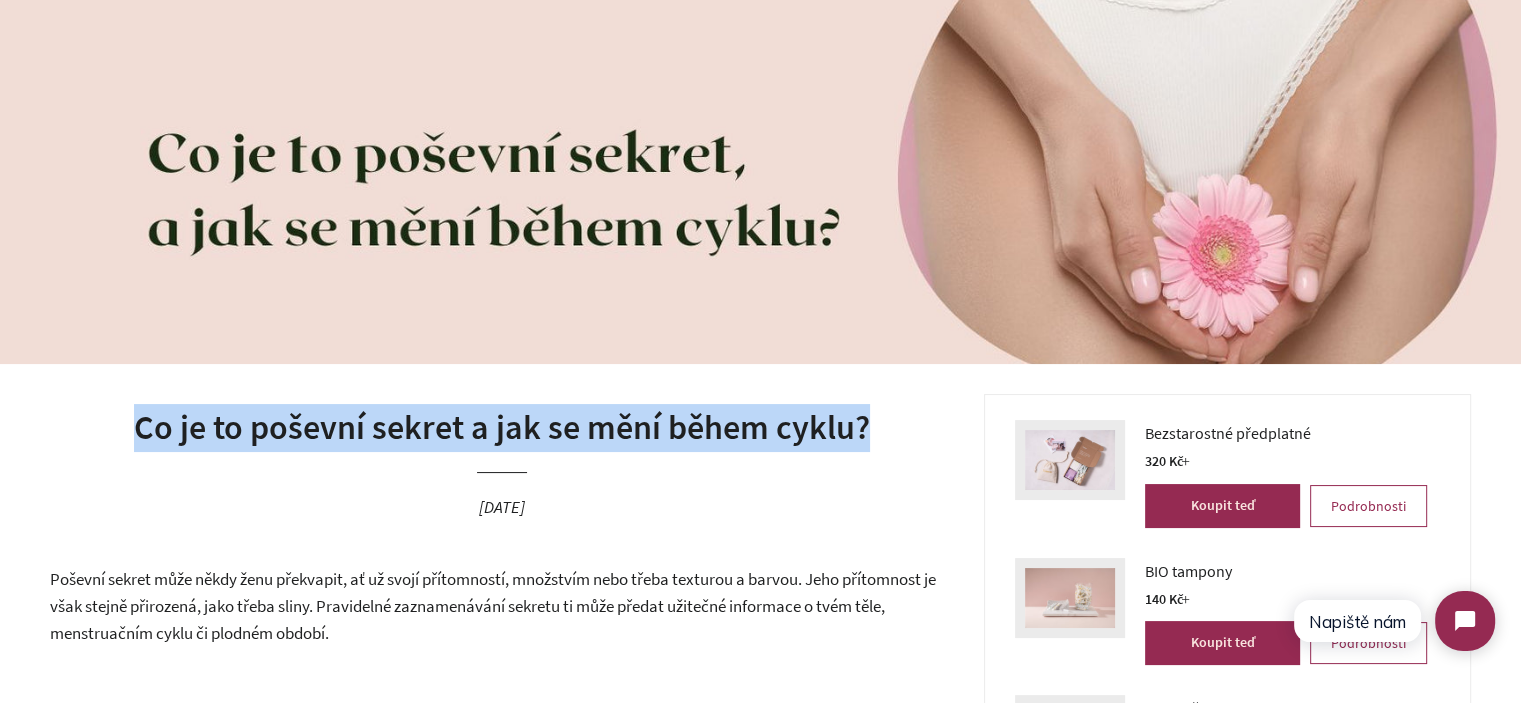 click on "Co je to poševní sekret a jak se mění během cyklu?" at bounding box center [502, 428] 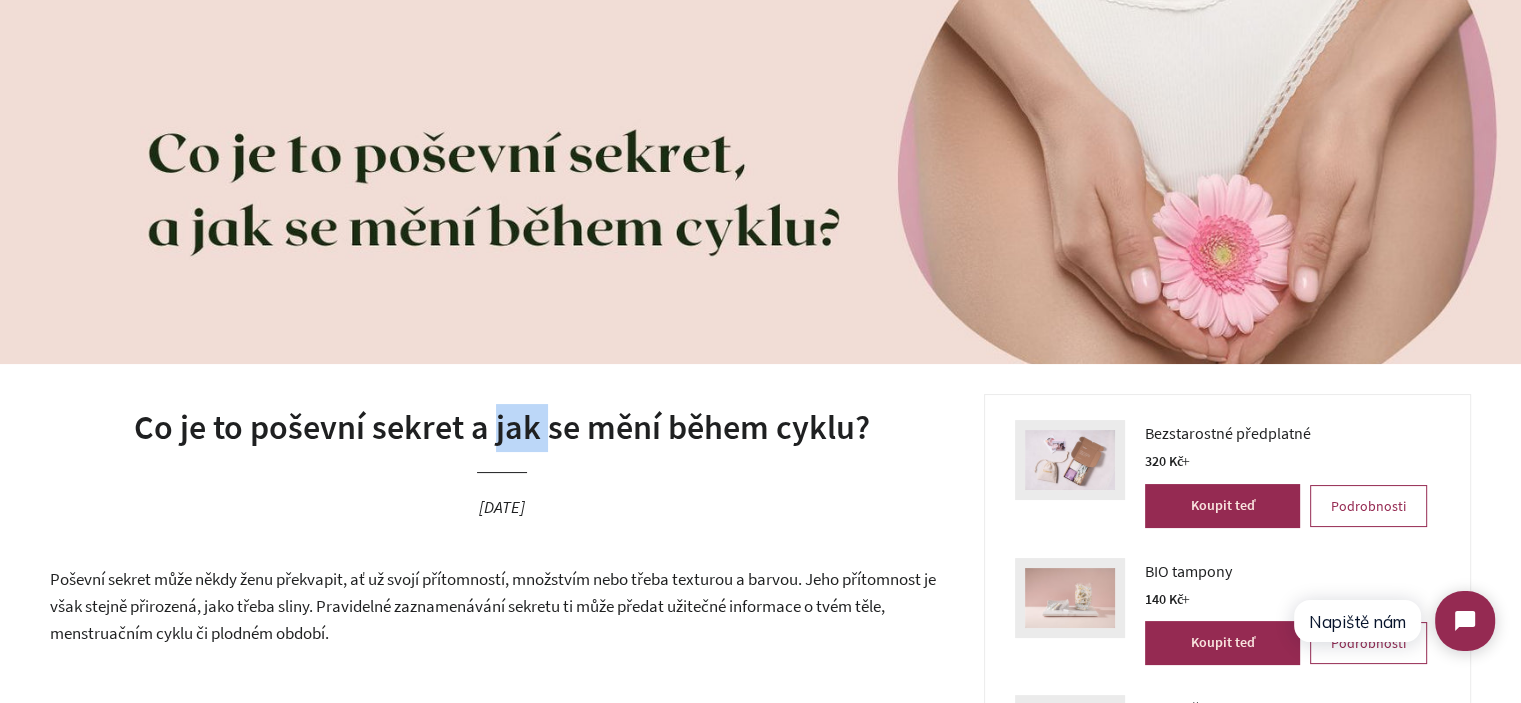 click on "Co je to poševní sekret a jak se mění během cyklu?" at bounding box center [502, 428] 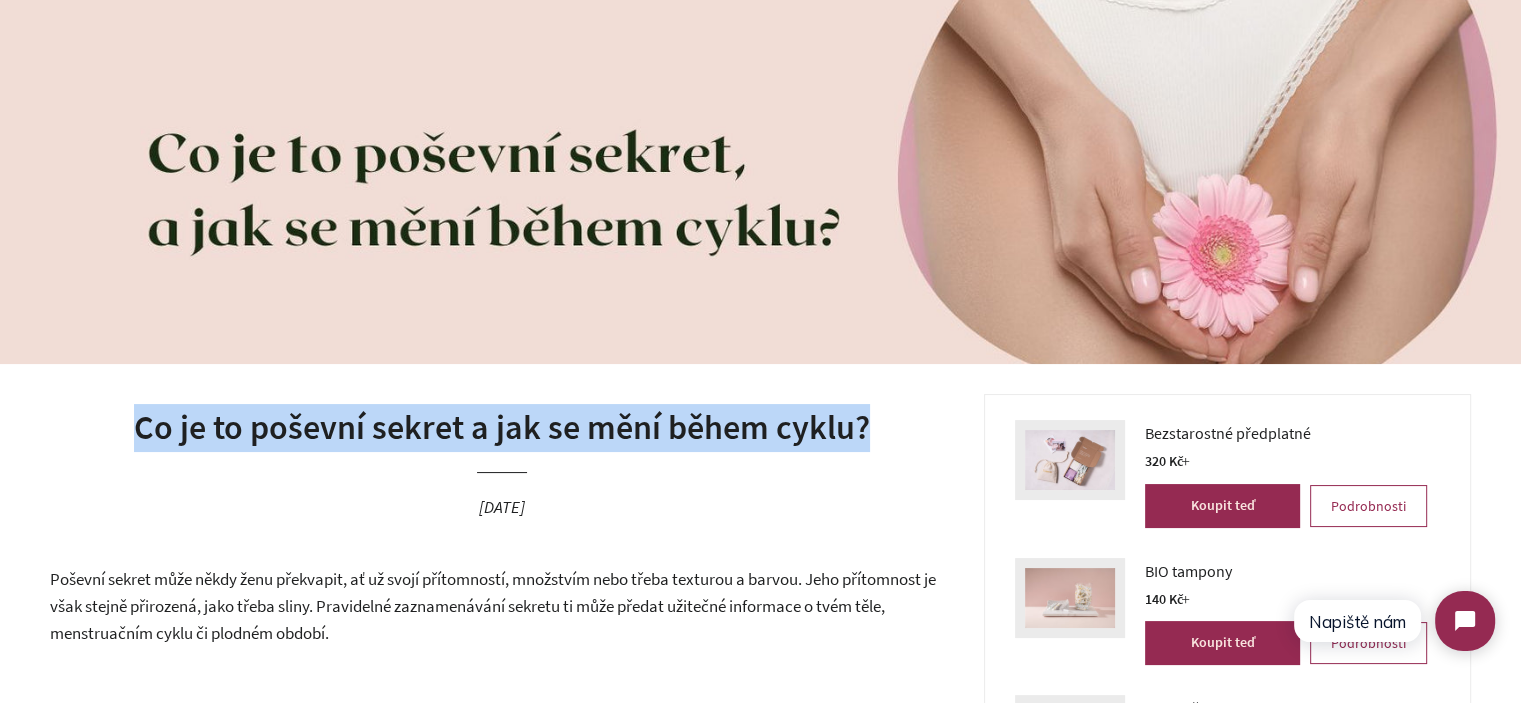 click on "Co je to poševní sekret a jak se mění během cyklu?" at bounding box center (502, 428) 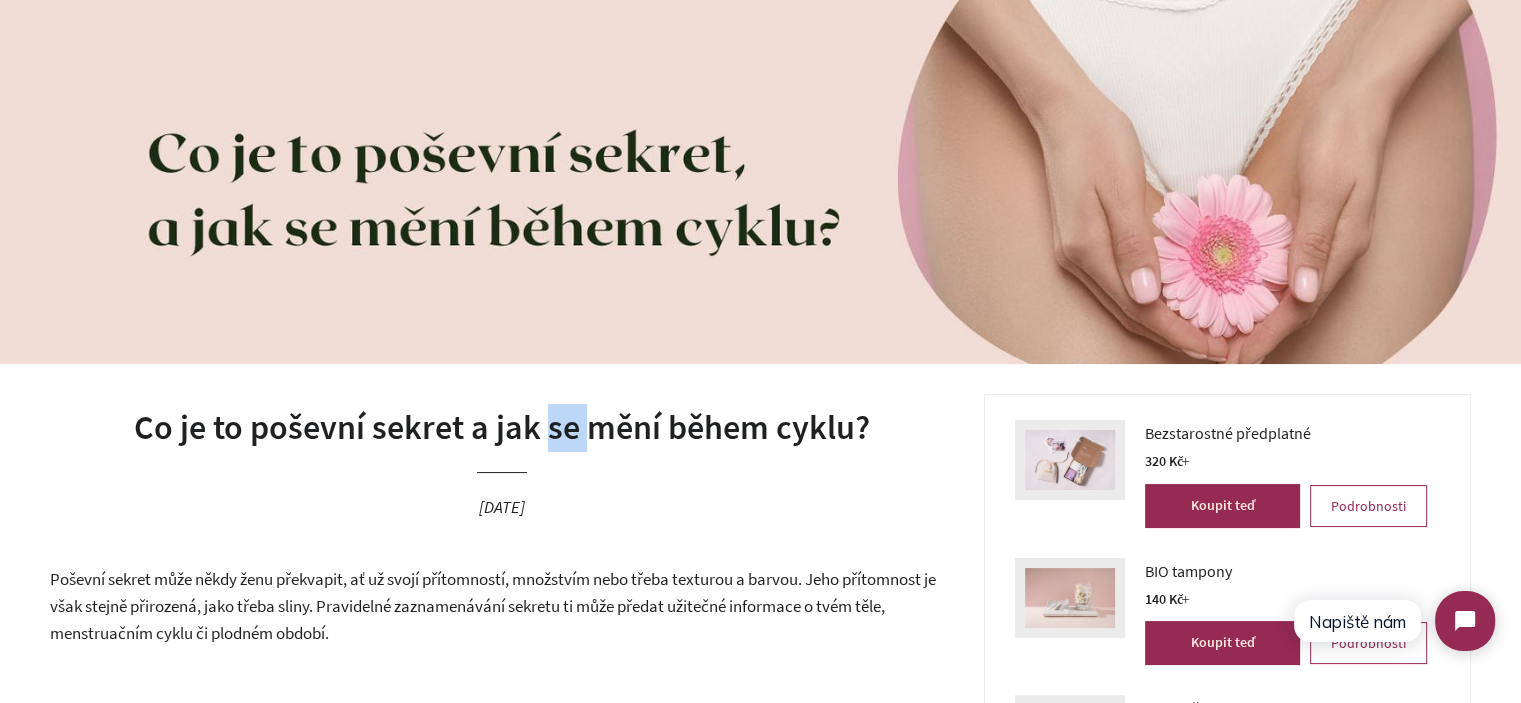 click on "Co je to poševní sekret a jak se mění během cyklu?" at bounding box center (502, 428) 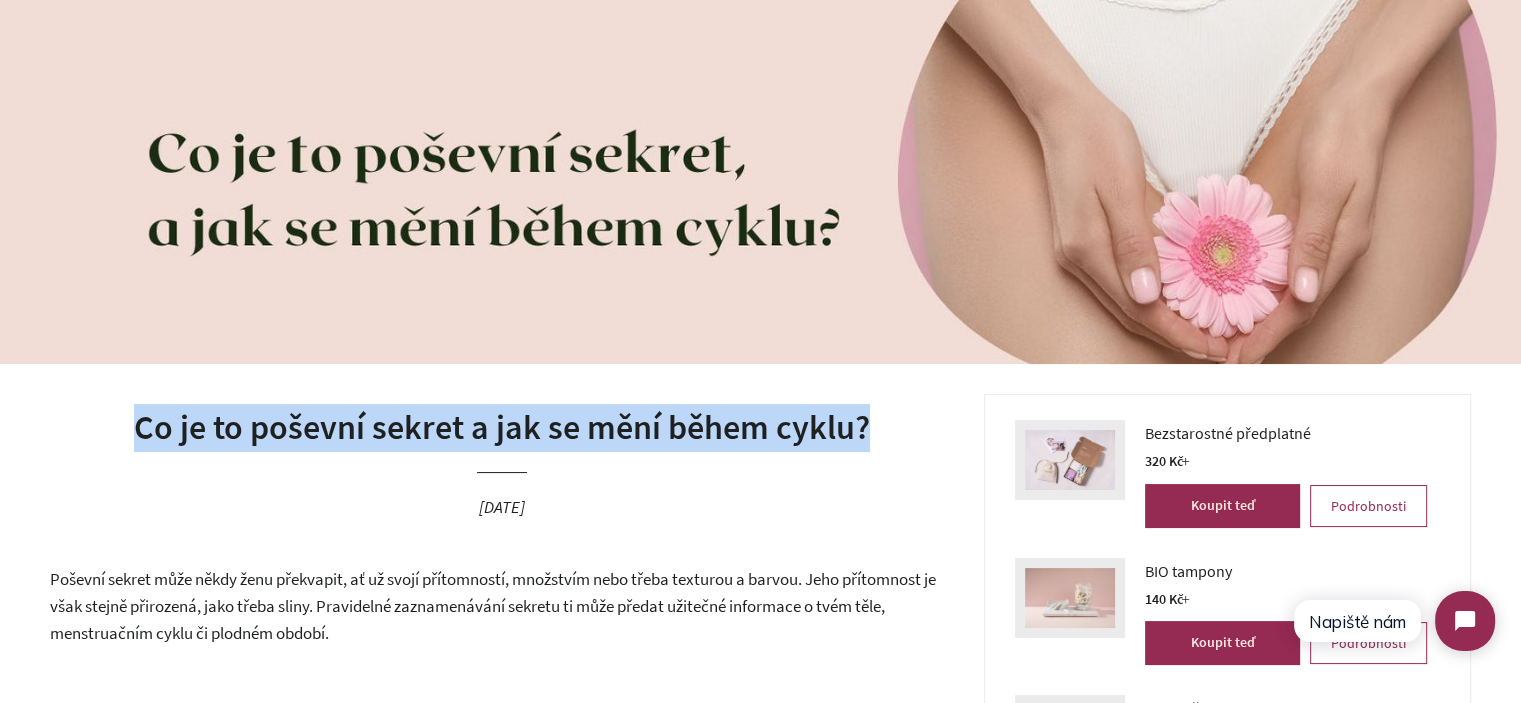 click on "Co je to poševní sekret a jak se mění během cyklu?" at bounding box center (502, 428) 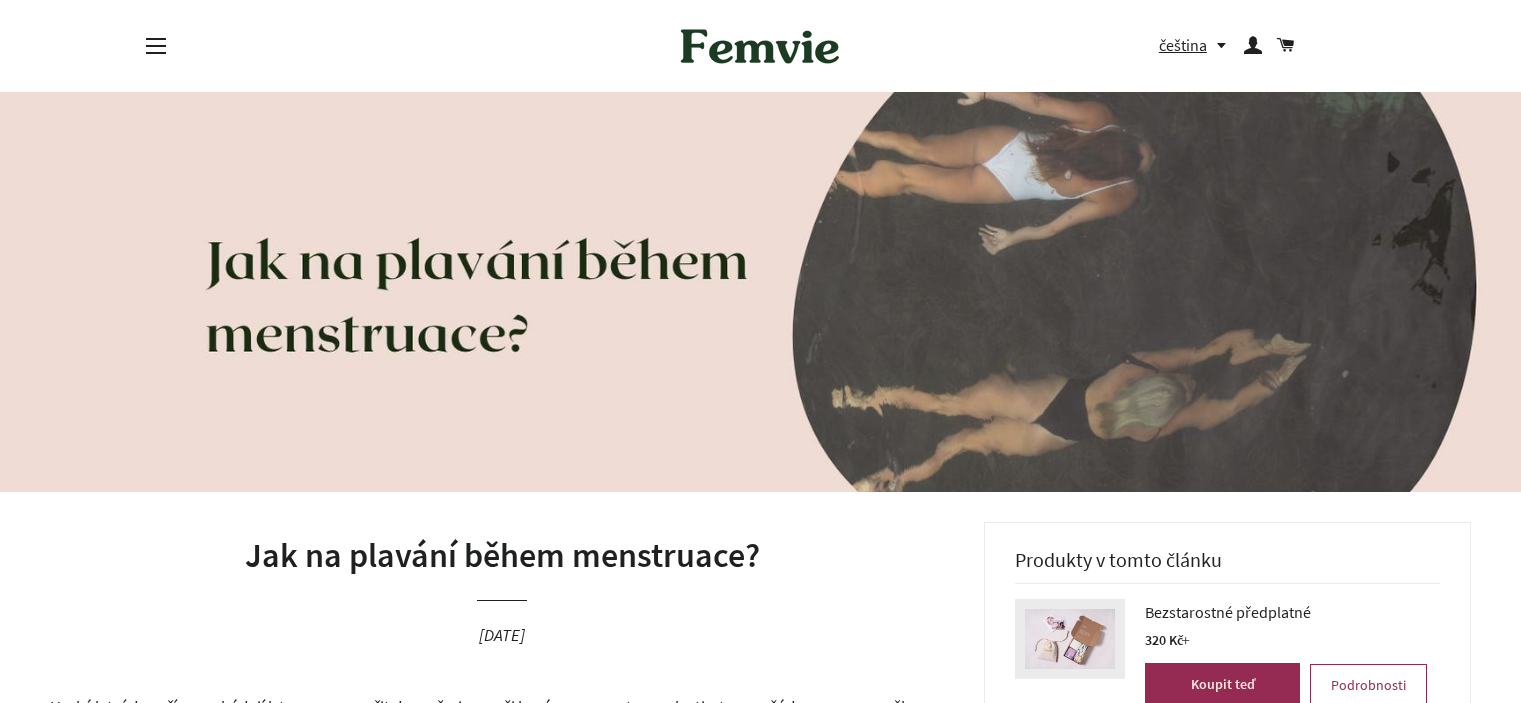 scroll, scrollTop: 600, scrollLeft: 0, axis: vertical 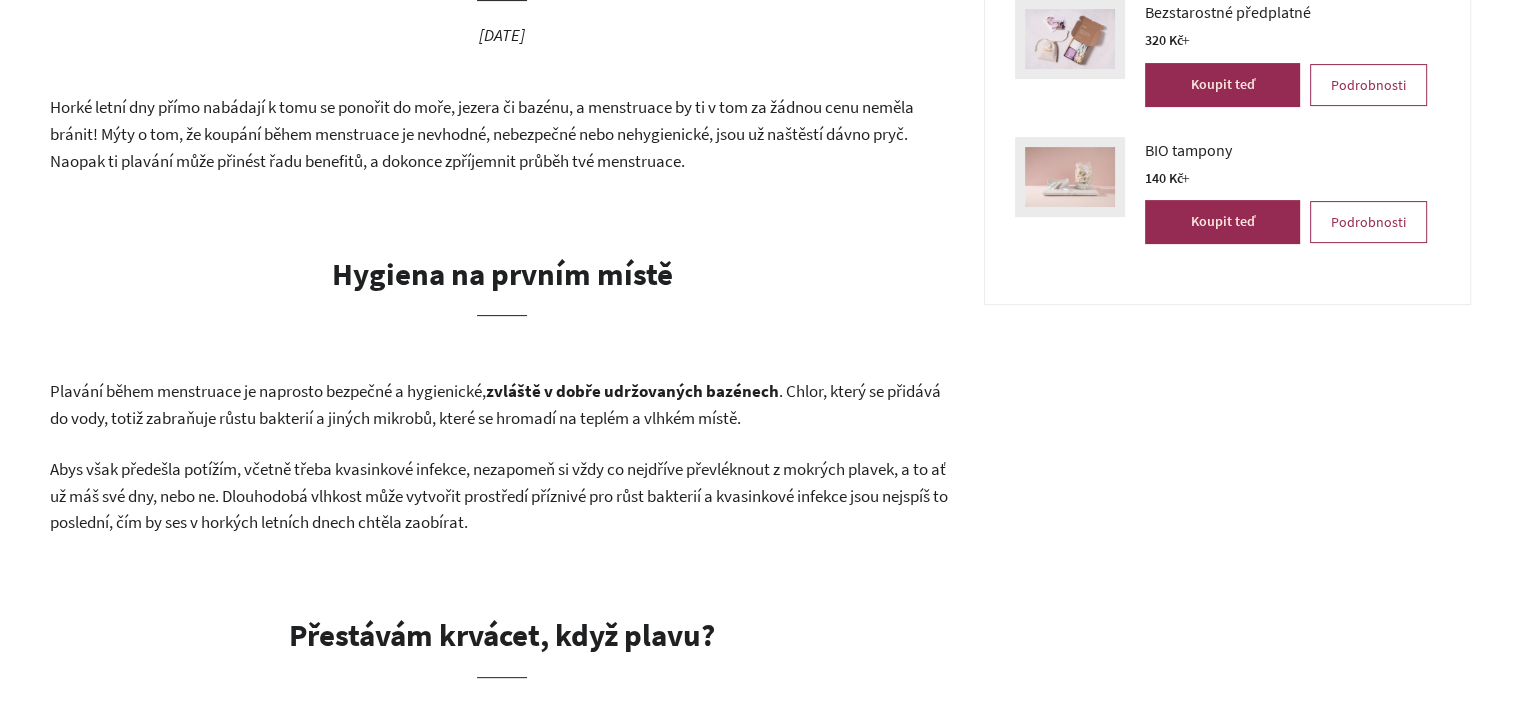 click on "Hygiena na prvním místě" at bounding box center (502, 284) 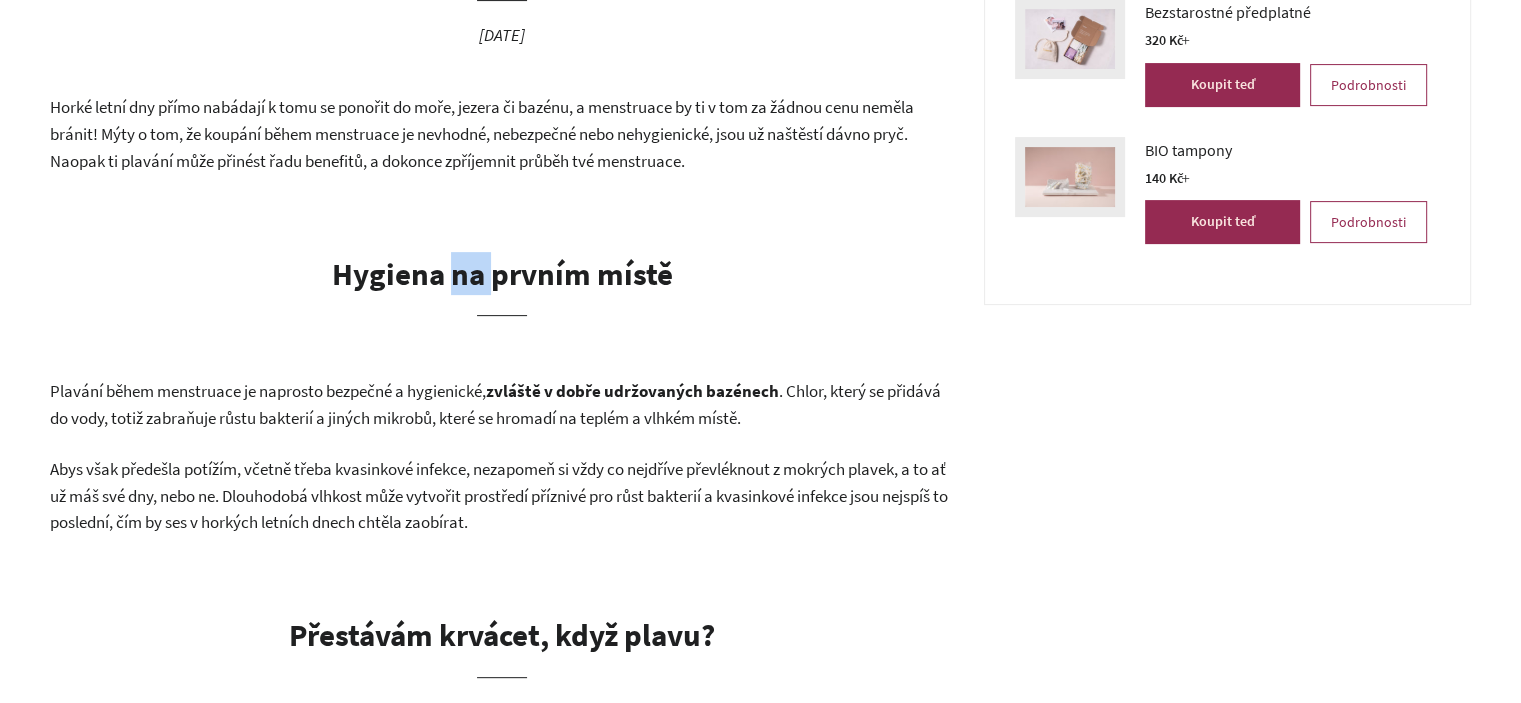 click on "Hygiena na prvním místě" at bounding box center [502, 273] 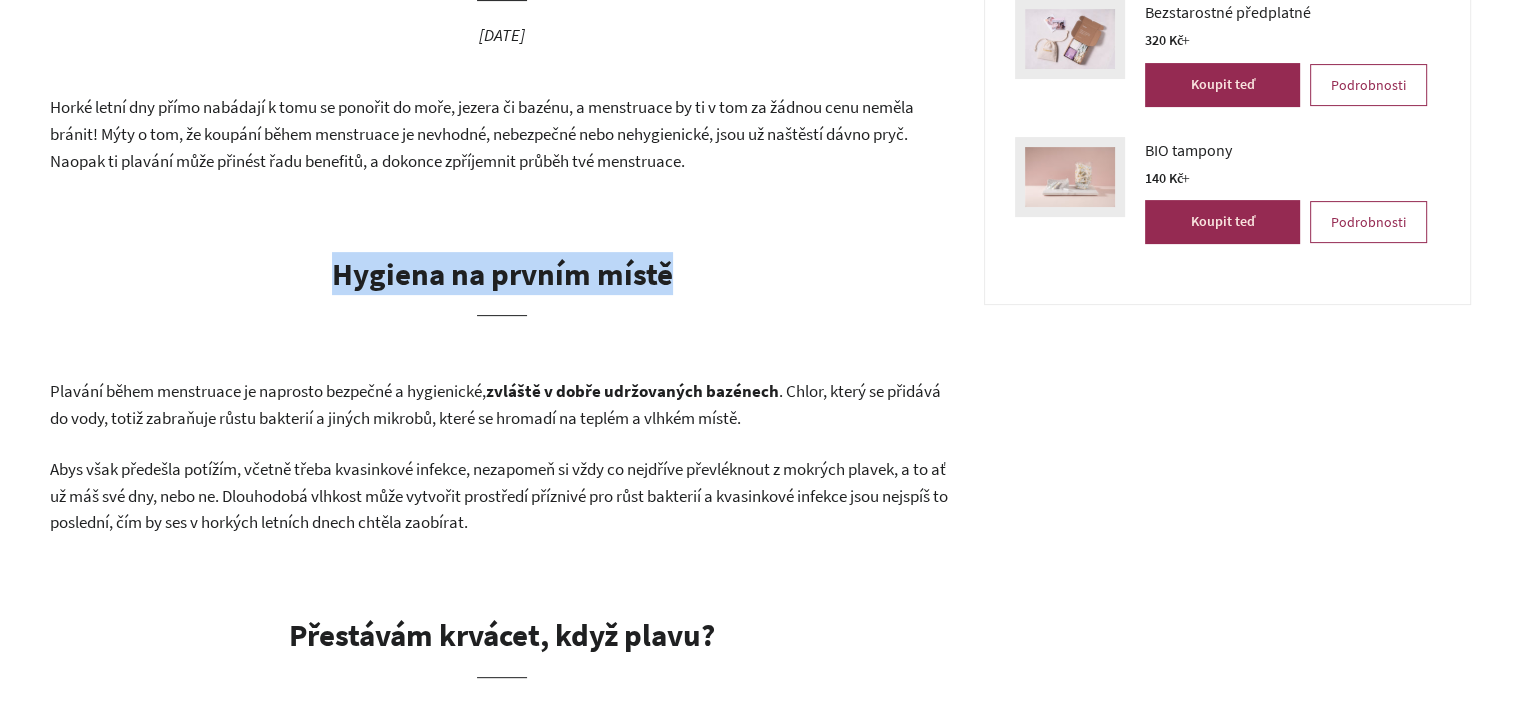 click on "Hygiena na prvním místě" at bounding box center [502, 273] 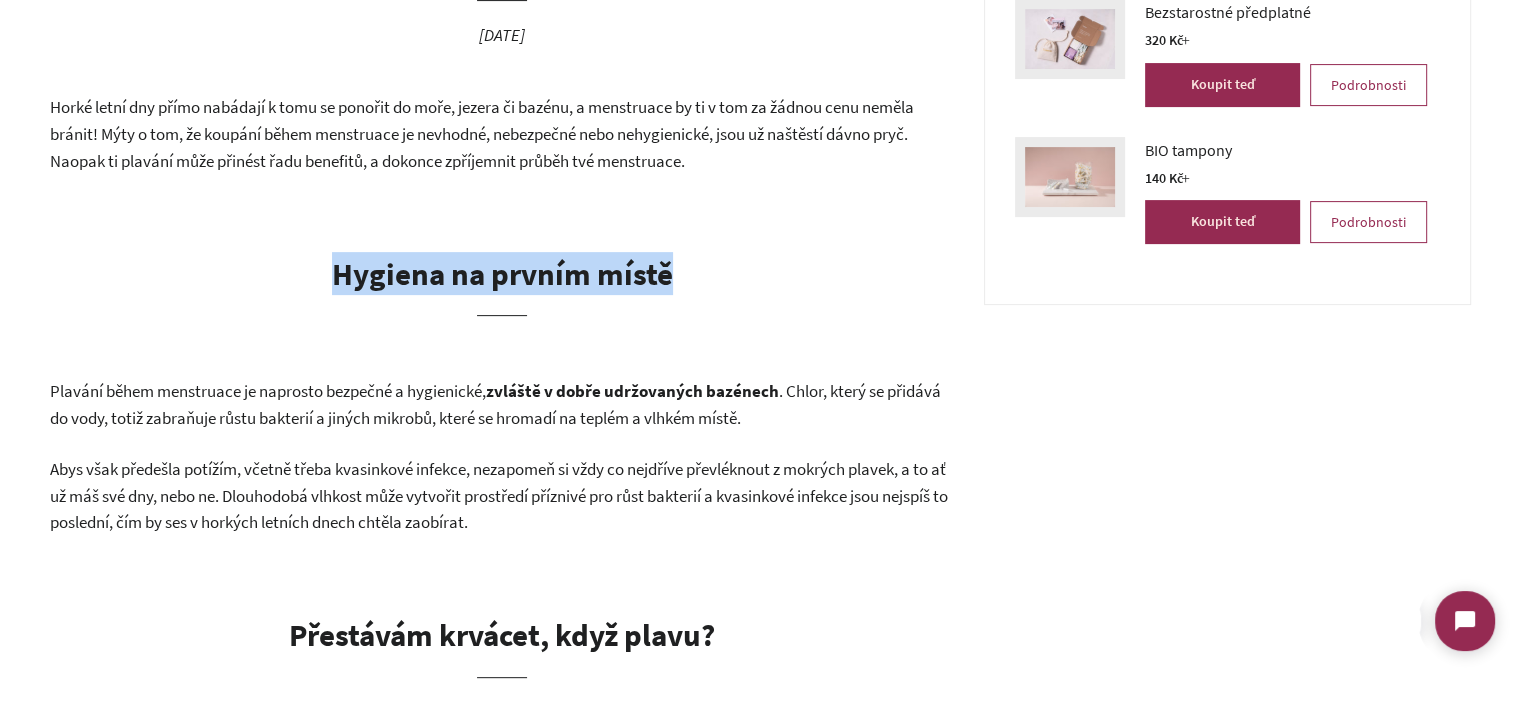 scroll, scrollTop: 0, scrollLeft: 0, axis: both 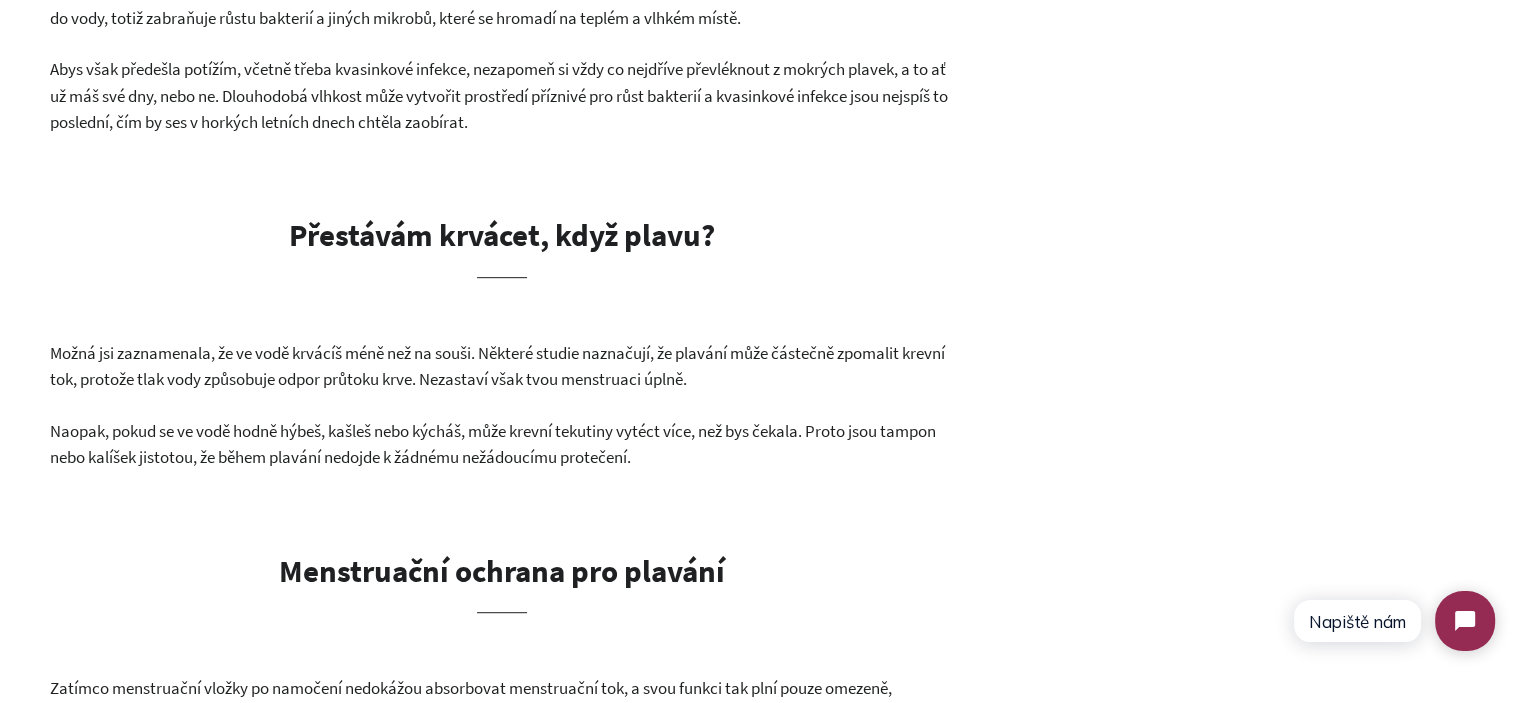 click on "Horké letní dny přímo nabádají k tomu se ponořit do moře, jezera či bazénu, a menstruace by ti v tom za žádnou cenu neměla bránit! Mýty o tom, že koupání během menstruace je nevhodné, nebezpečné nebo nehygienické, jsou už naštěstí dávno pryč. Naopak ti plavání může přinést řadu benefitů, a dokonce zpříjemnit průběh tvé menstruace.
Hygiena na prvním místě
Plavání během menstruace je naprosto bezpečné a hygienické,  zvláště v dobře udržovaných bazénech . Chlor, který se přidává do vody, totiž zabraňuje růstu bakterií a jiných mikrobů, které se hromadí na teplém a vlhkém místě.
Přestávám krvácet, když plavu?
Možná jsi zaznamenala, že ve vodě krvácíš méně než na souši. Některé studie naznačují, že plavání může částečně zpomalit krevní tok, protože tlak vody způsobuje odpor průtoku krve. Nezastaví však tvou menstruaci úplně.
Menstruační ochrana pro plavání
Tampony" at bounding box center (502, 833) 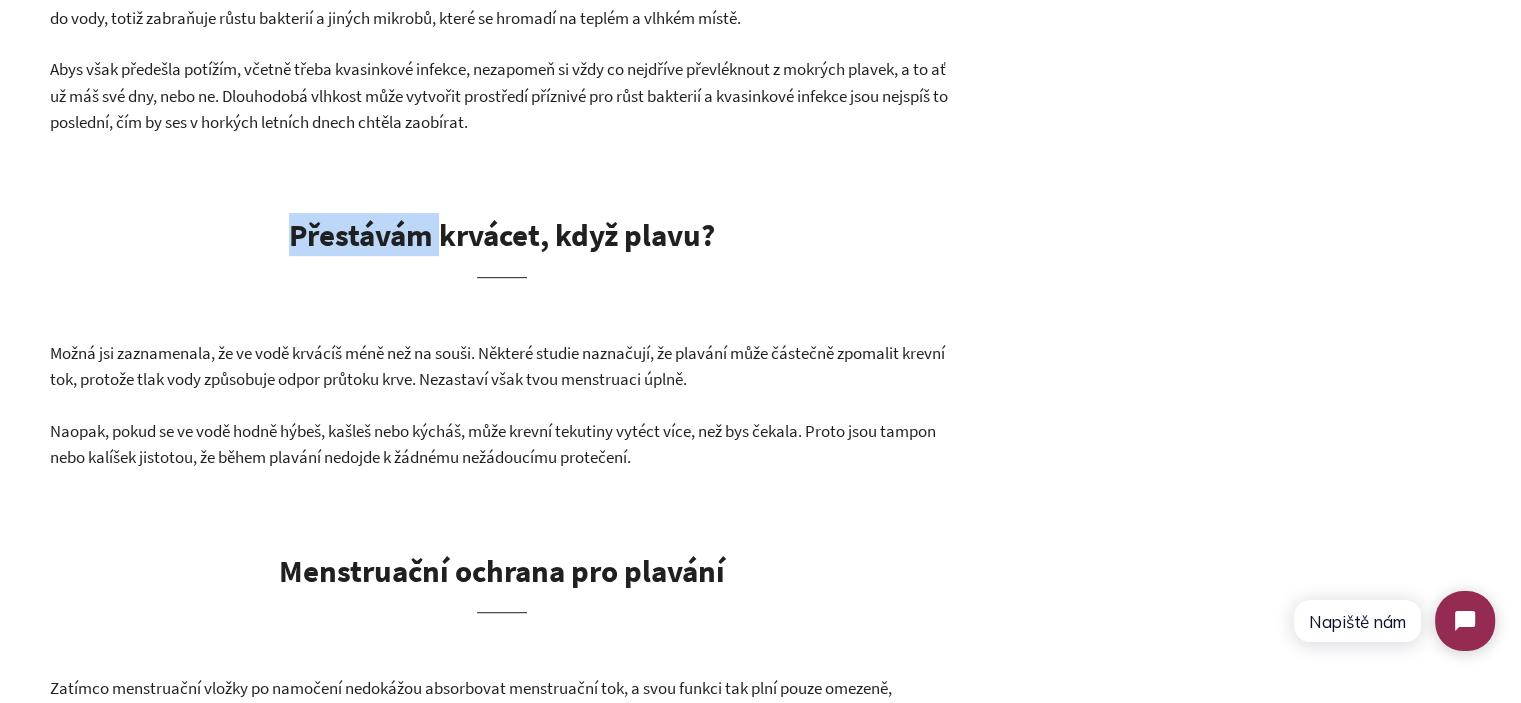 click on "Přestávám krvácet, když plavu?" at bounding box center (502, 234) 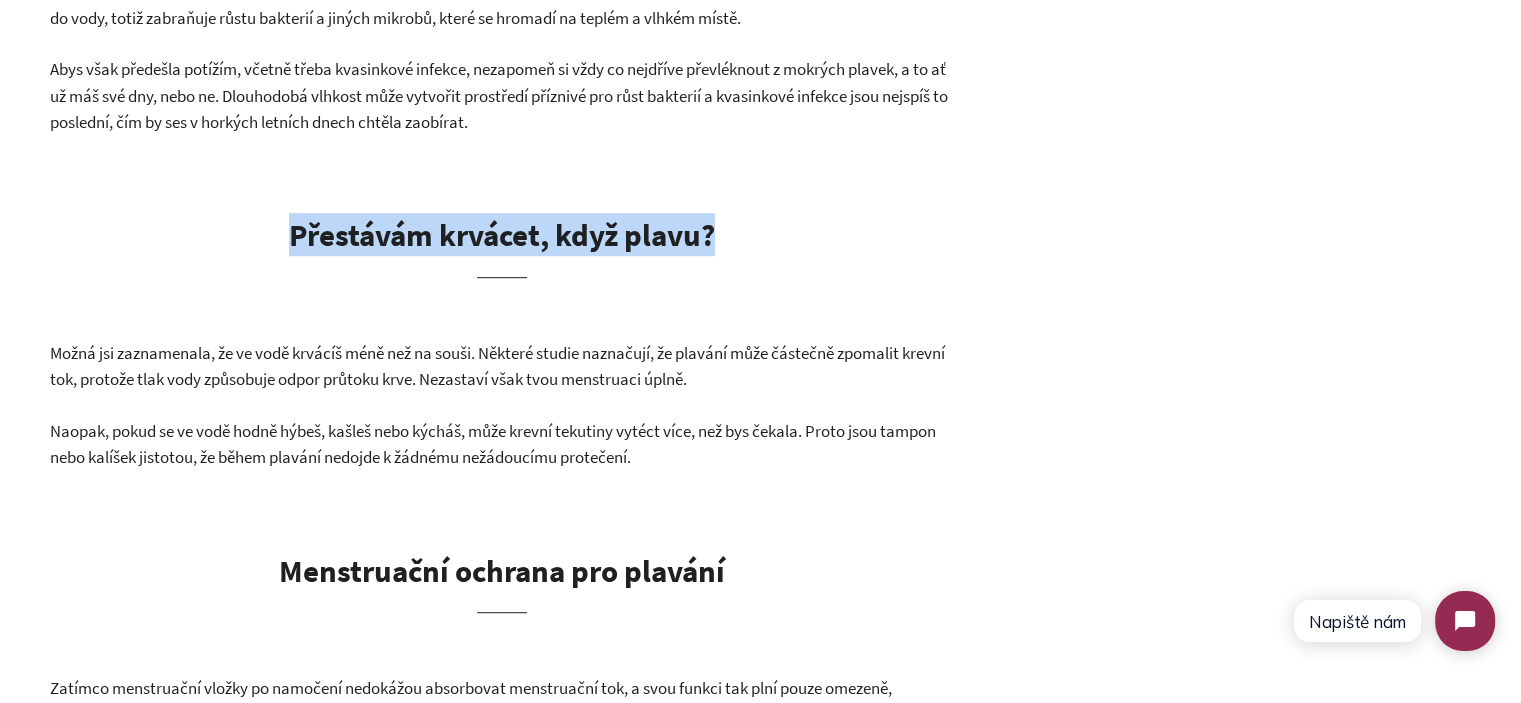drag, startPoint x: 361, startPoint y: 251, endPoint x: 539, endPoint y: 248, distance: 178.02528 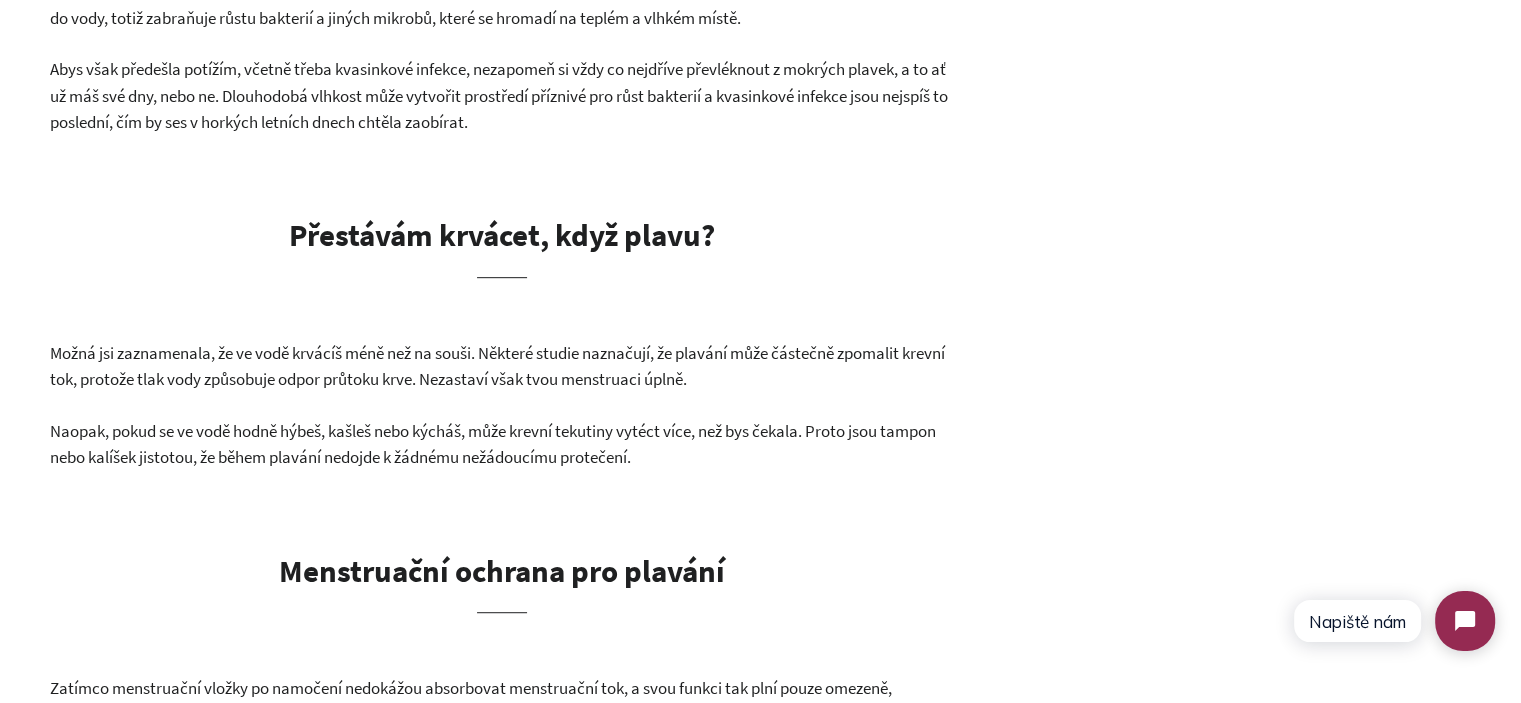 drag, startPoint x: 749, startPoint y: 237, endPoint x: 283, endPoint y: 247, distance: 466.10727 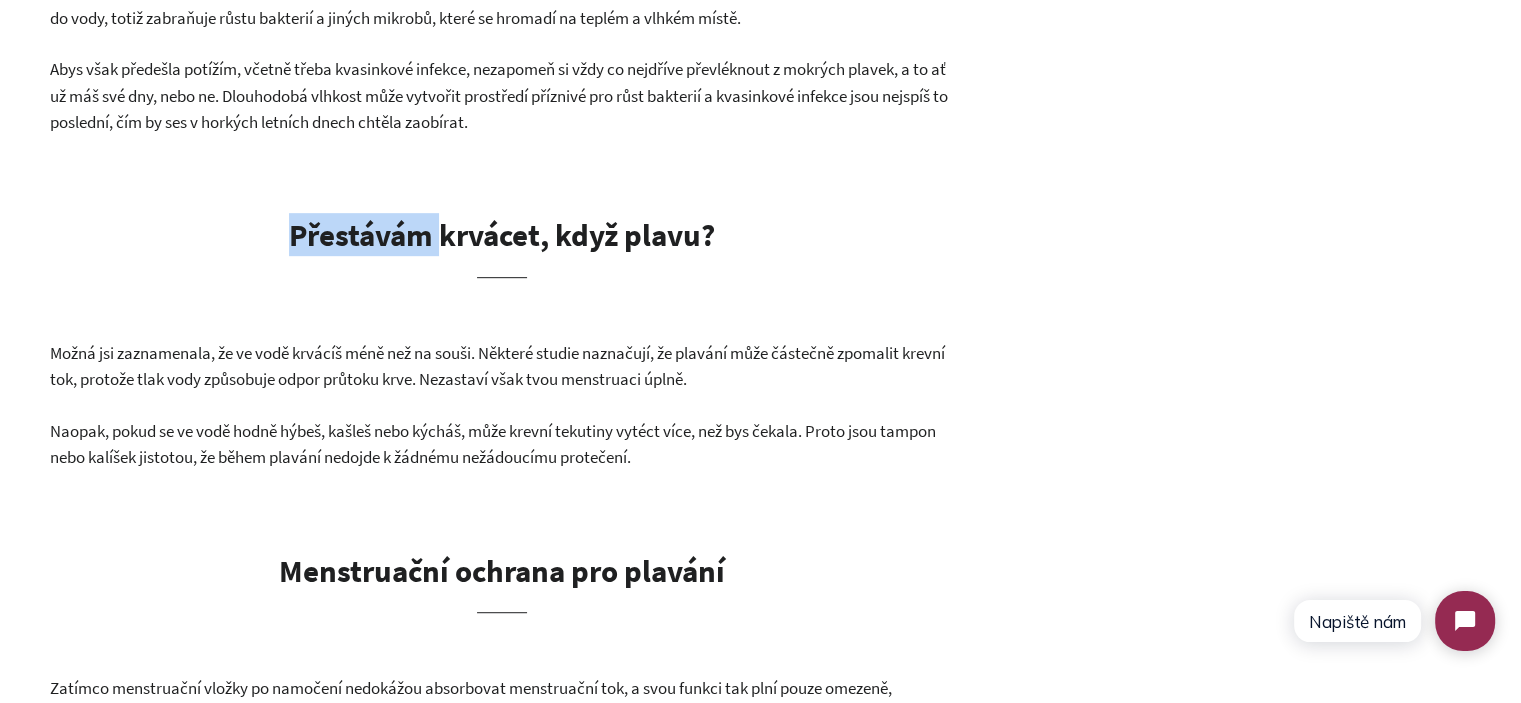 click on "Přestávám krvácet, když plavu?" at bounding box center (502, 234) 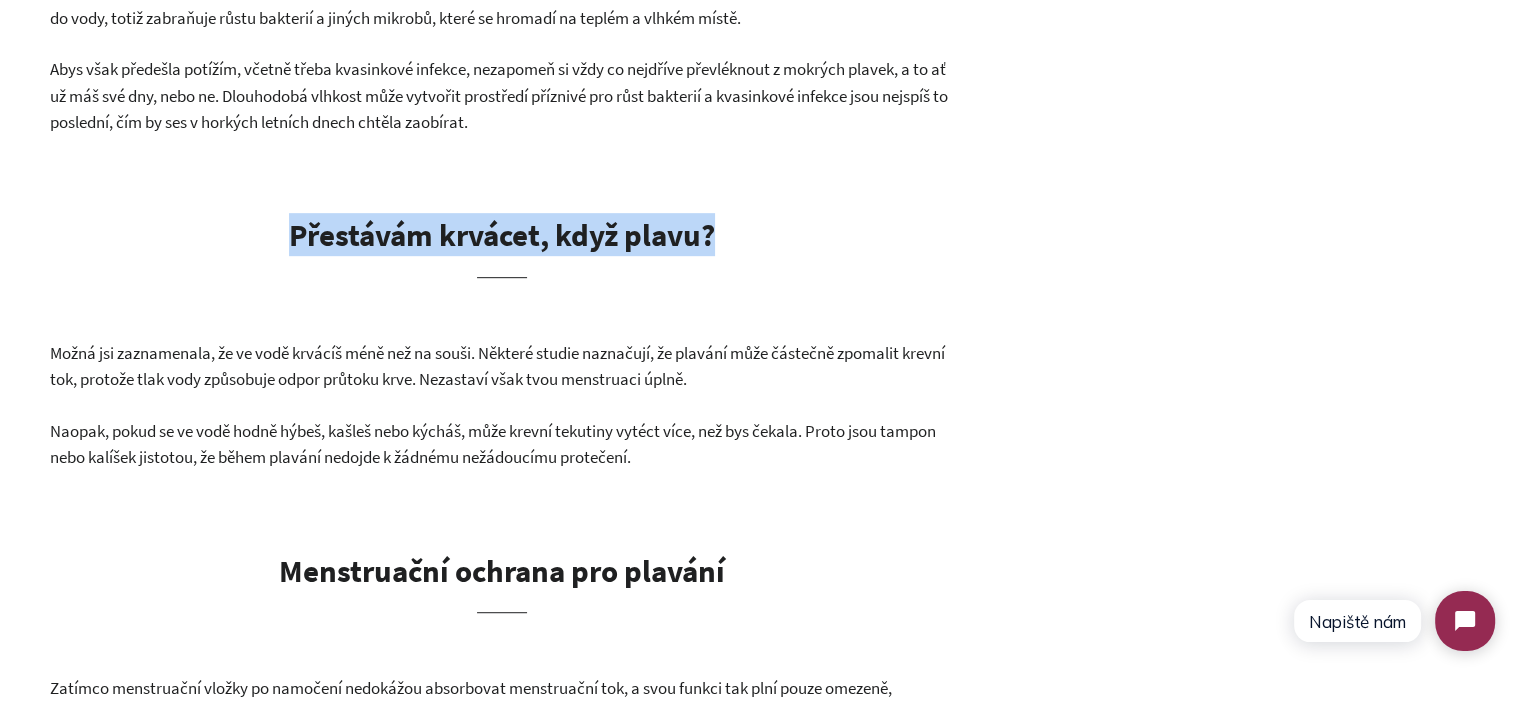 click on "Přestávám krvácet, když plavu?" at bounding box center (502, 234) 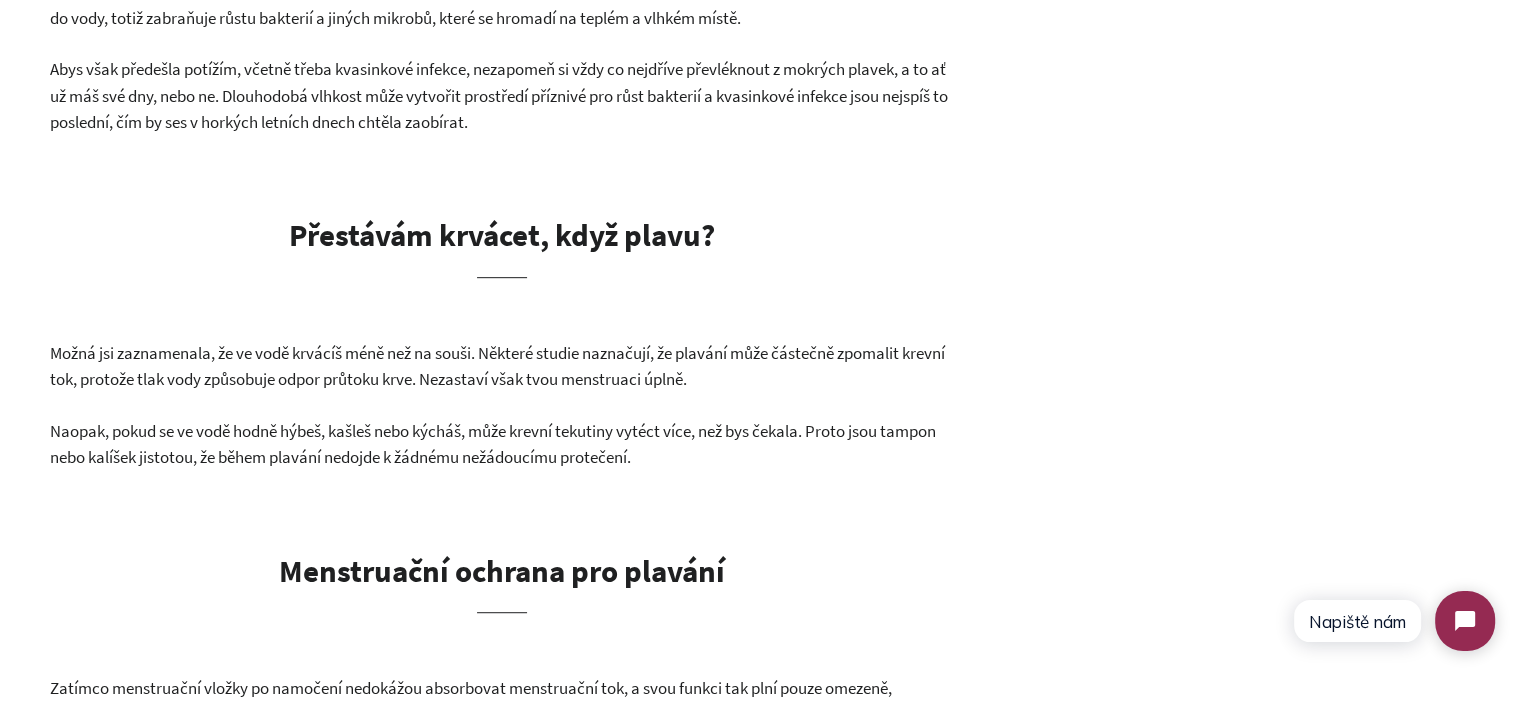 click on "Horké letní dny přímo nabádají k tomu se ponořit do moře, jezera či bazénu, a menstruace by ti v tom za žádnou cenu neměla bránit! Mýty o tom, že koupání během menstruace je nevhodné, nebezpečné nebo nehygienické, jsou už naštěstí dávno pryč. Naopak ti plavání může přinést řadu benefitů, a dokonce zpříjemnit průběh tvé menstruace.
Hygiena na prvním místě
Plavání během menstruace je naprosto bezpečné a hygienické,  zvláště v dobře udržovaných bazénech . Chlor, který se přidává do vody, totiž zabraňuje růstu bakterií a jiných mikrobů, které se hromadí na teplém a vlhkém místě.
Přestávám krvácet, když plavu?
Možná jsi zaznamenala, že ve vodě krvácíš méně než na souši. Některé studie naznačují, že plavání může částečně zpomalit krevní tok, protože tlak vody způsobuje odpor průtoku krve. Nezastaví však tvou menstruaci úplně.
Menstruační ochrana pro plavání
Tampony" at bounding box center (502, 833) 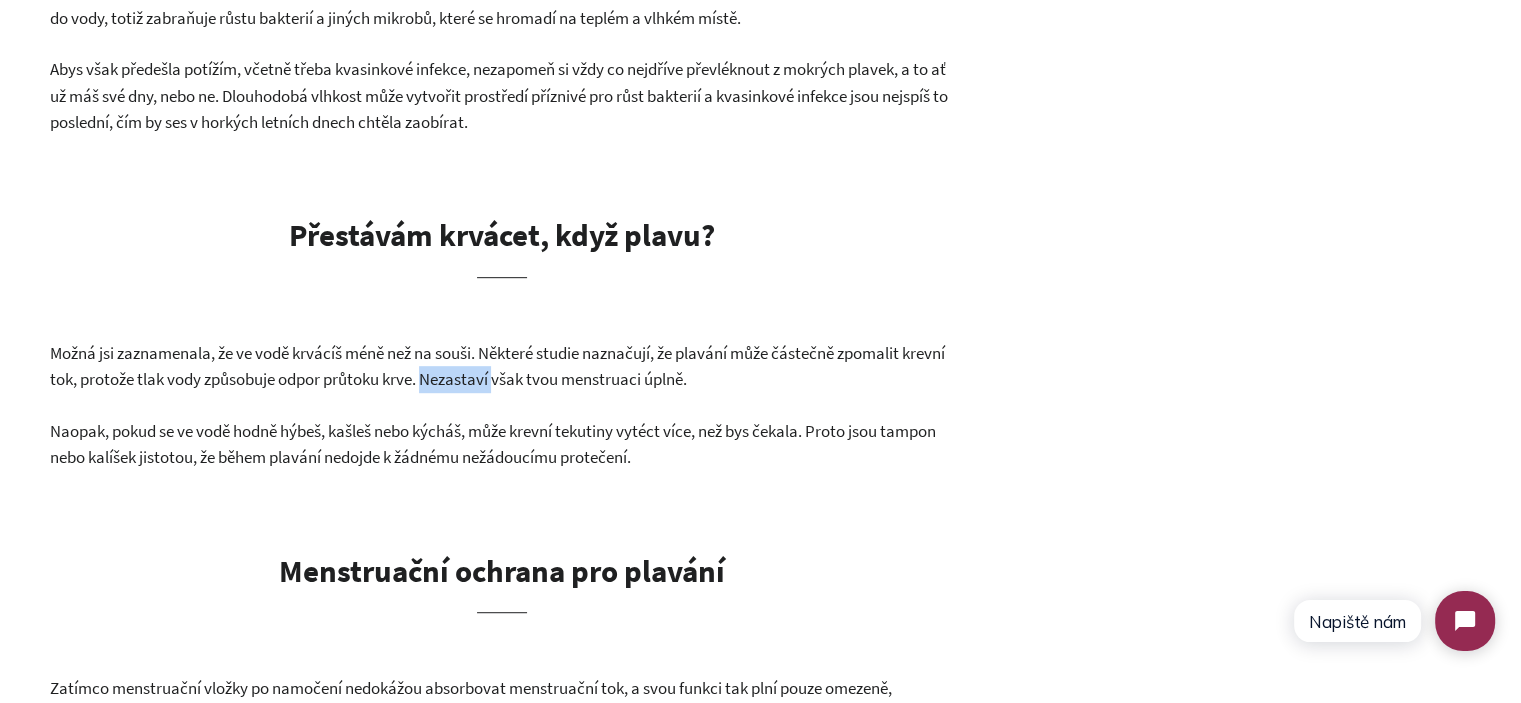 click on "Možná jsi zaznamenala, že ve vodě krvácíš méně než na souši. Některé studie naznačují, že plavání může částečně zpomalit krevní tok, protože tlak vody způsobuje odpor průtoku krve. Nezastaví však tvou menstruaci úplně." at bounding box center (497, 366) 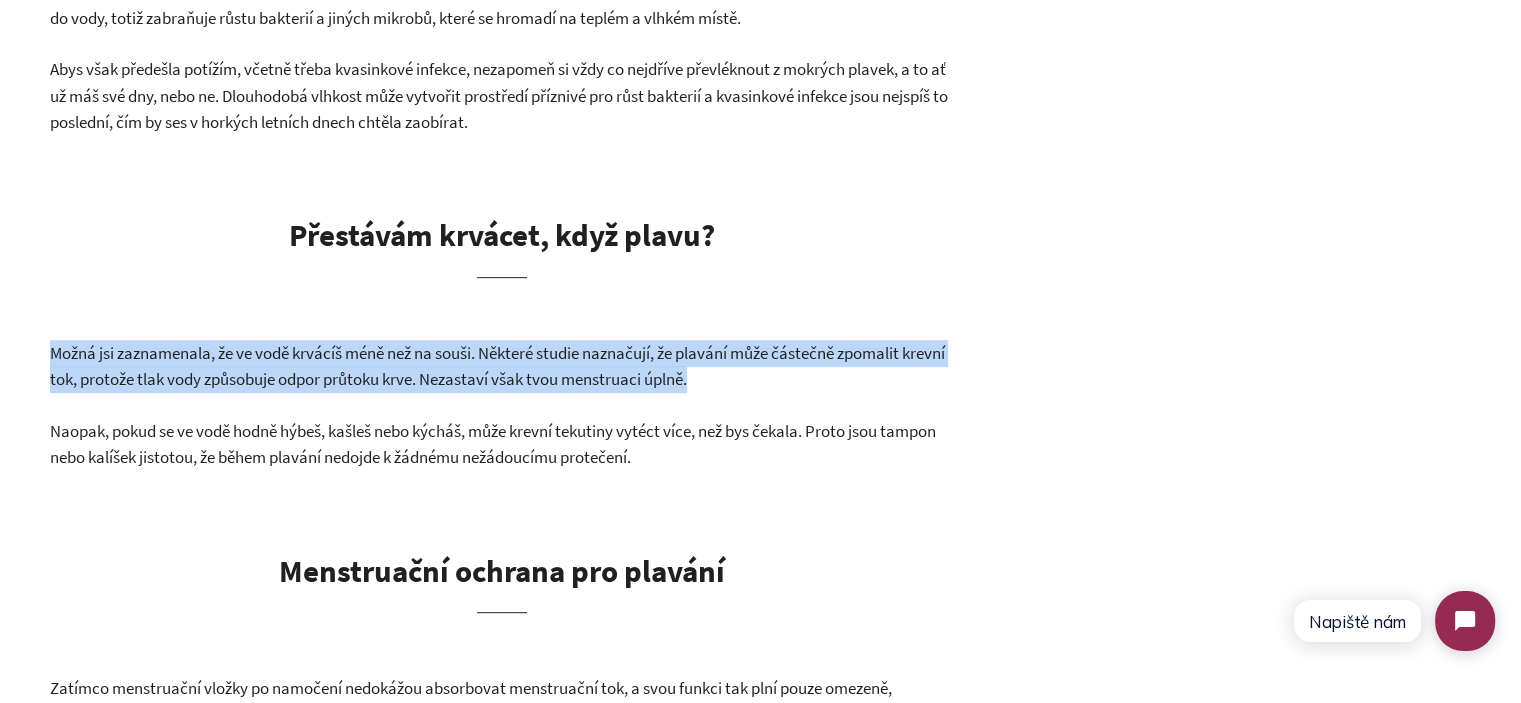 click on "Možná jsi zaznamenala, že ve vodě krvácíš méně než na souši. Některé studie naznačují, že plavání může částečně zpomalit krevní tok, protože tlak vody způsobuje odpor průtoku krve. Nezastaví však tvou menstruaci úplně." at bounding box center (497, 366) 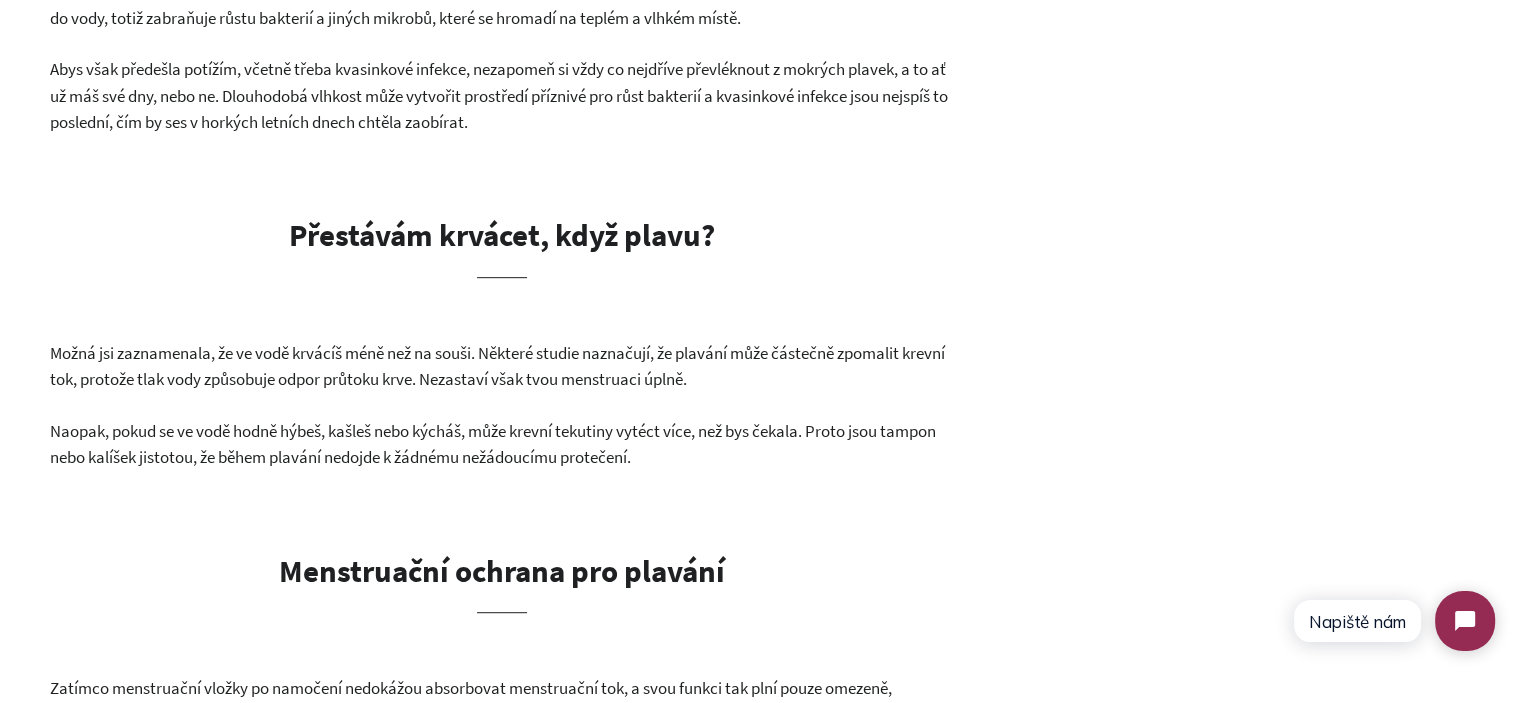 click on "nebo kalíšek jistotou, že během plavání nedojde k žádnému nežádoucímu protečení." at bounding box center (340, 457) 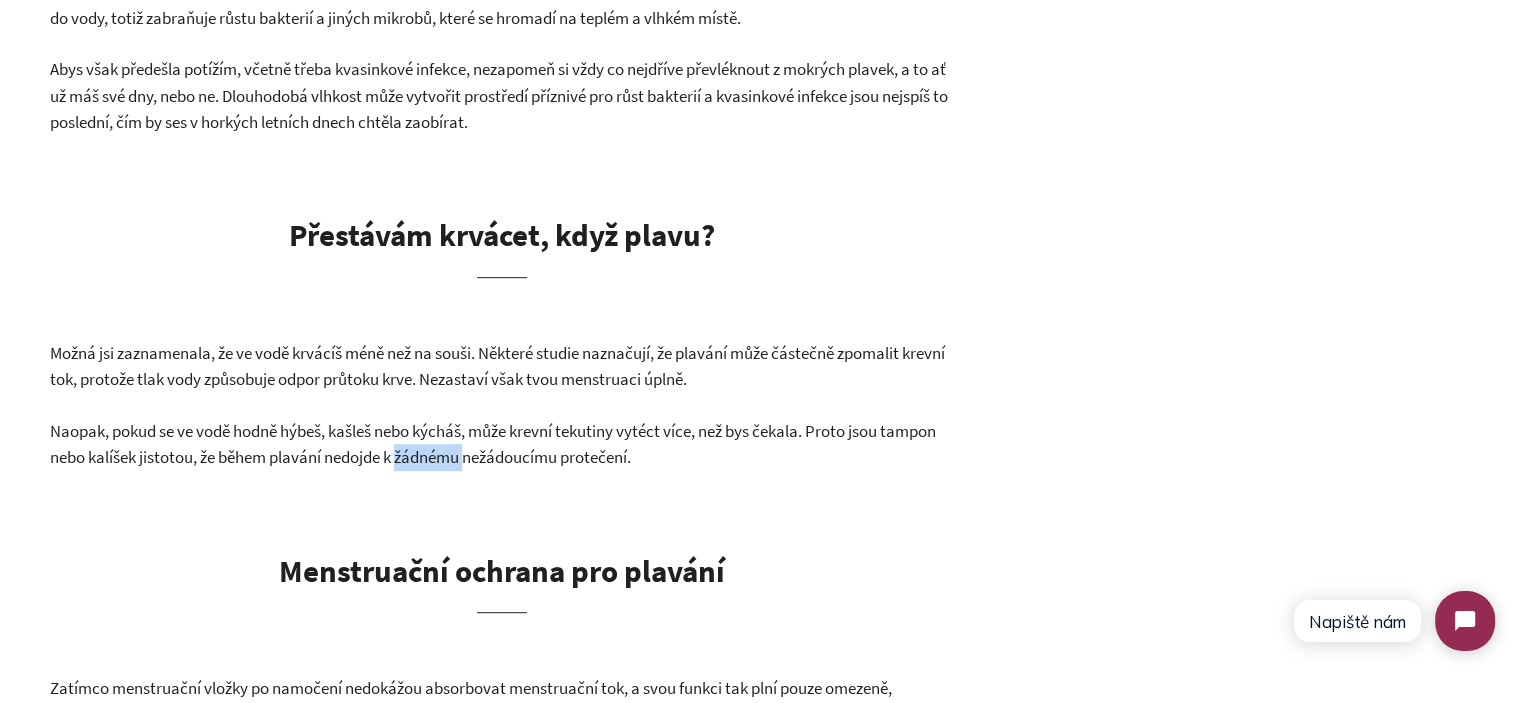 click on "nebo kalíšek jistotou, že během plavání nedojde k žádnému nežádoucímu protečení." at bounding box center [340, 457] 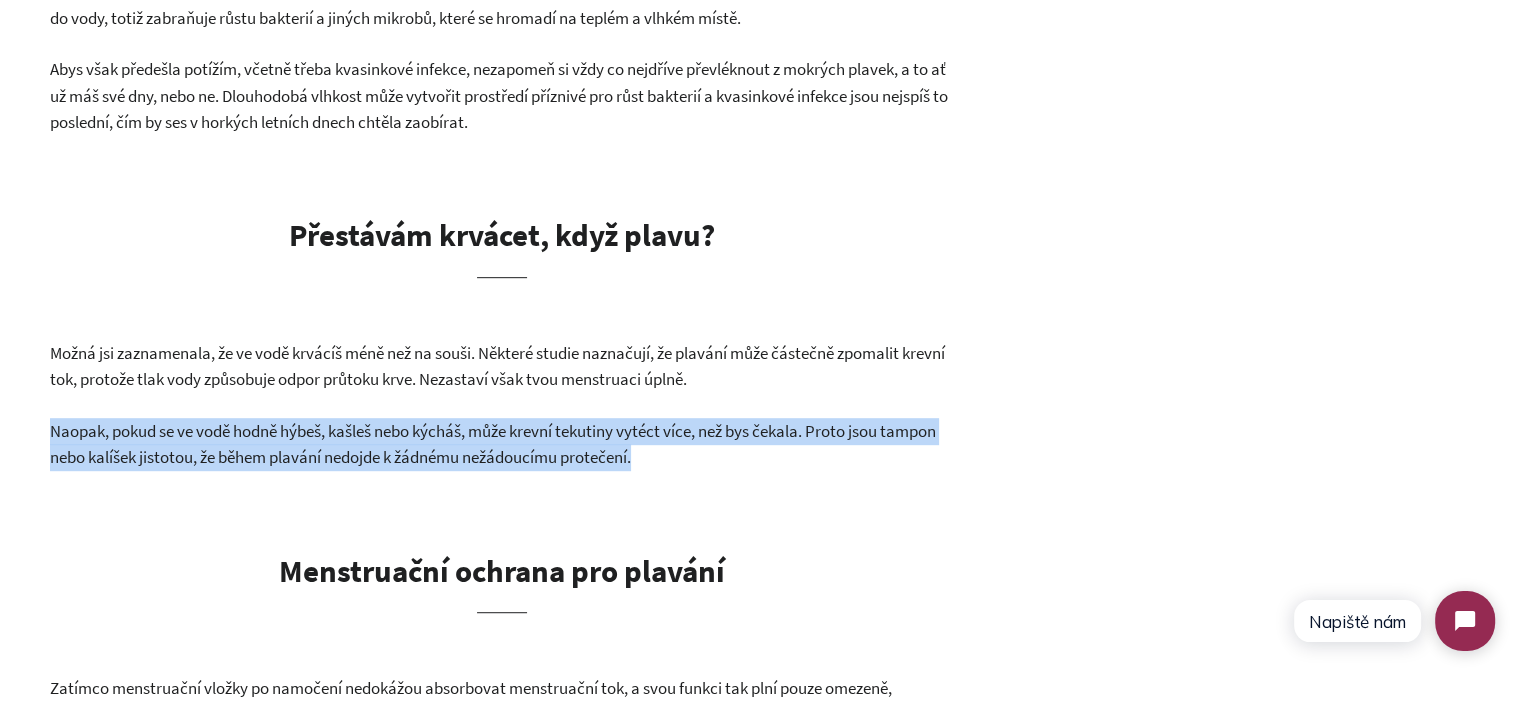 click on "nebo kalíšek jistotou, že během plavání nedojde k žádnému nežádoucímu protečení." at bounding box center [340, 457] 